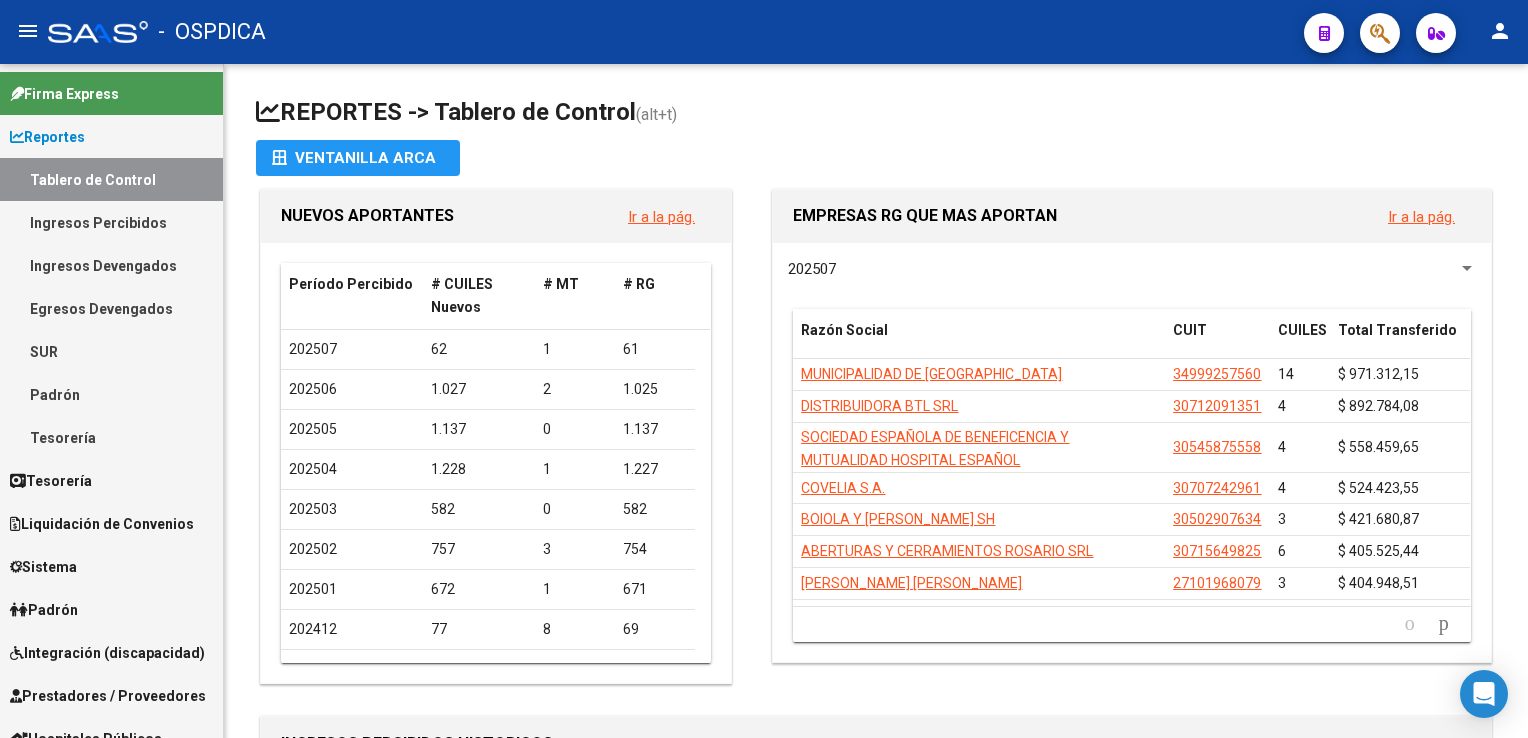 scroll, scrollTop: 0, scrollLeft: 0, axis: both 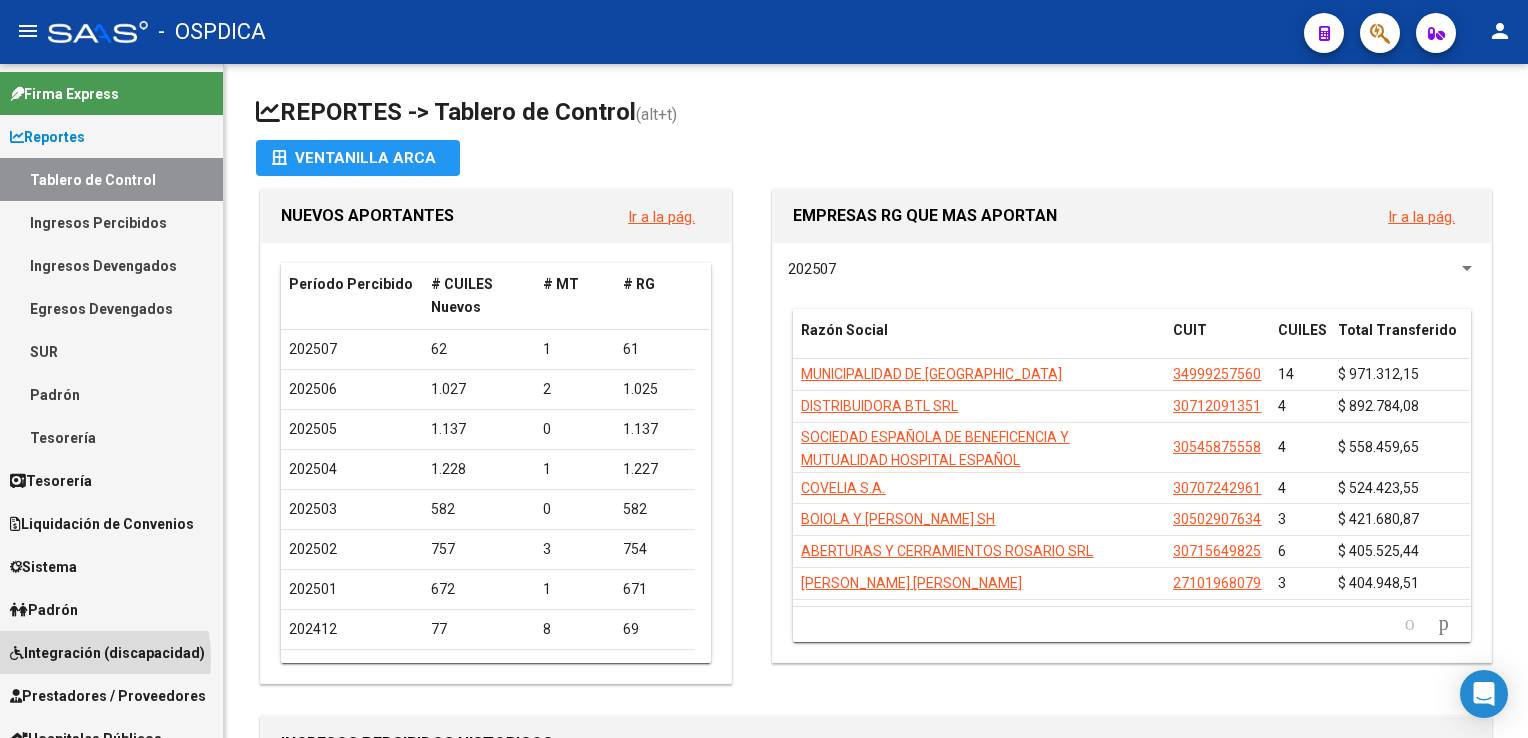 click on "Integración (discapacidad)" at bounding box center [107, 653] 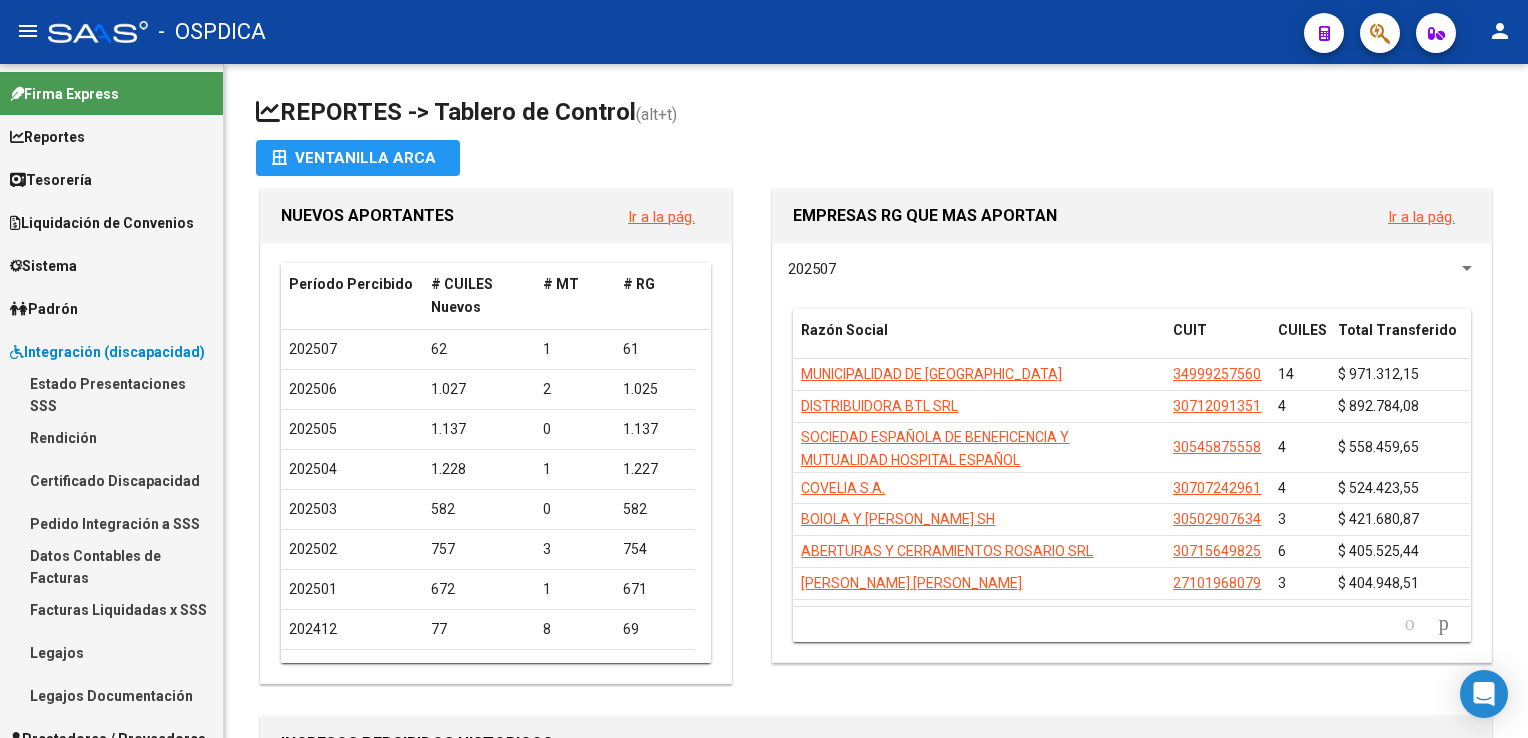 click on "Legajos" at bounding box center [111, 652] 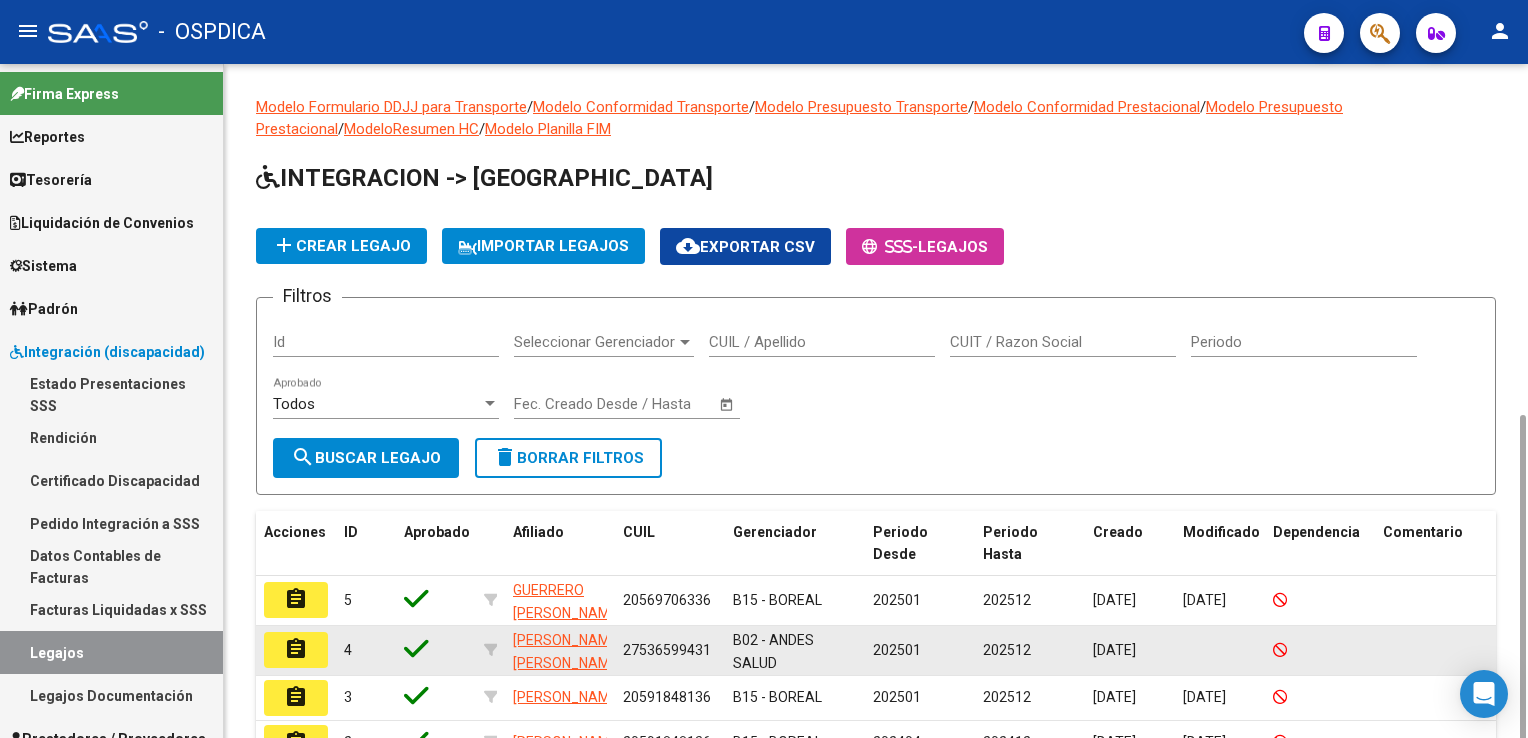 scroll, scrollTop: 220, scrollLeft: 0, axis: vertical 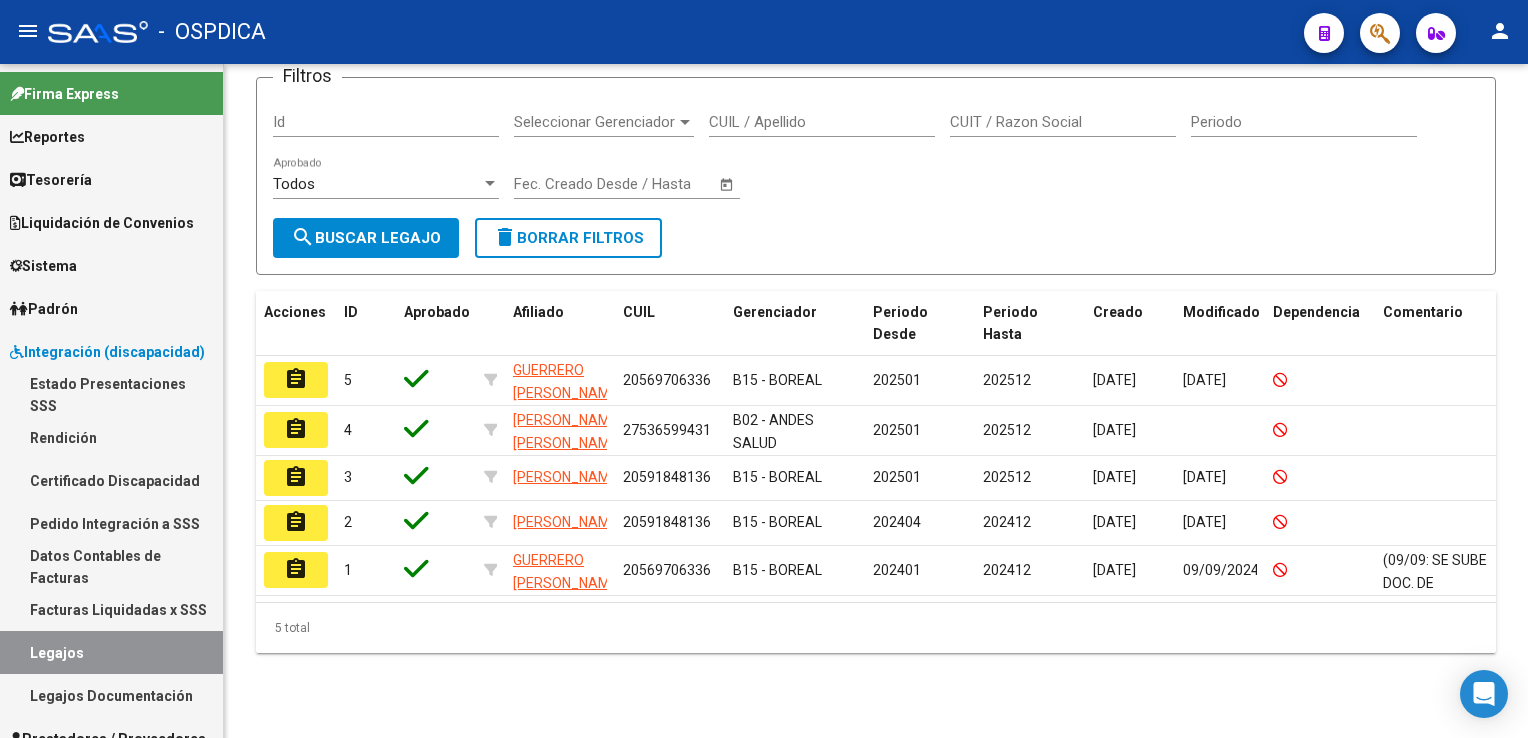 click on "Integración (discapacidad)" at bounding box center [107, 352] 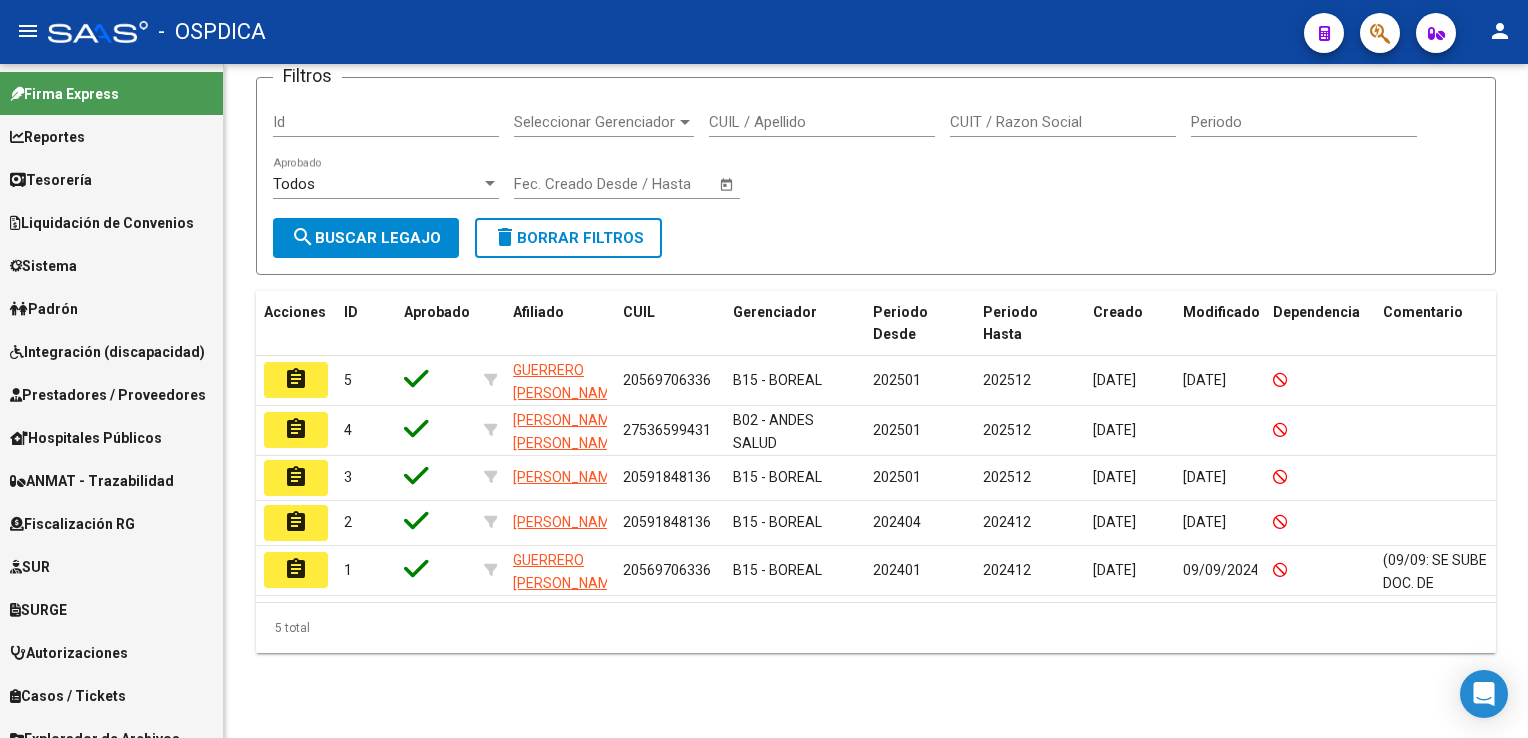 click on "Prestadores / Proveedores" at bounding box center (108, 395) 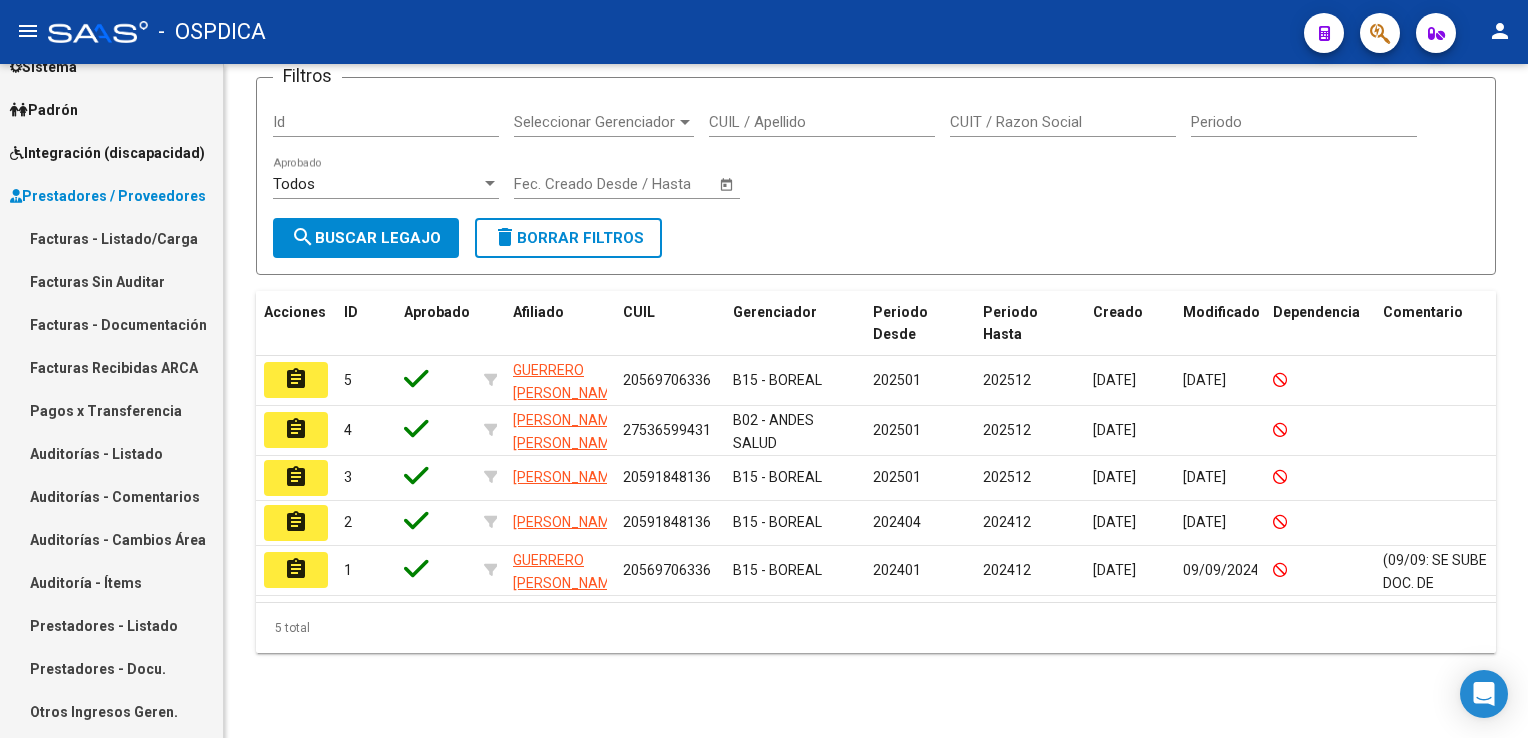 scroll, scrollTop: 200, scrollLeft: 0, axis: vertical 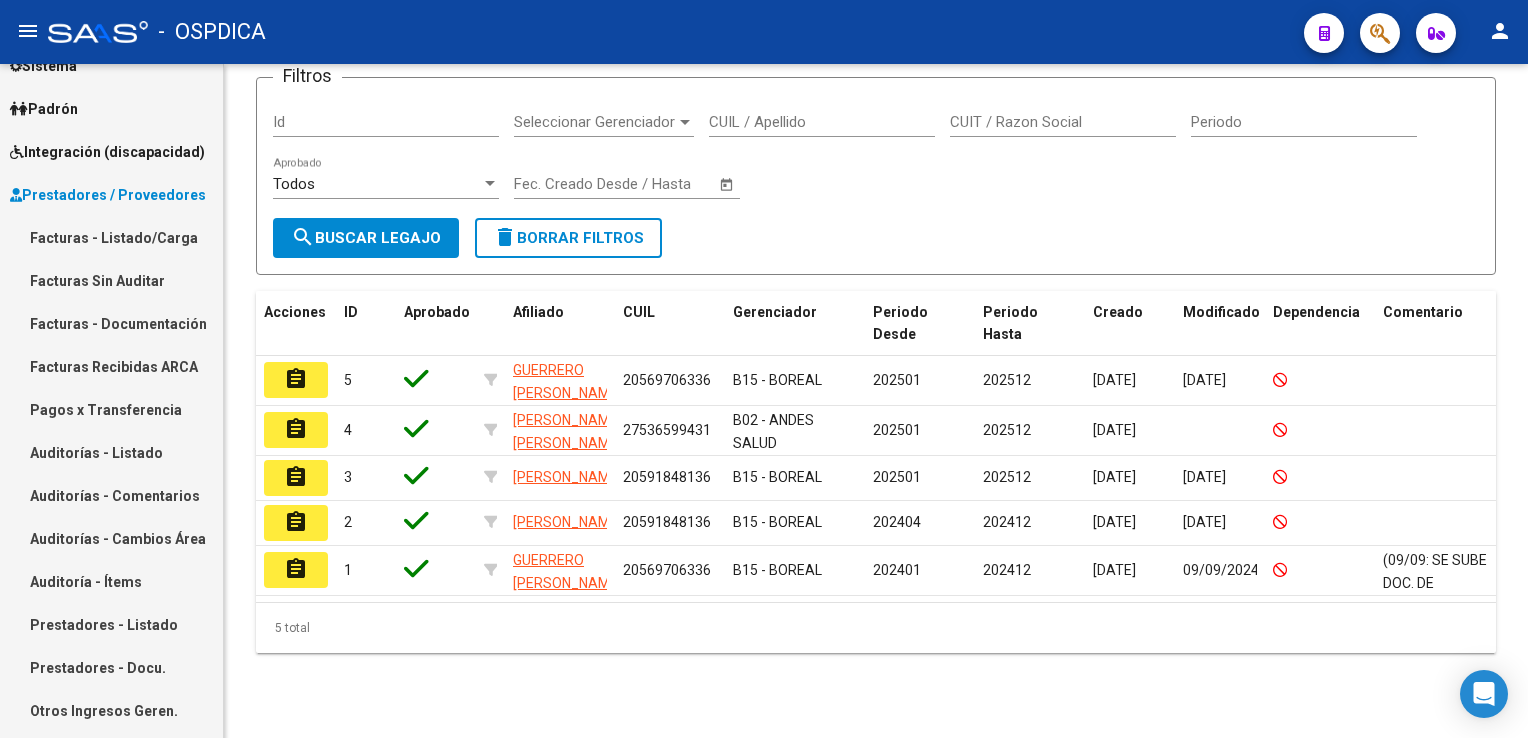 click on "Prestadores / Proveedores" at bounding box center (108, 195) 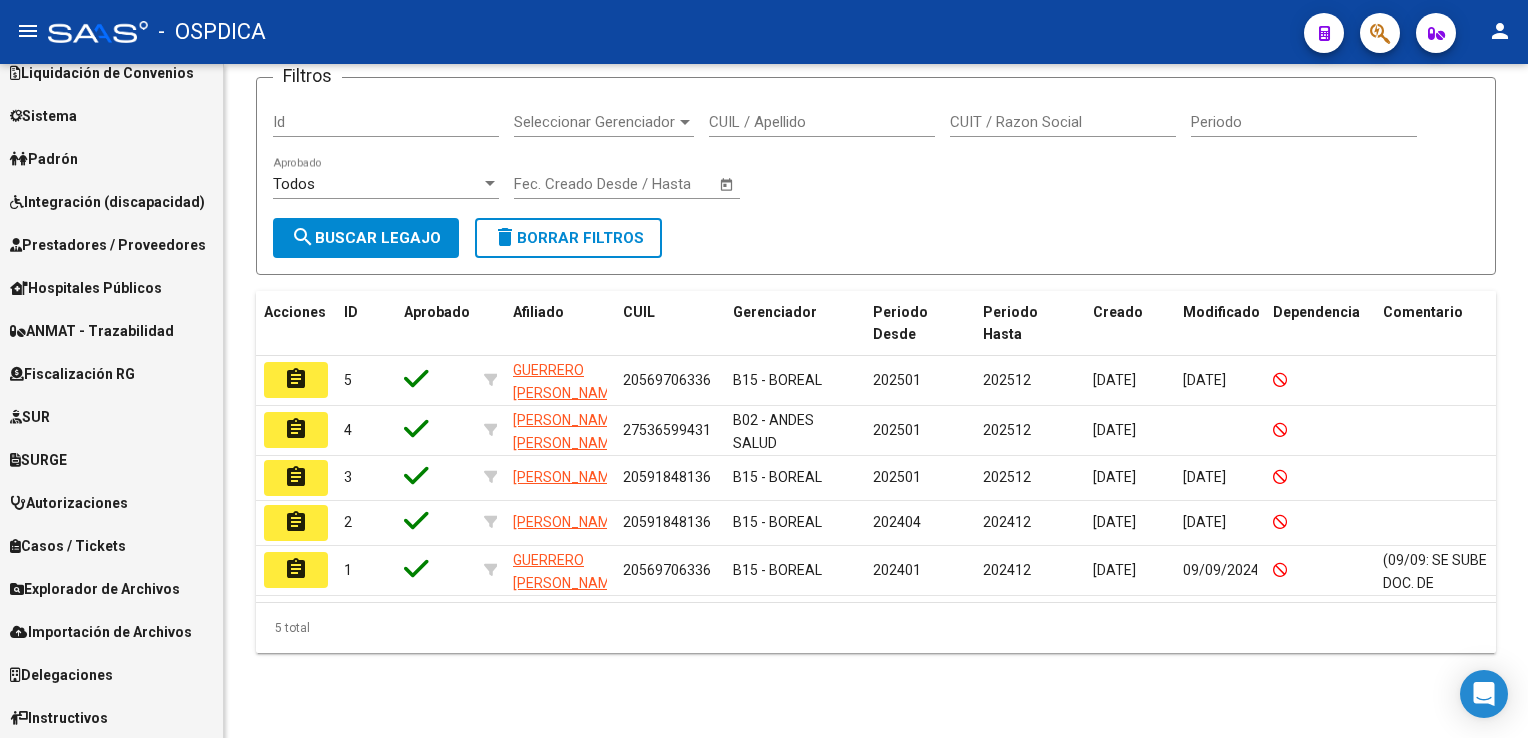 click on "Prestadores / Proveedores" at bounding box center [108, 245] 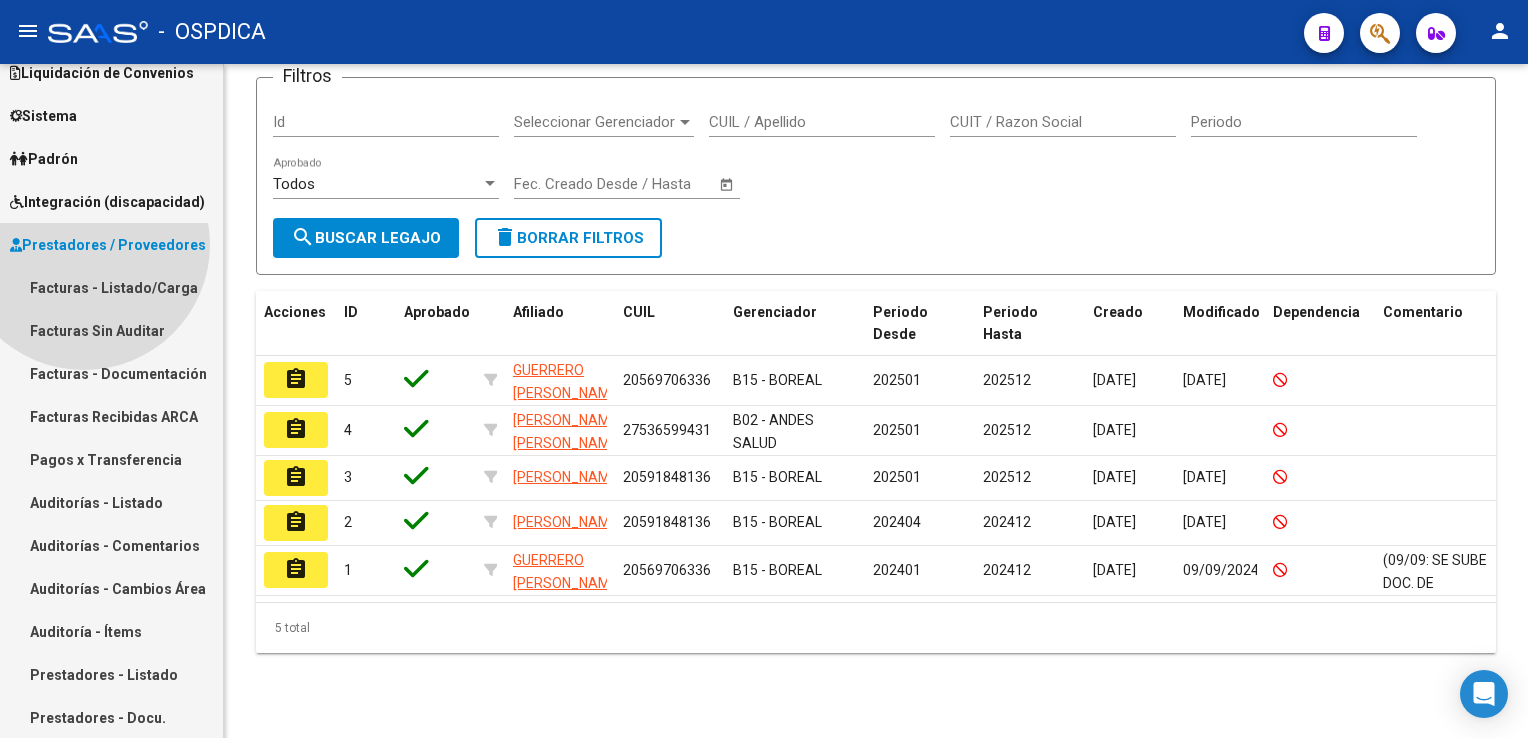 scroll, scrollTop: 200, scrollLeft: 0, axis: vertical 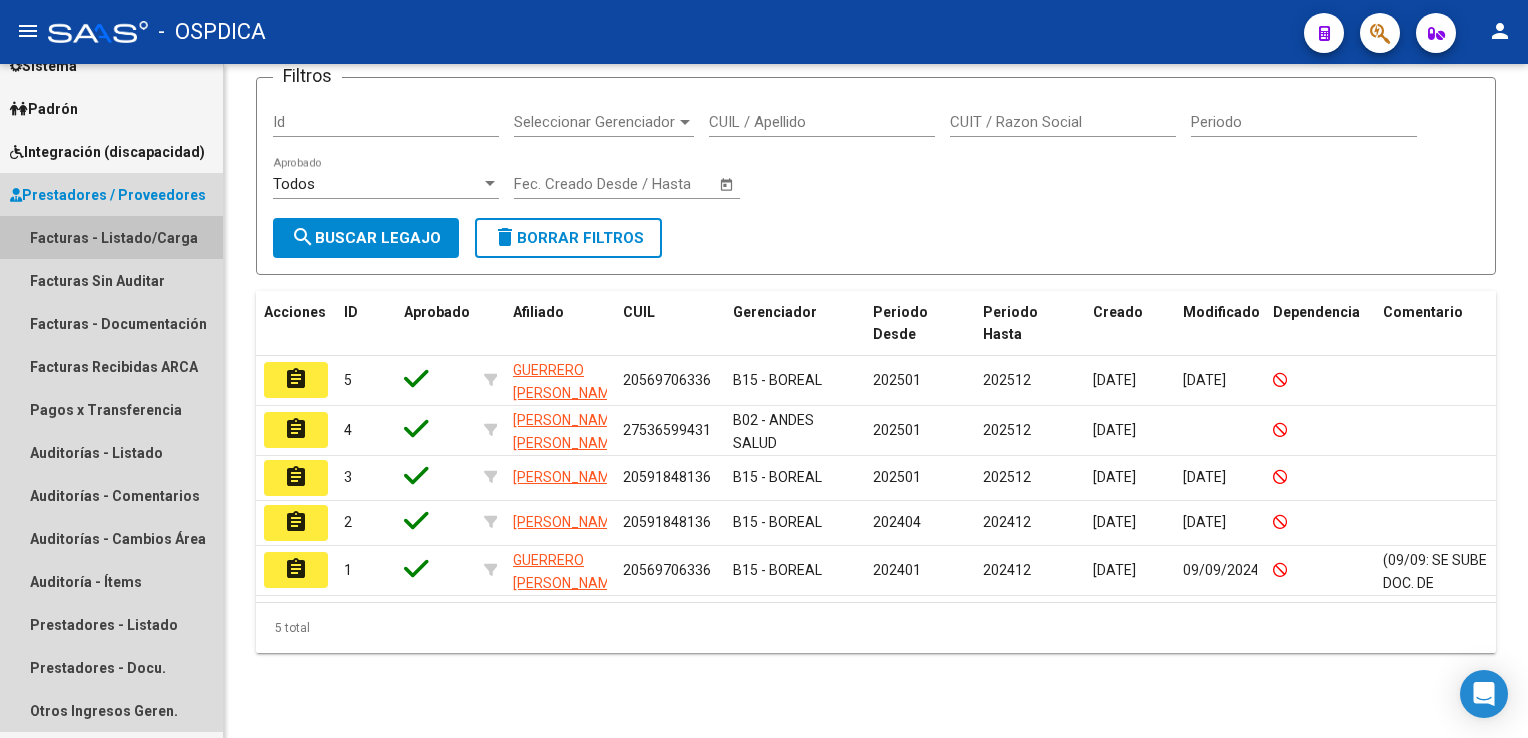 click on "Facturas - Listado/Carga" at bounding box center (111, 237) 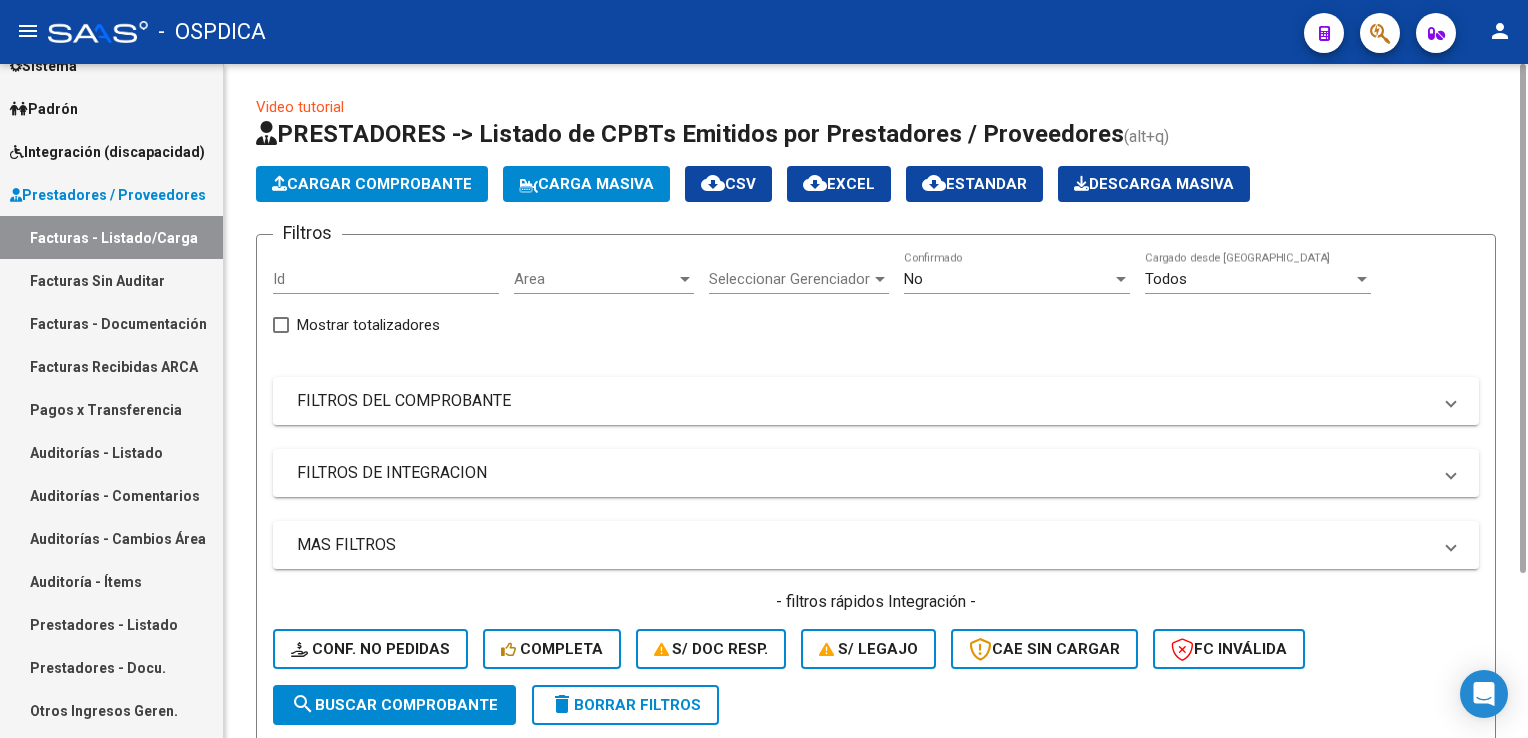 scroll, scrollTop: 576, scrollLeft: 0, axis: vertical 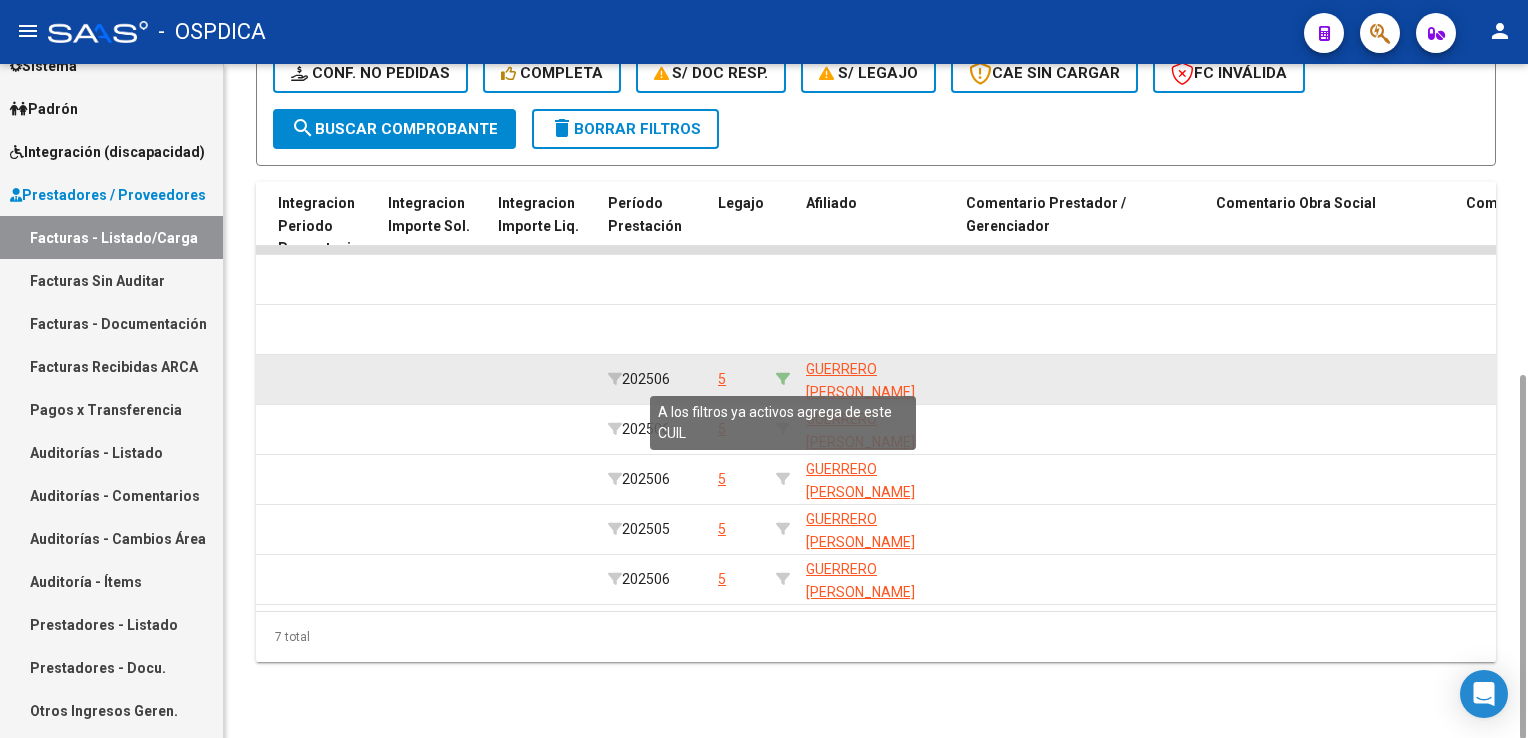 click 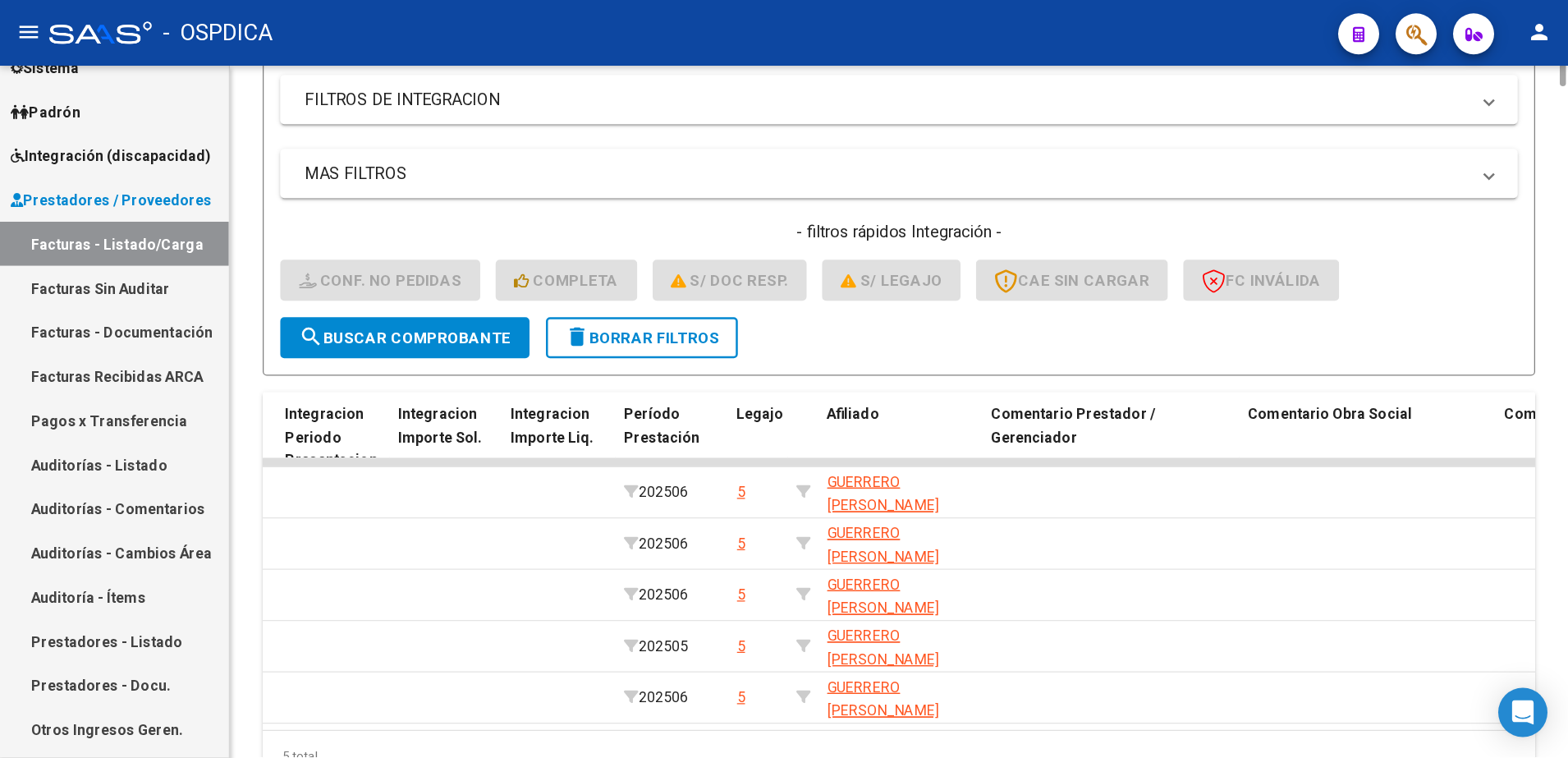 scroll, scrollTop: 0, scrollLeft: 0, axis: both 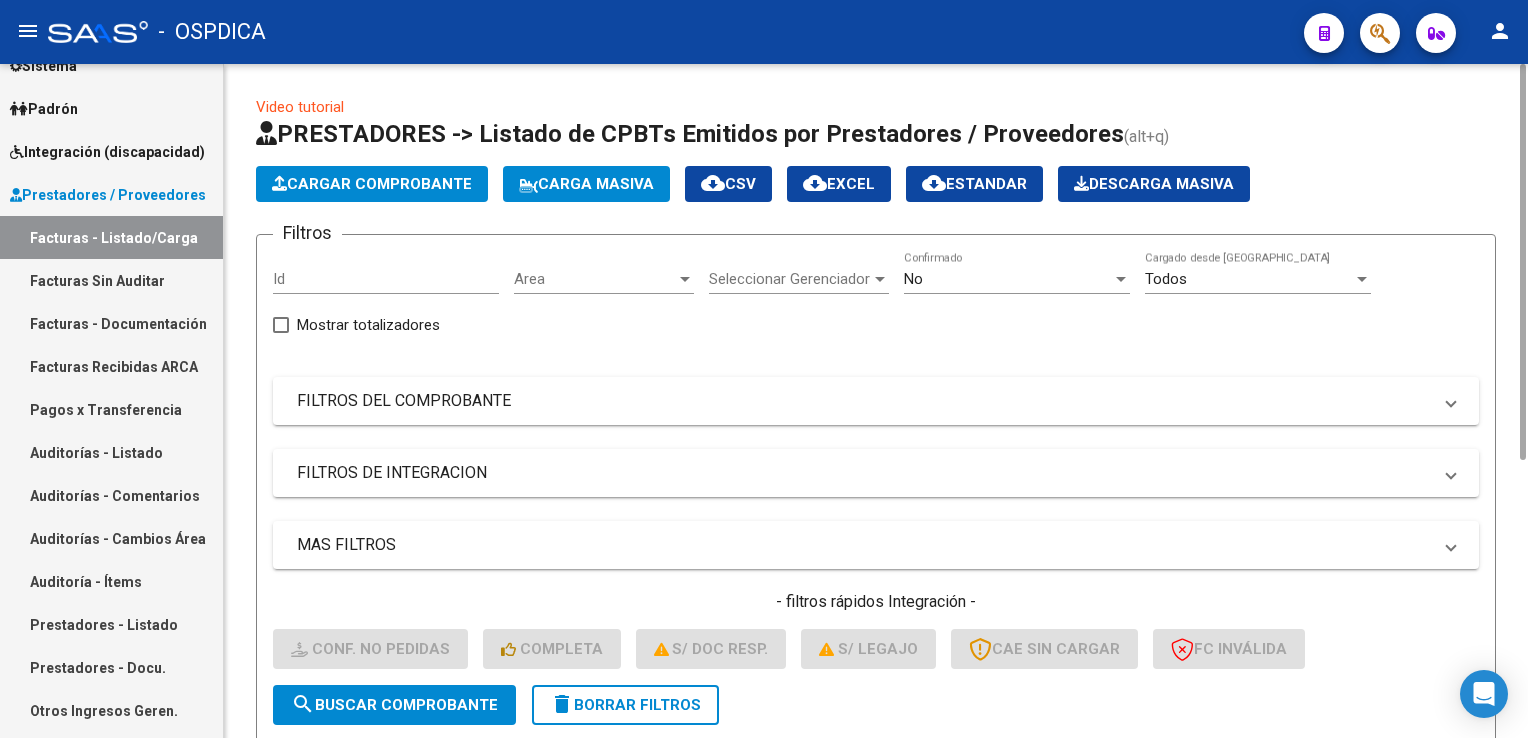 click on "No" at bounding box center [913, 279] 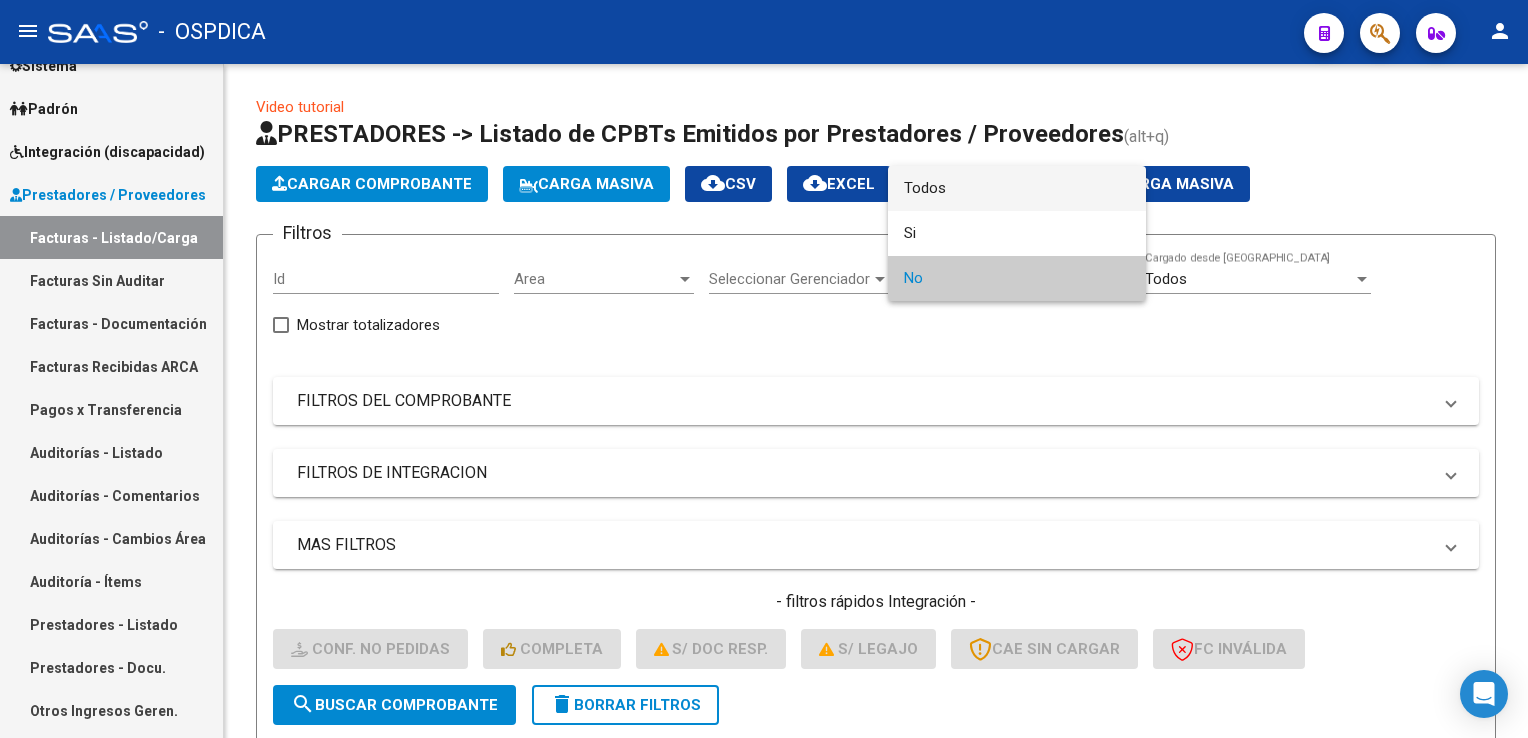 click on "Todos" at bounding box center (1017, 188) 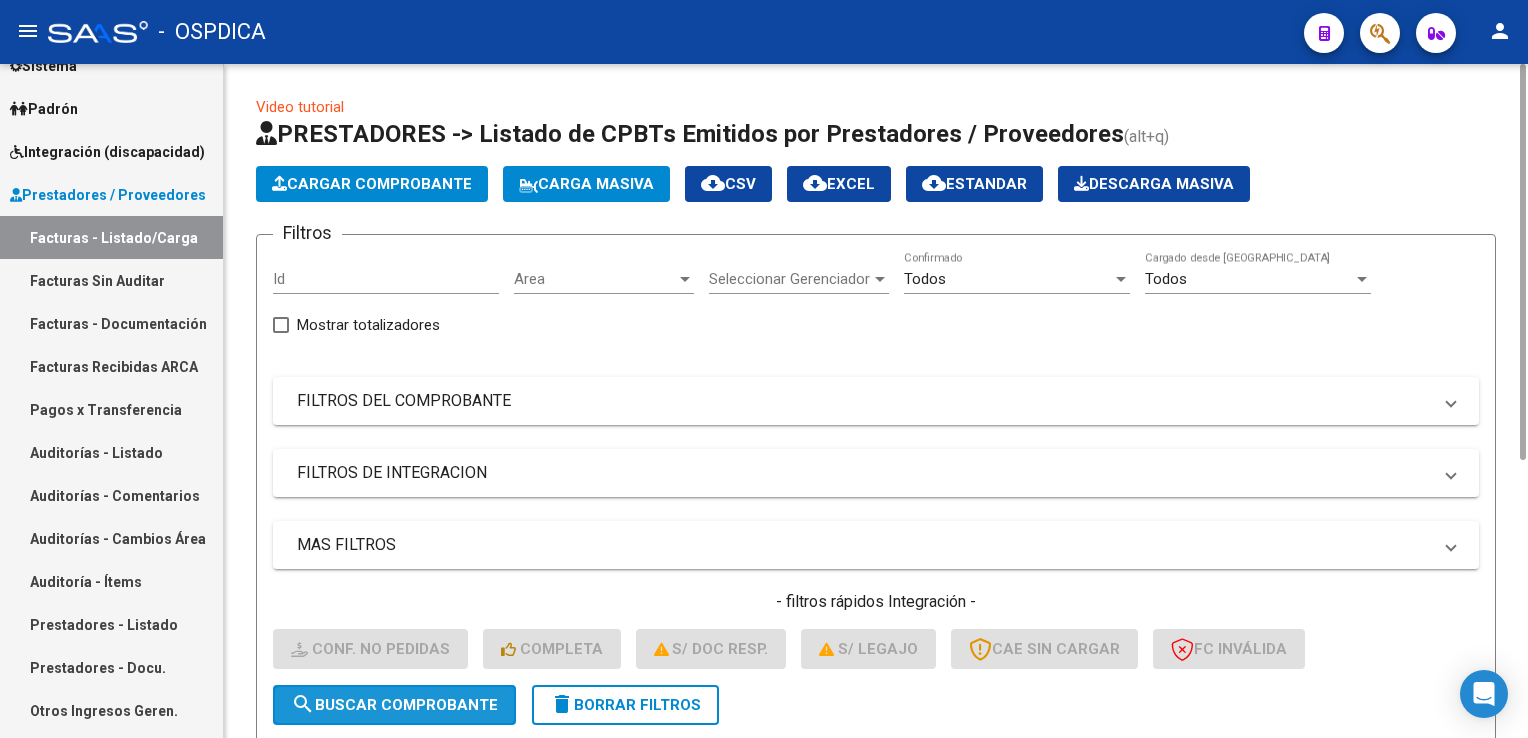 click on "search  Buscar Comprobante" 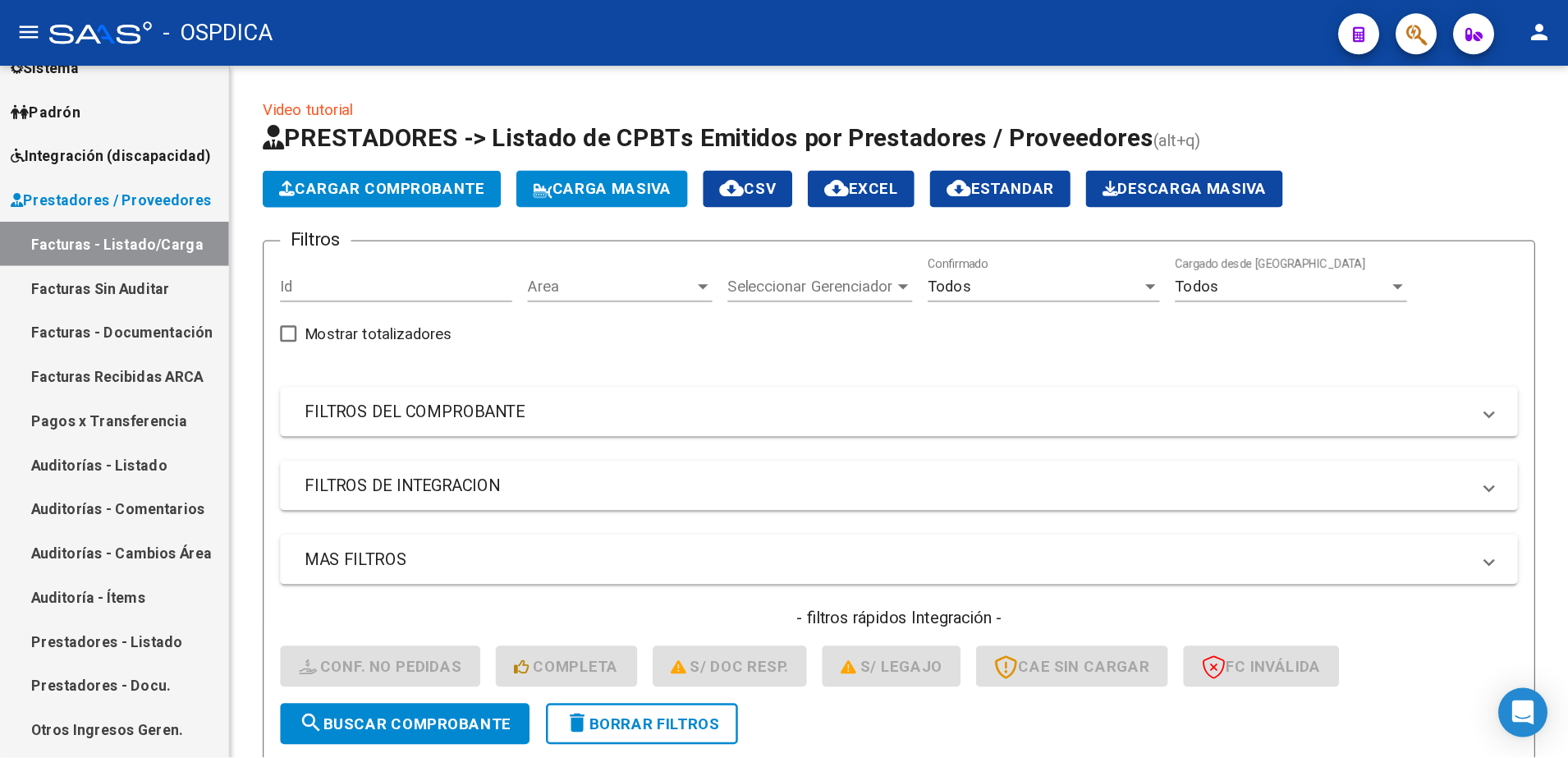 scroll, scrollTop: 164, scrollLeft: 0, axis: vertical 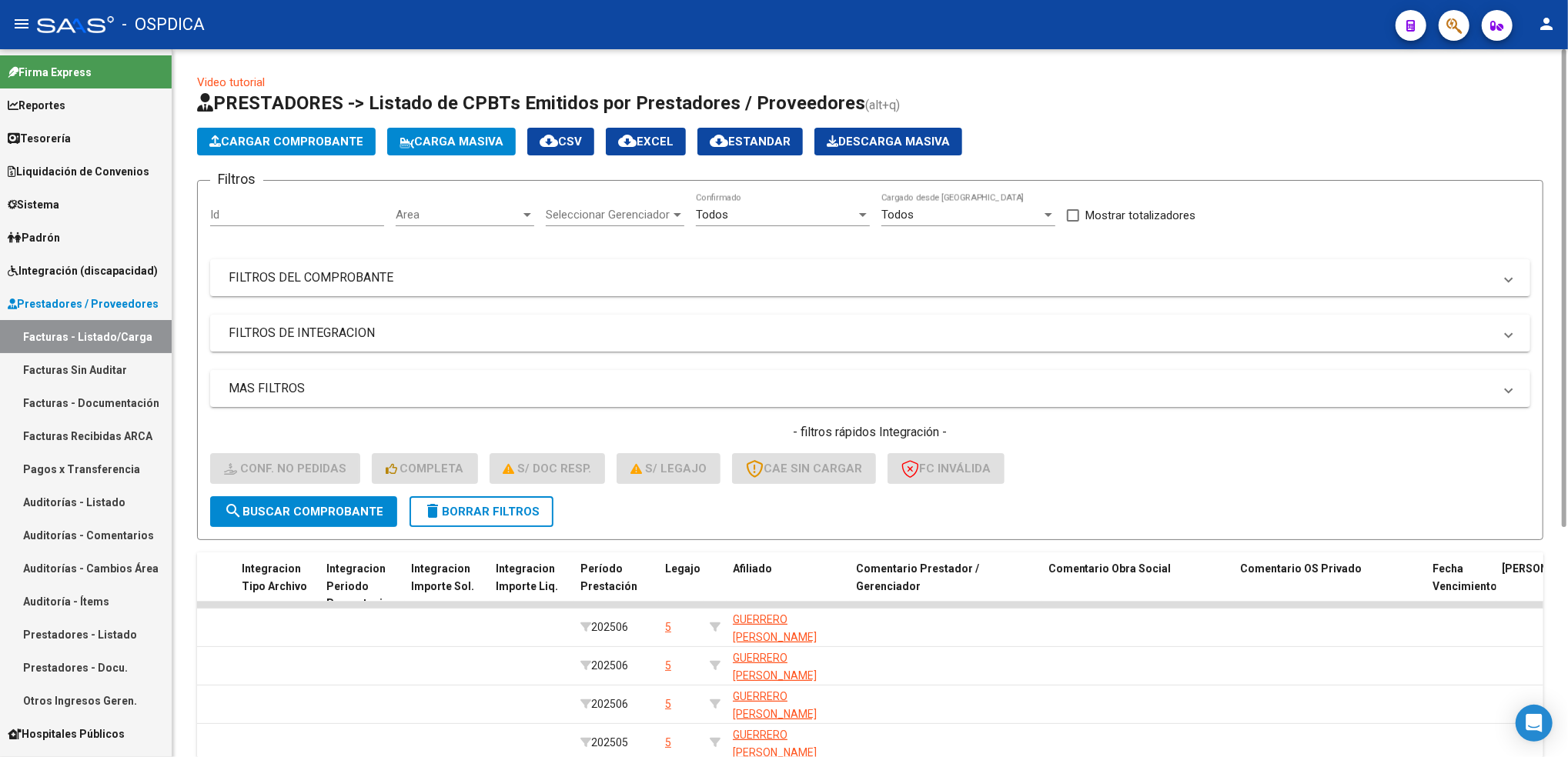 drag, startPoint x: 1175, startPoint y: 1, endPoint x: 1049, endPoint y: 455, distance: 471.1603 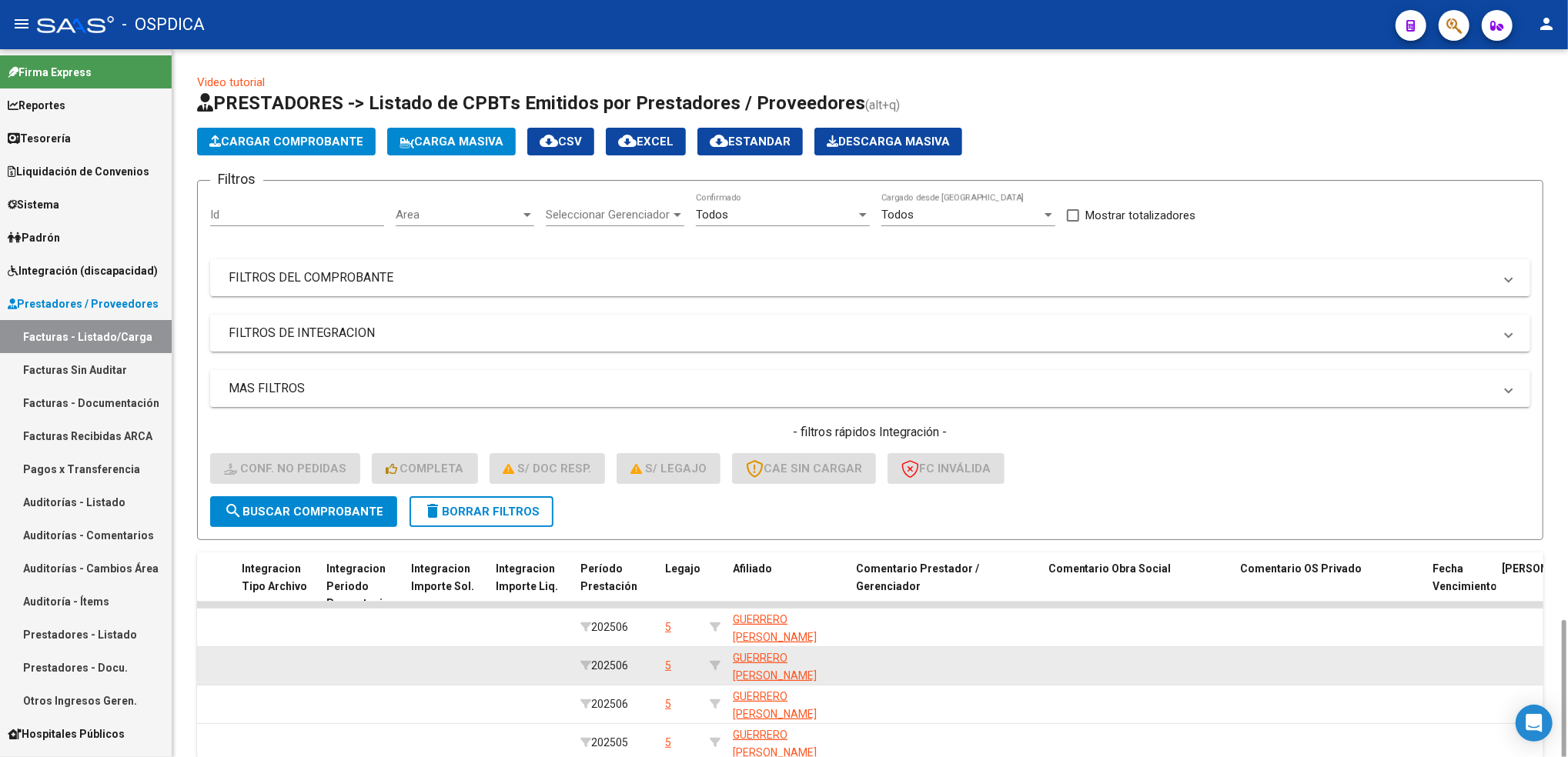 scroll, scrollTop: 341, scrollLeft: 0, axis: vertical 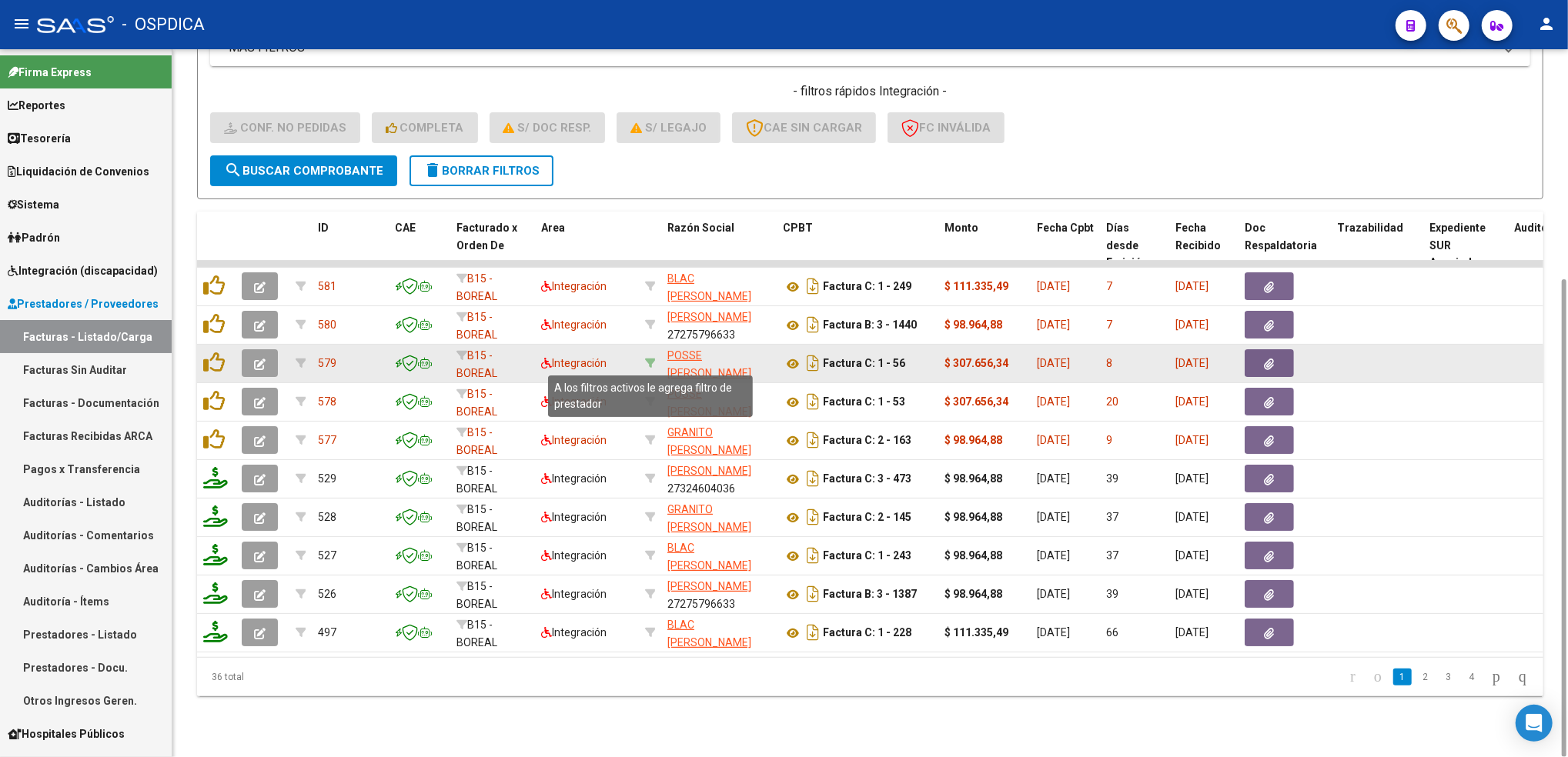click 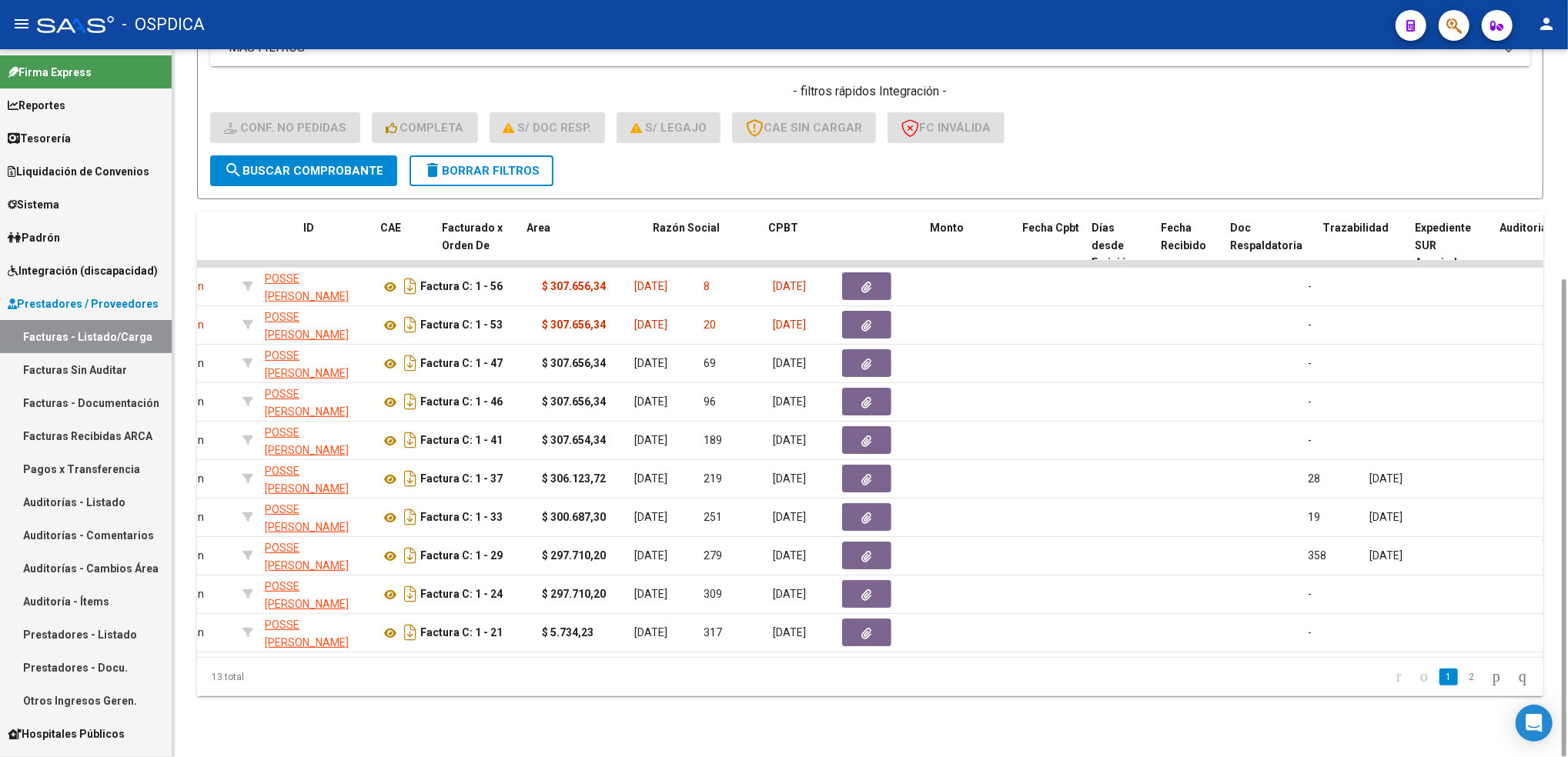 scroll, scrollTop: 0, scrollLeft: 0, axis: both 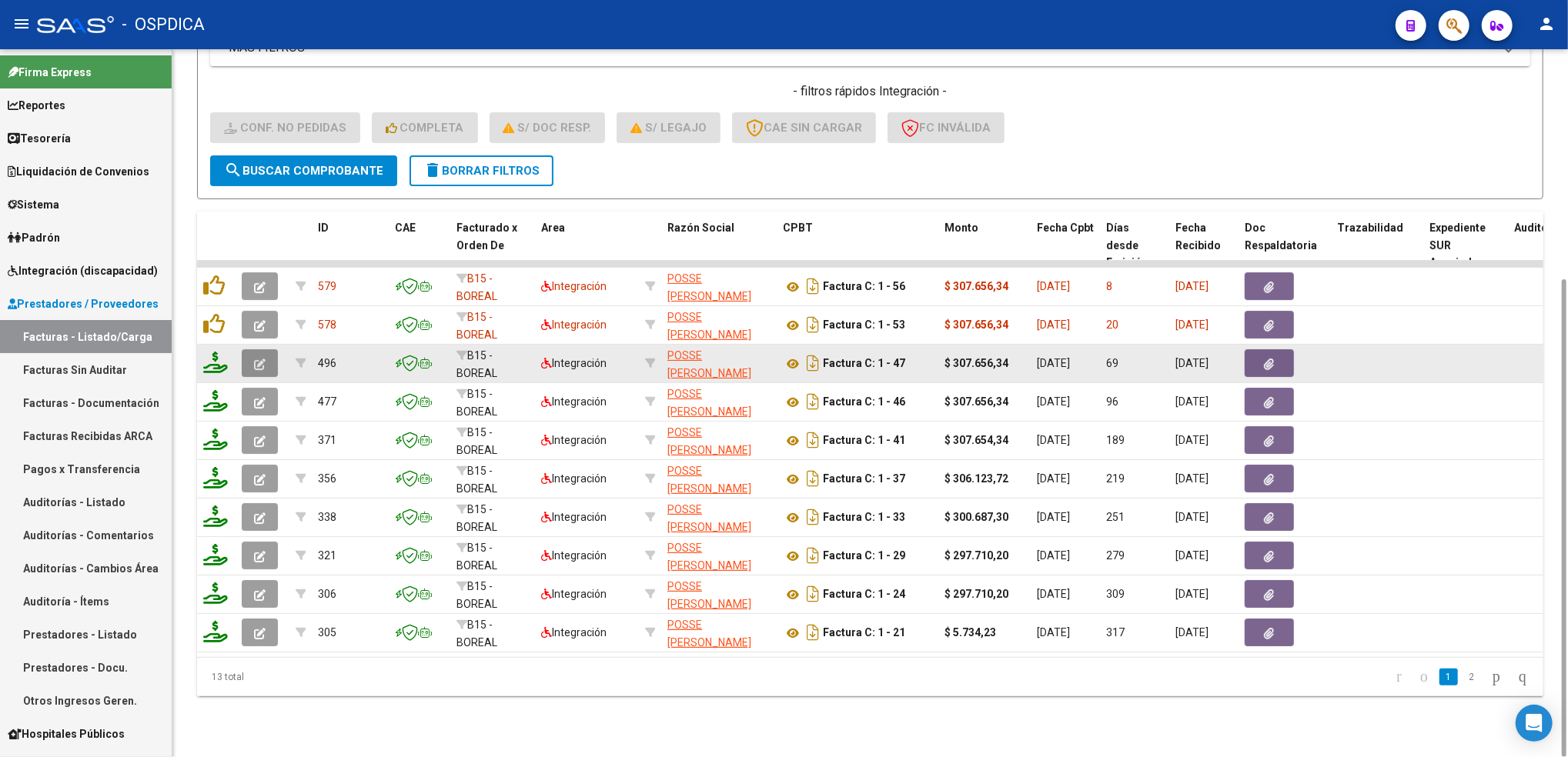 click 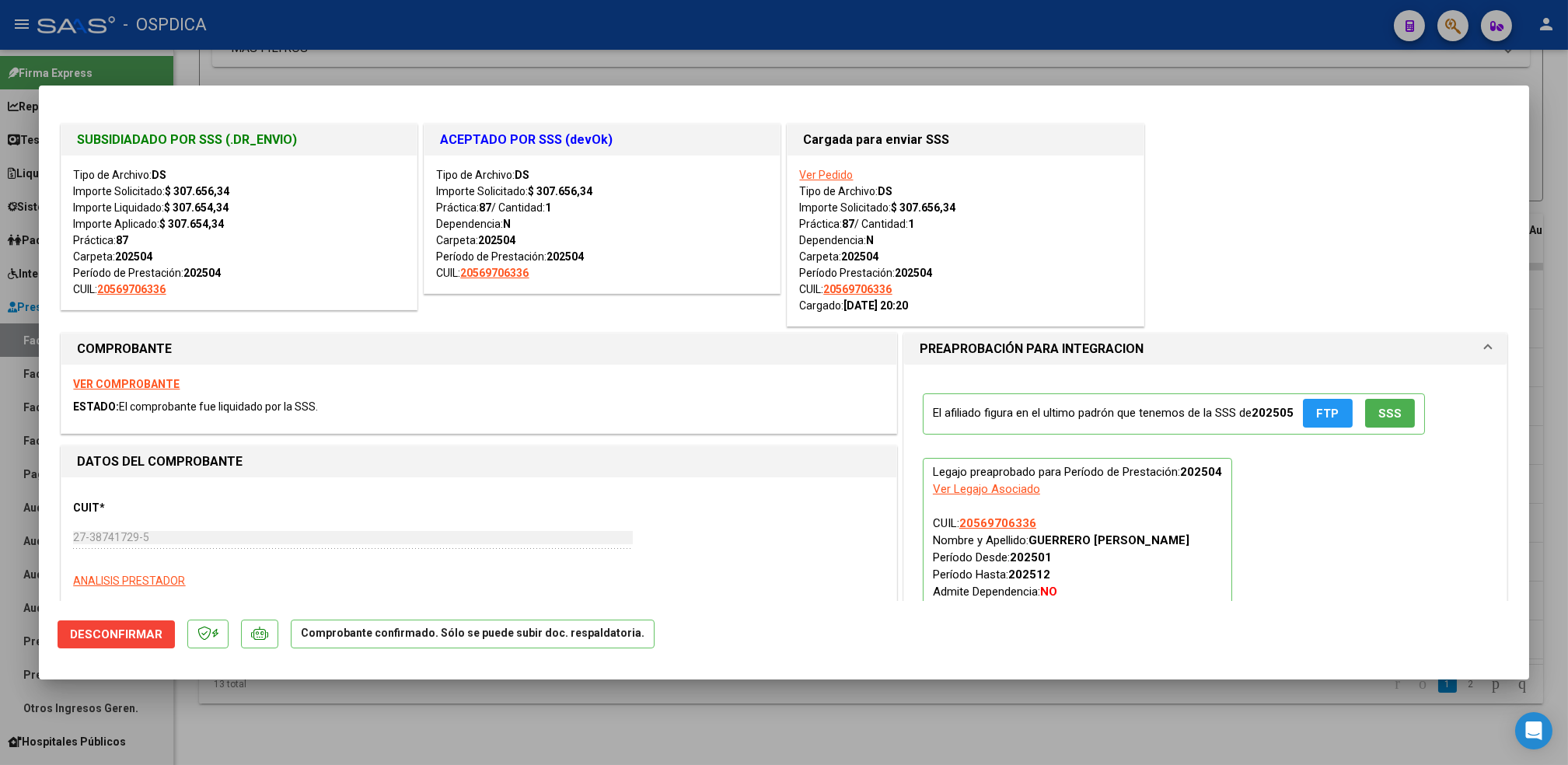 click at bounding box center [784, 382] 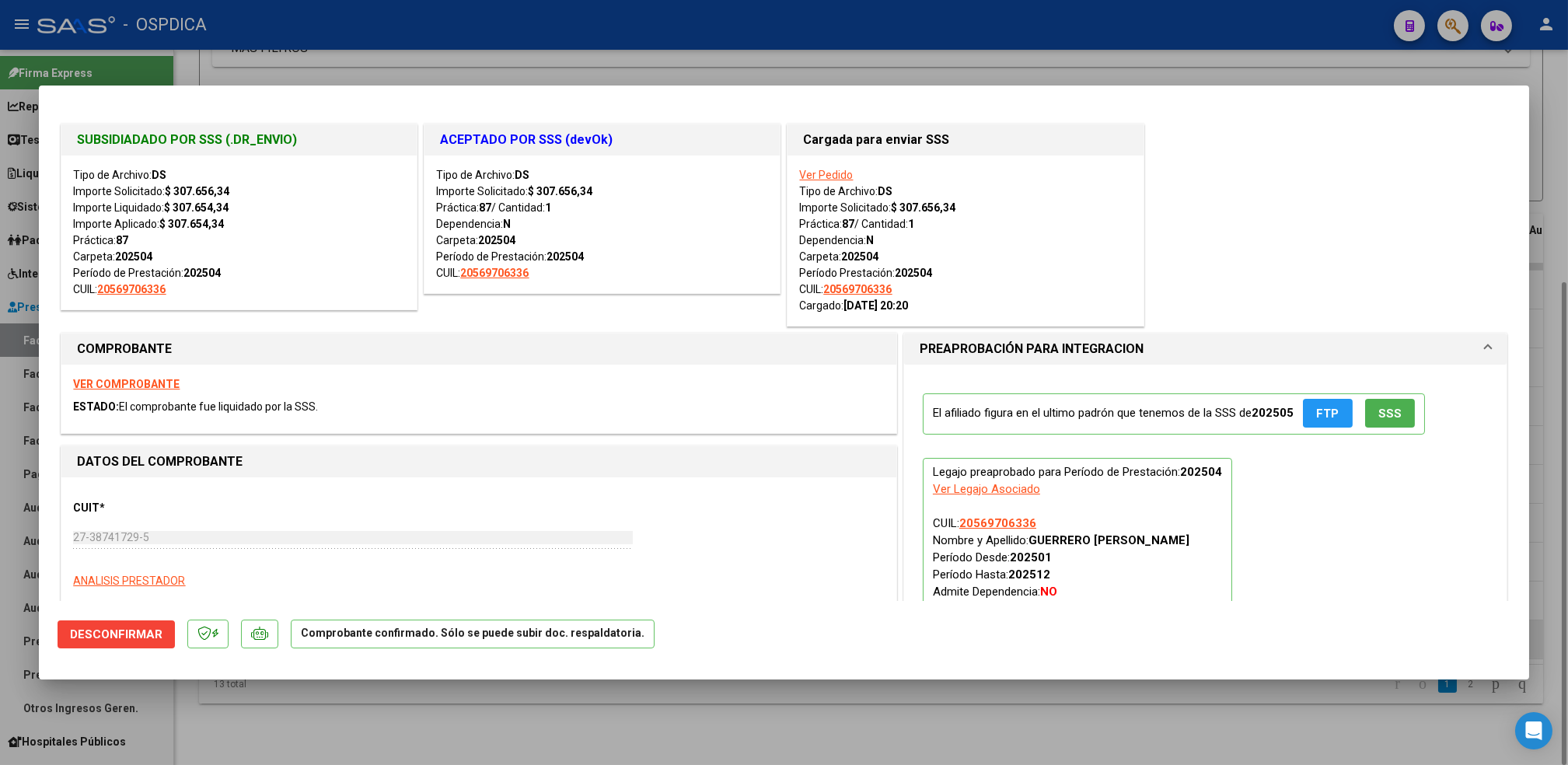 type 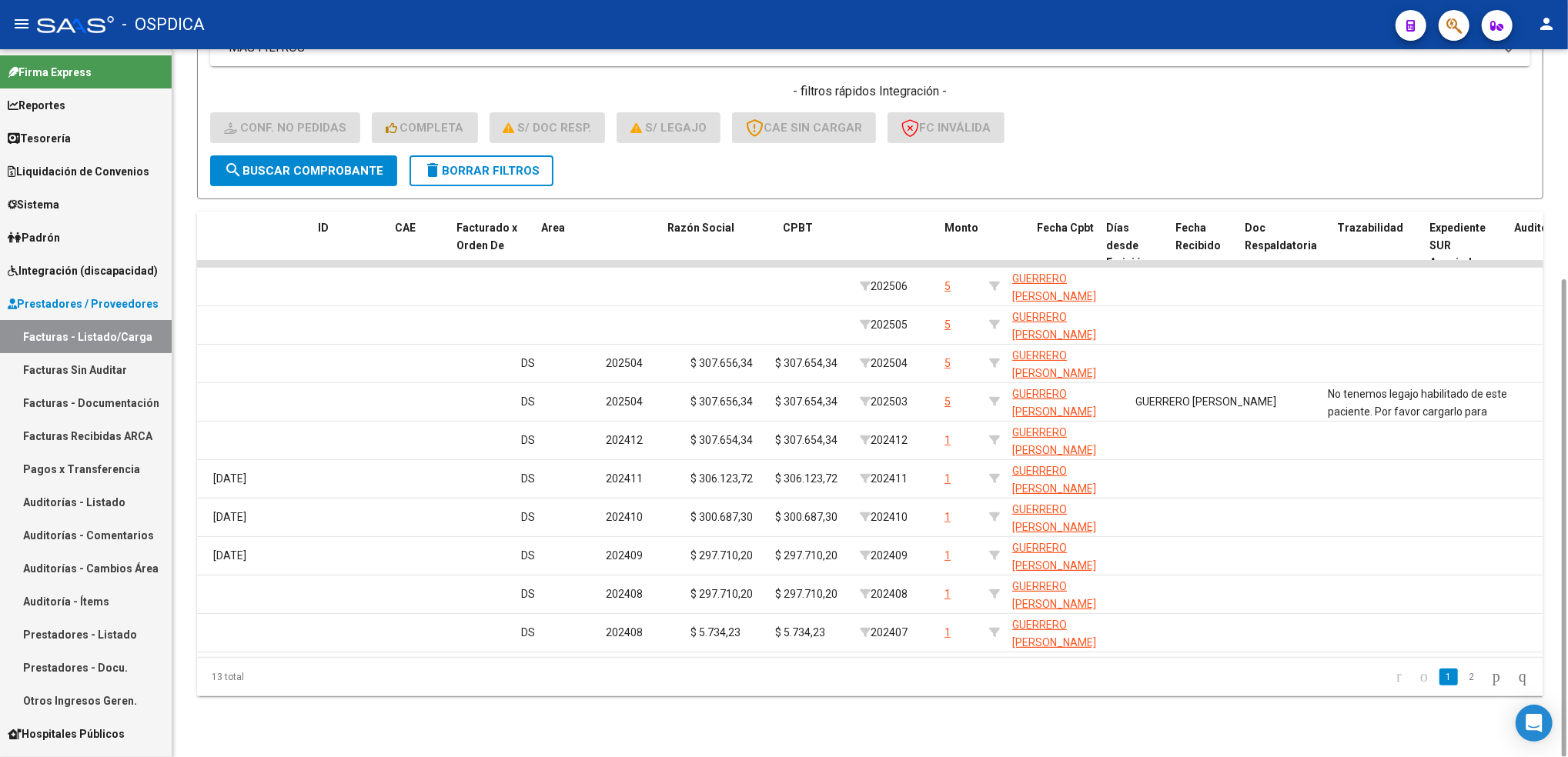 scroll, scrollTop: 0, scrollLeft: 0, axis: both 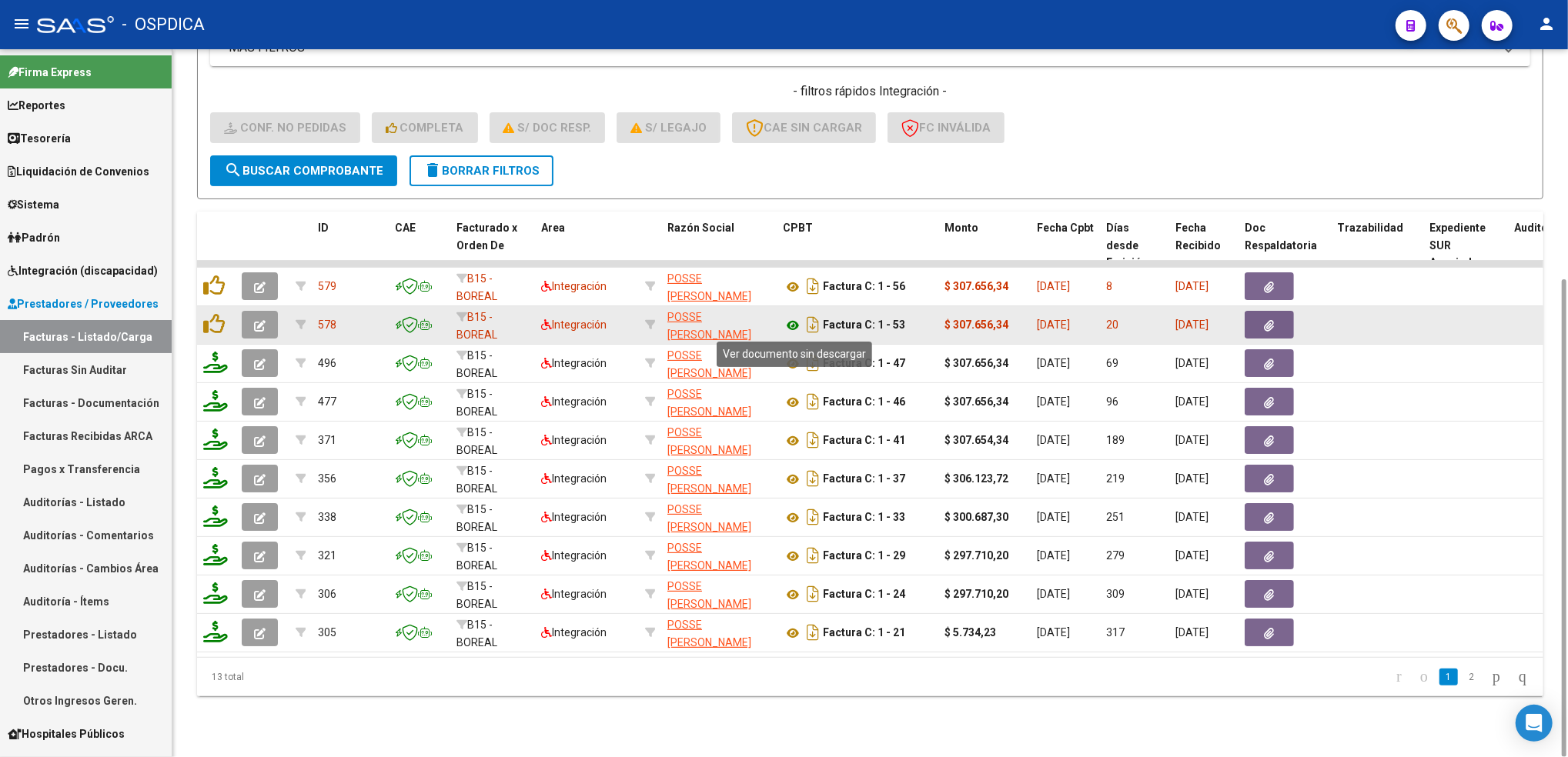 click 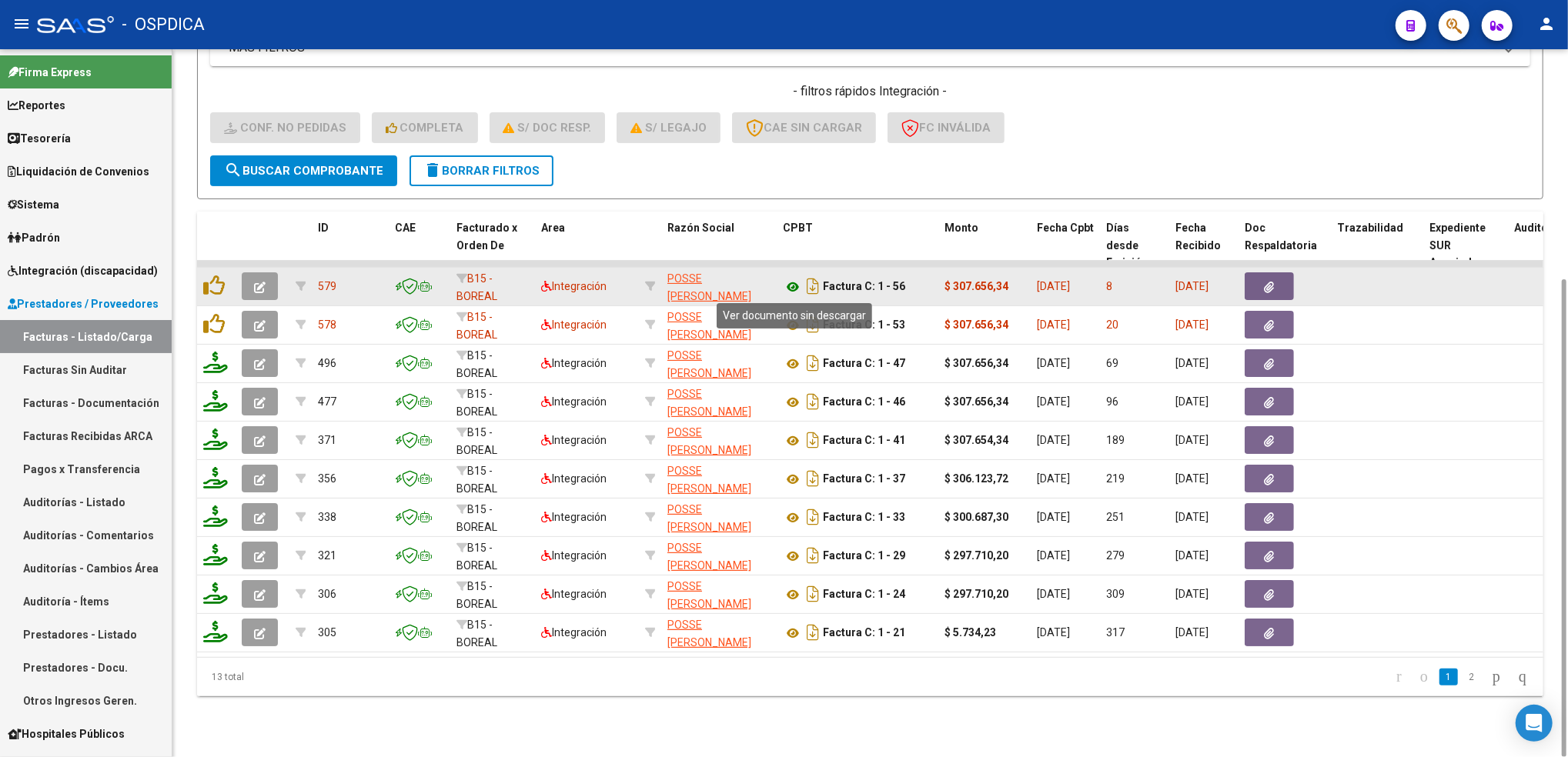 click 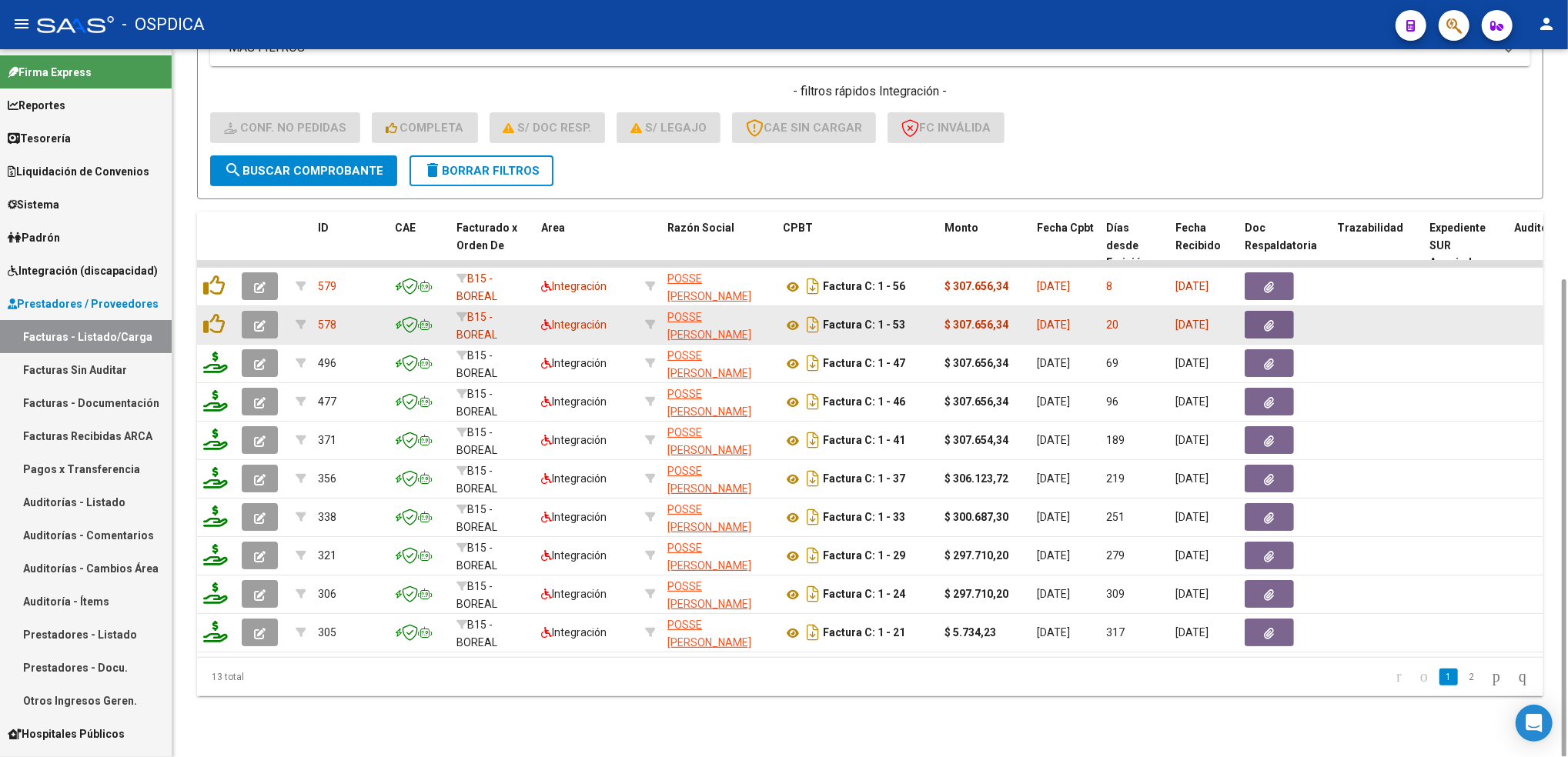 click 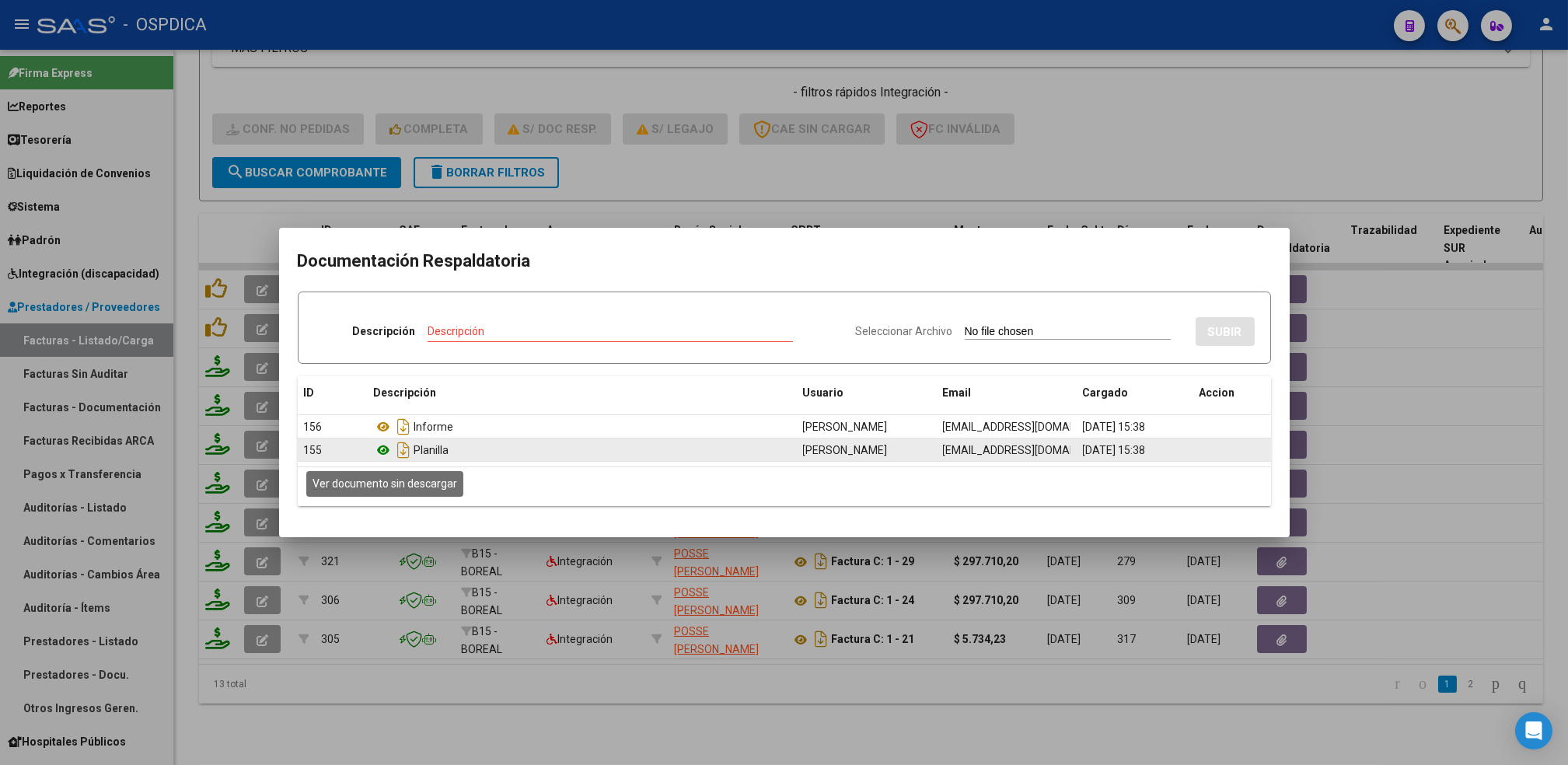 click 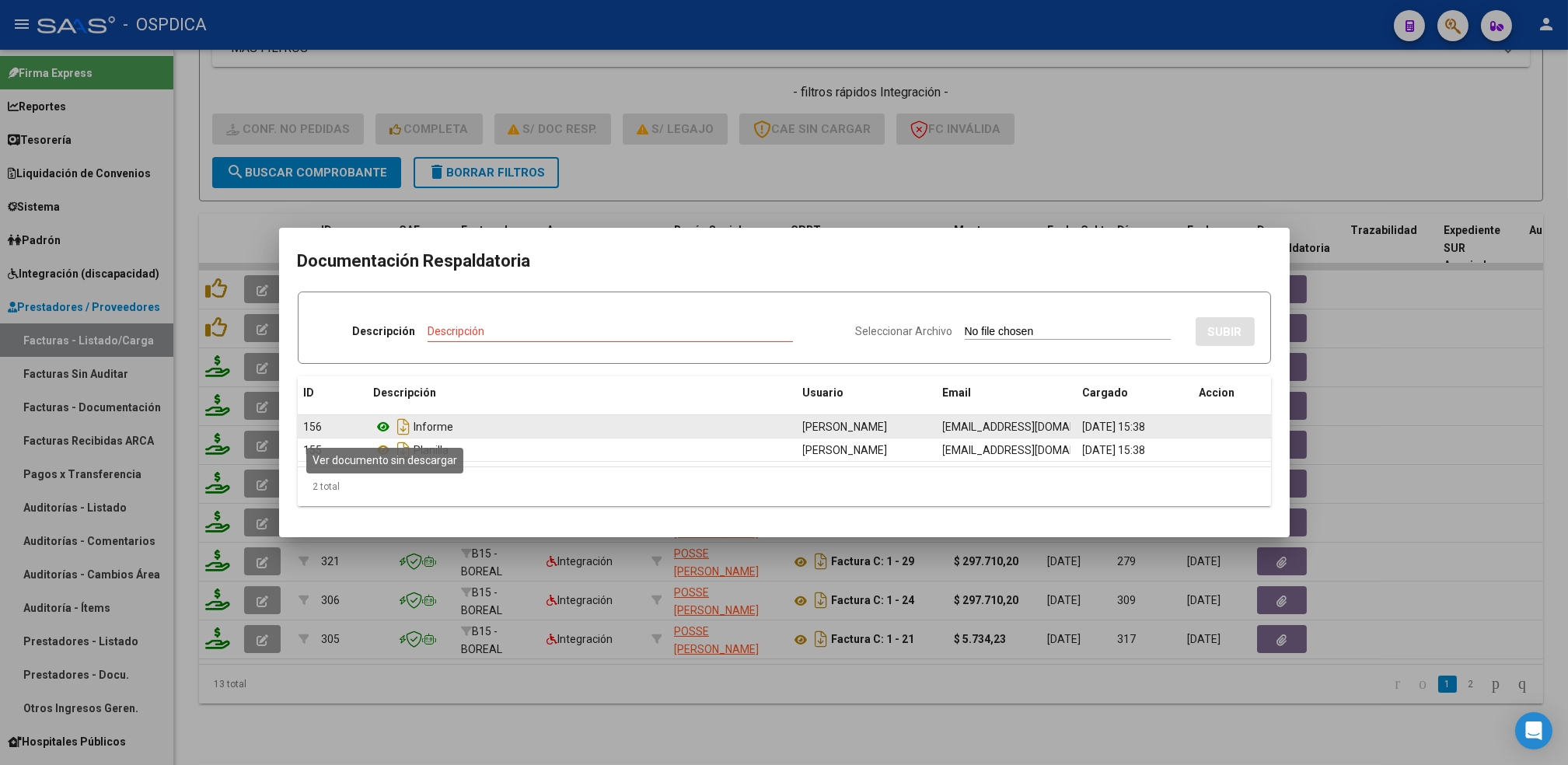 click 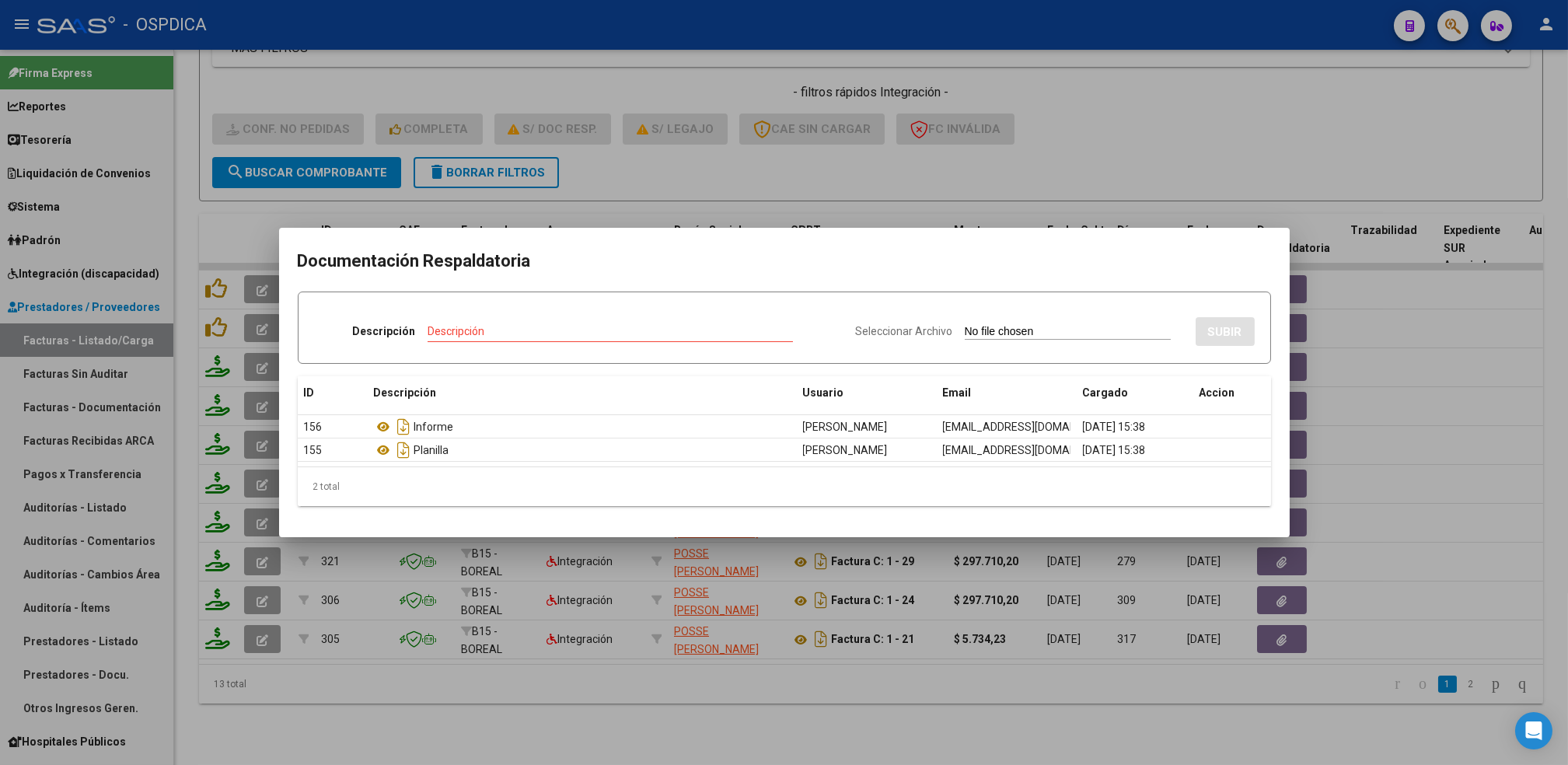 click at bounding box center [784, 382] 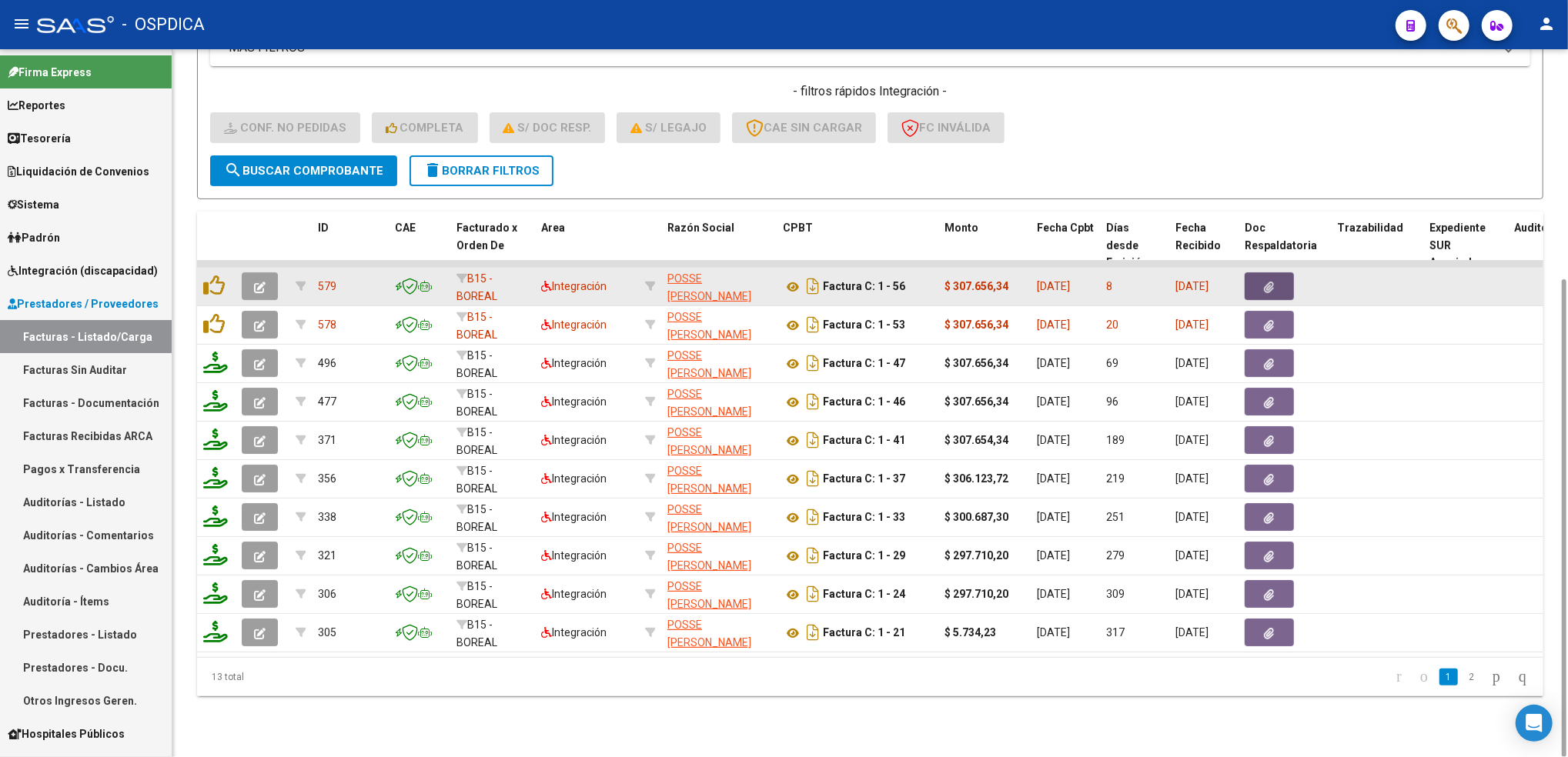 click 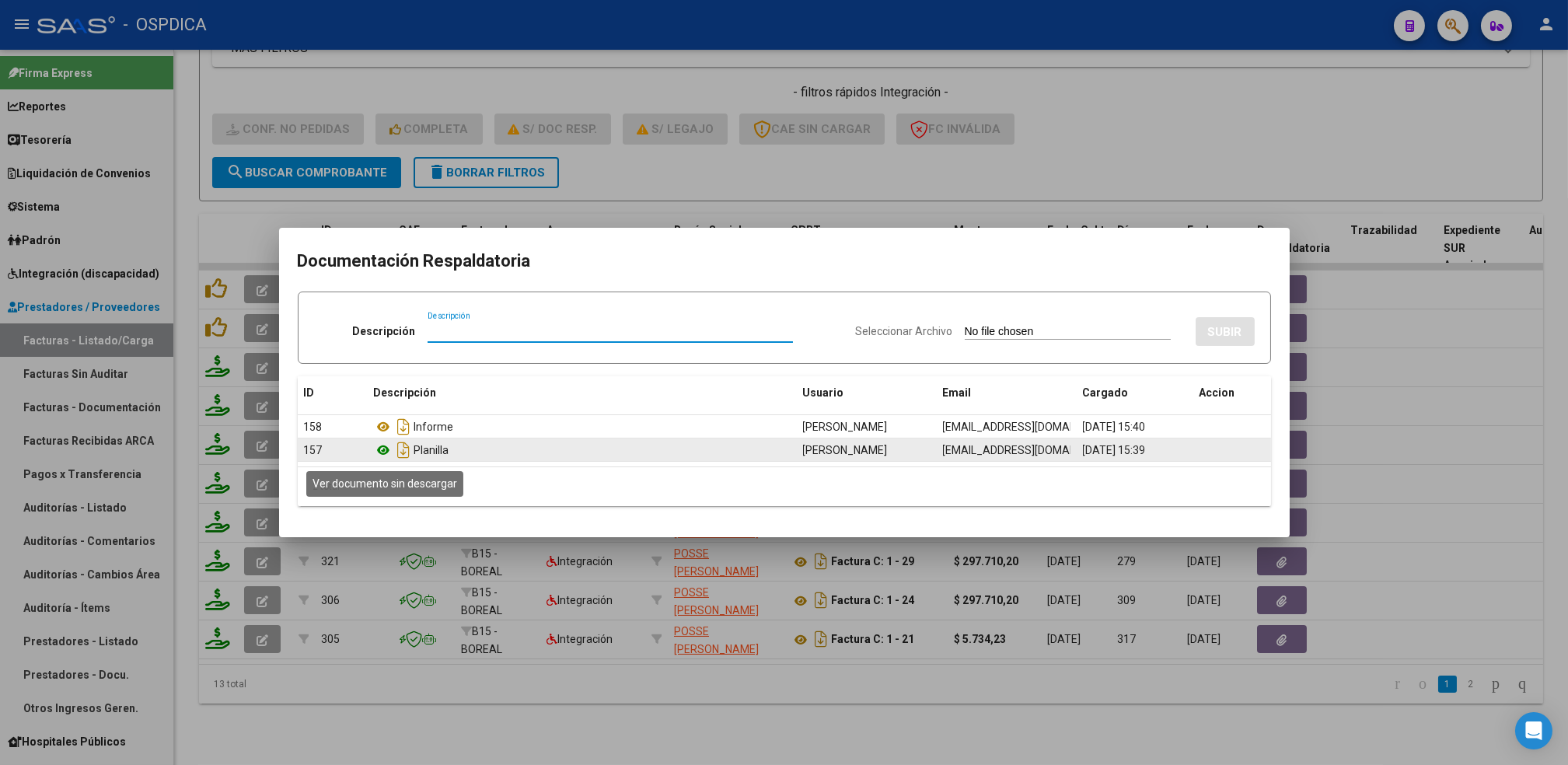click 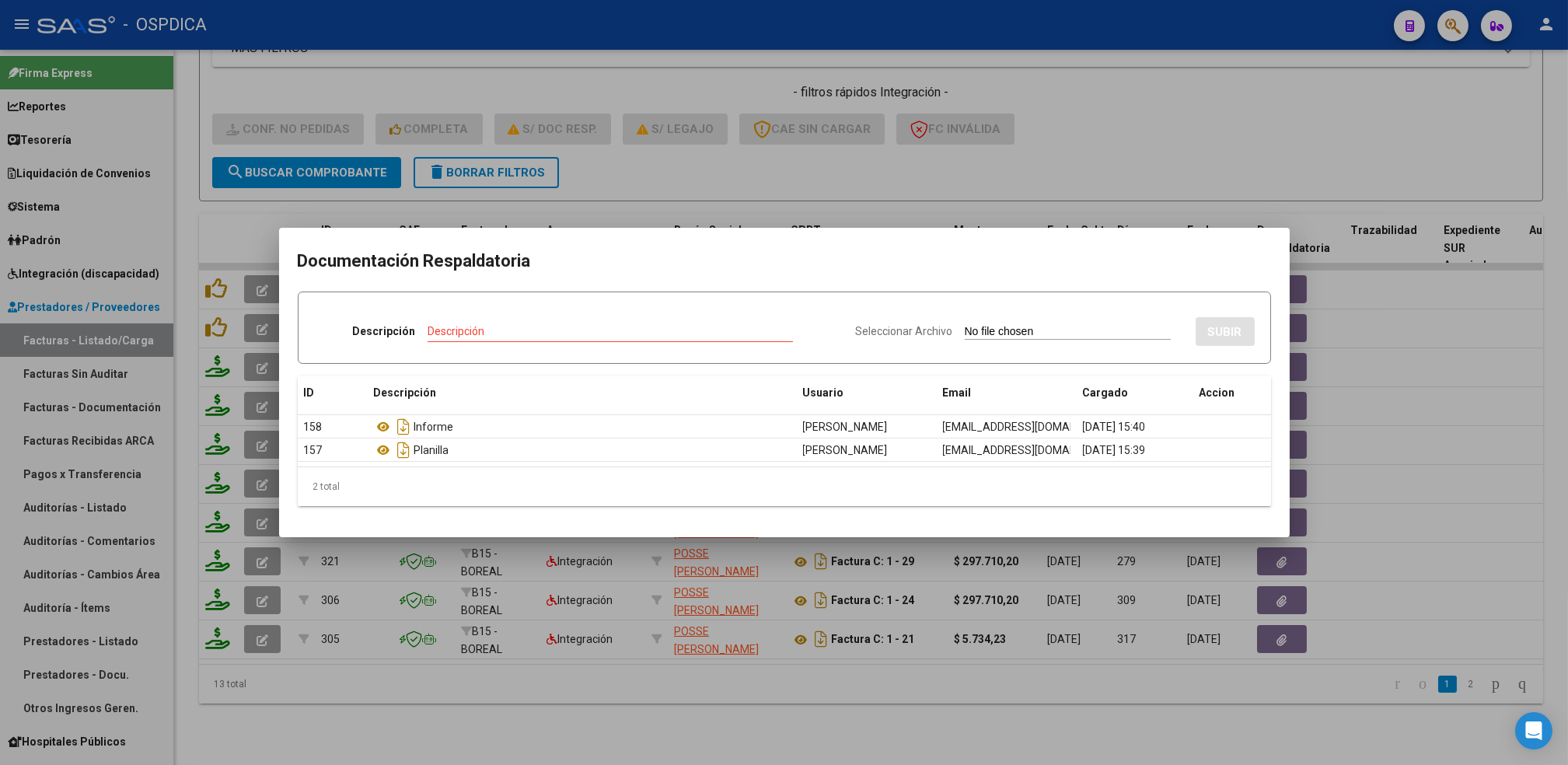 click at bounding box center [784, 382] 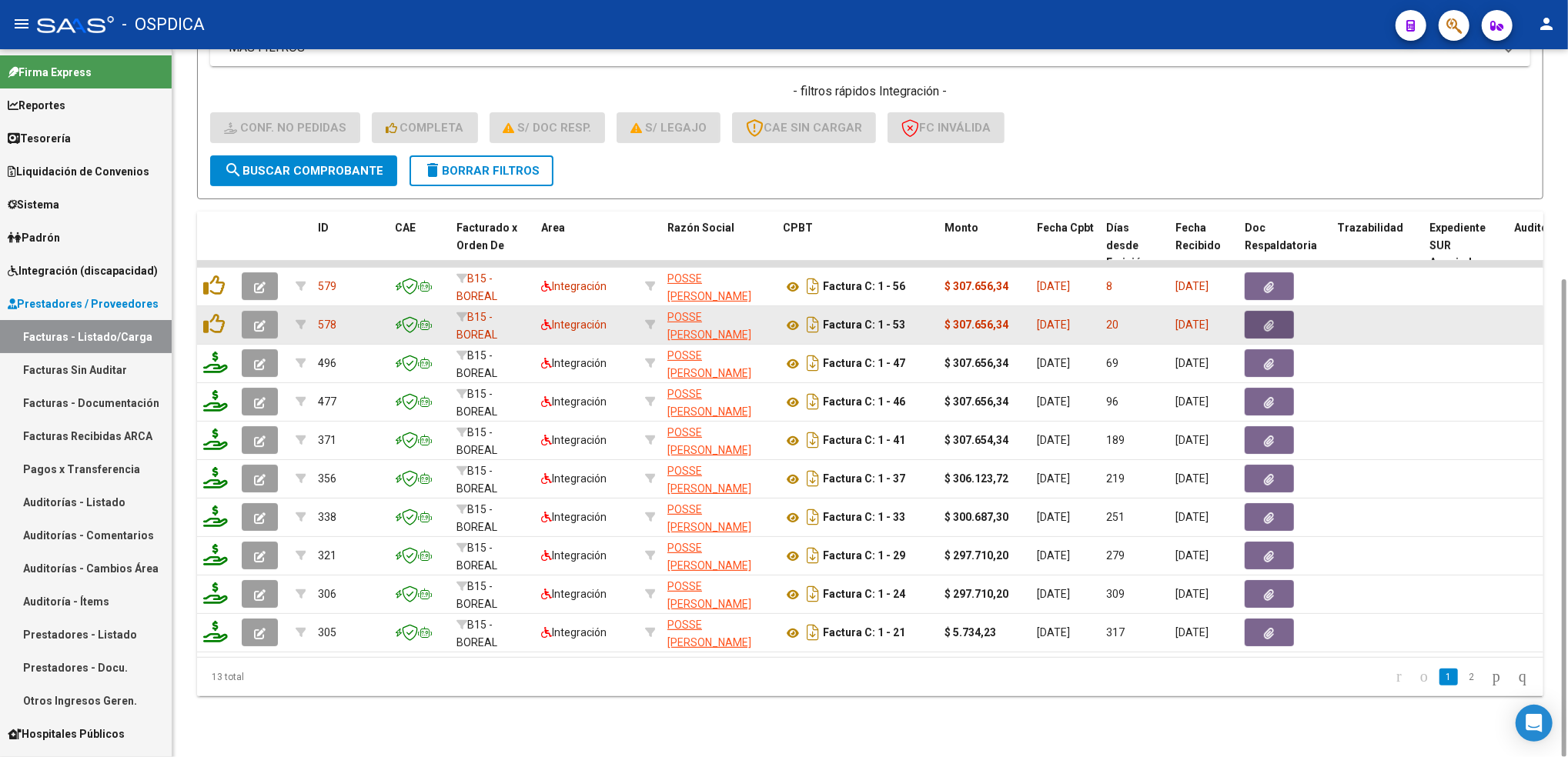 click 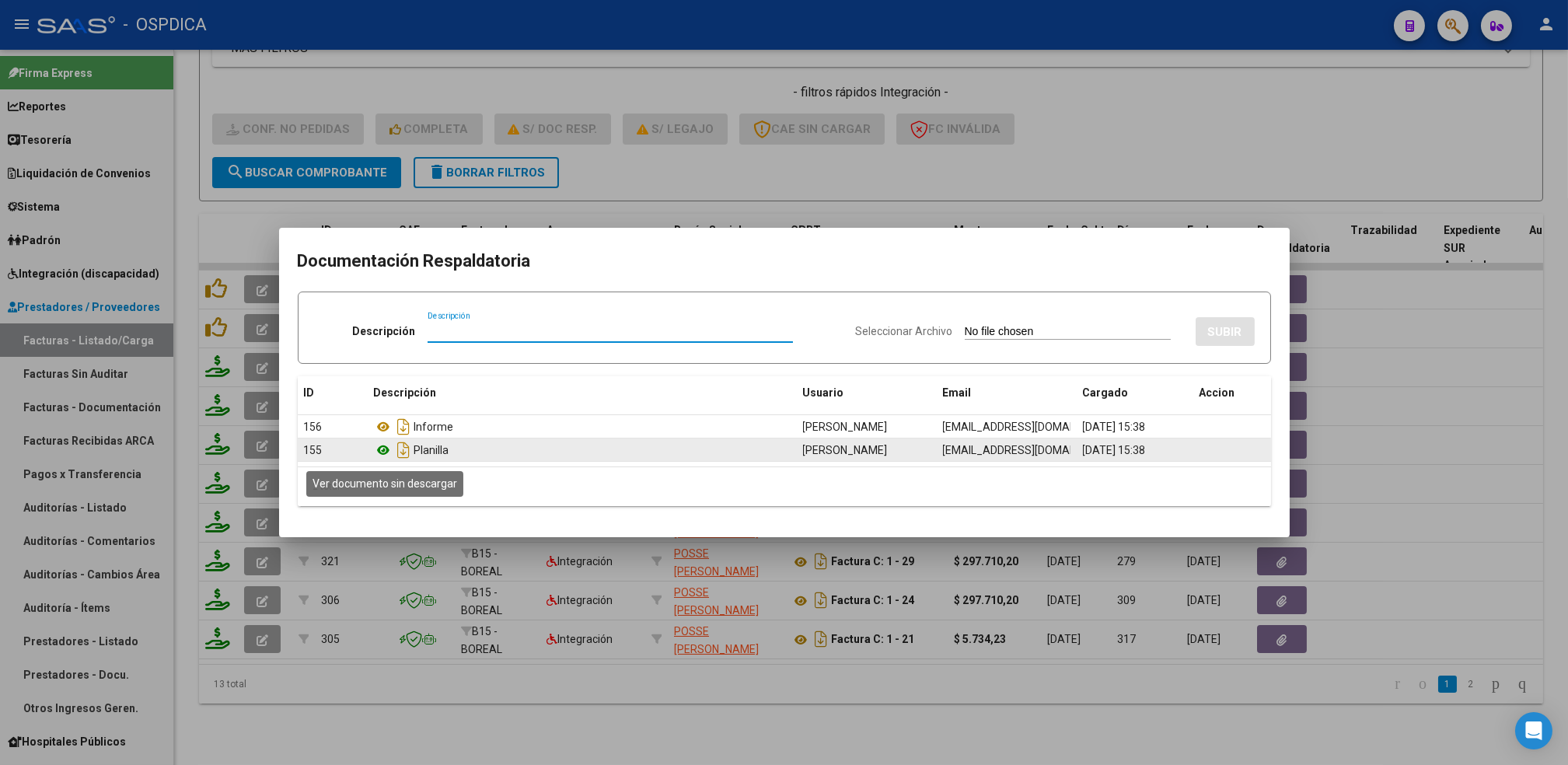 click 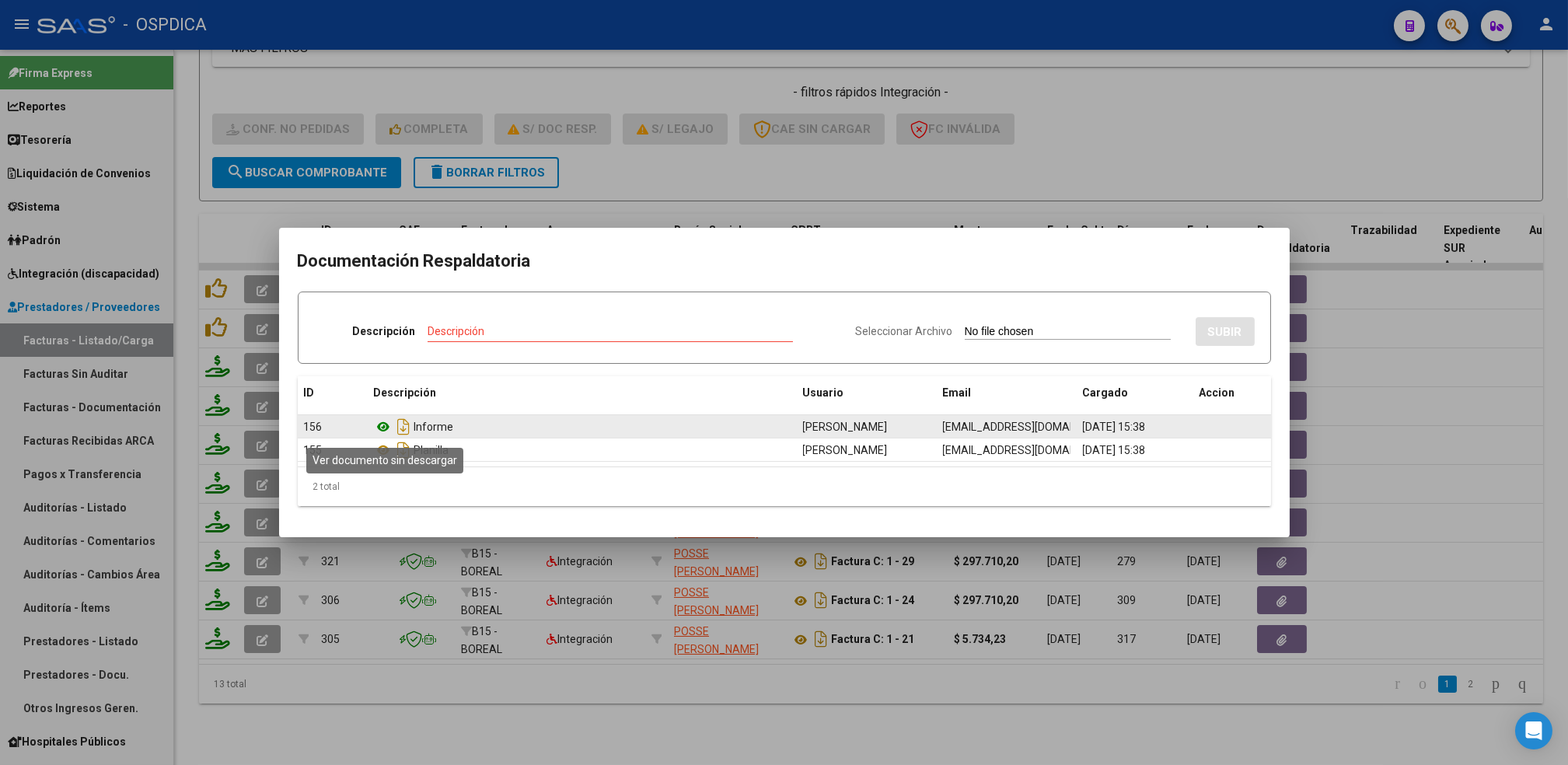 click 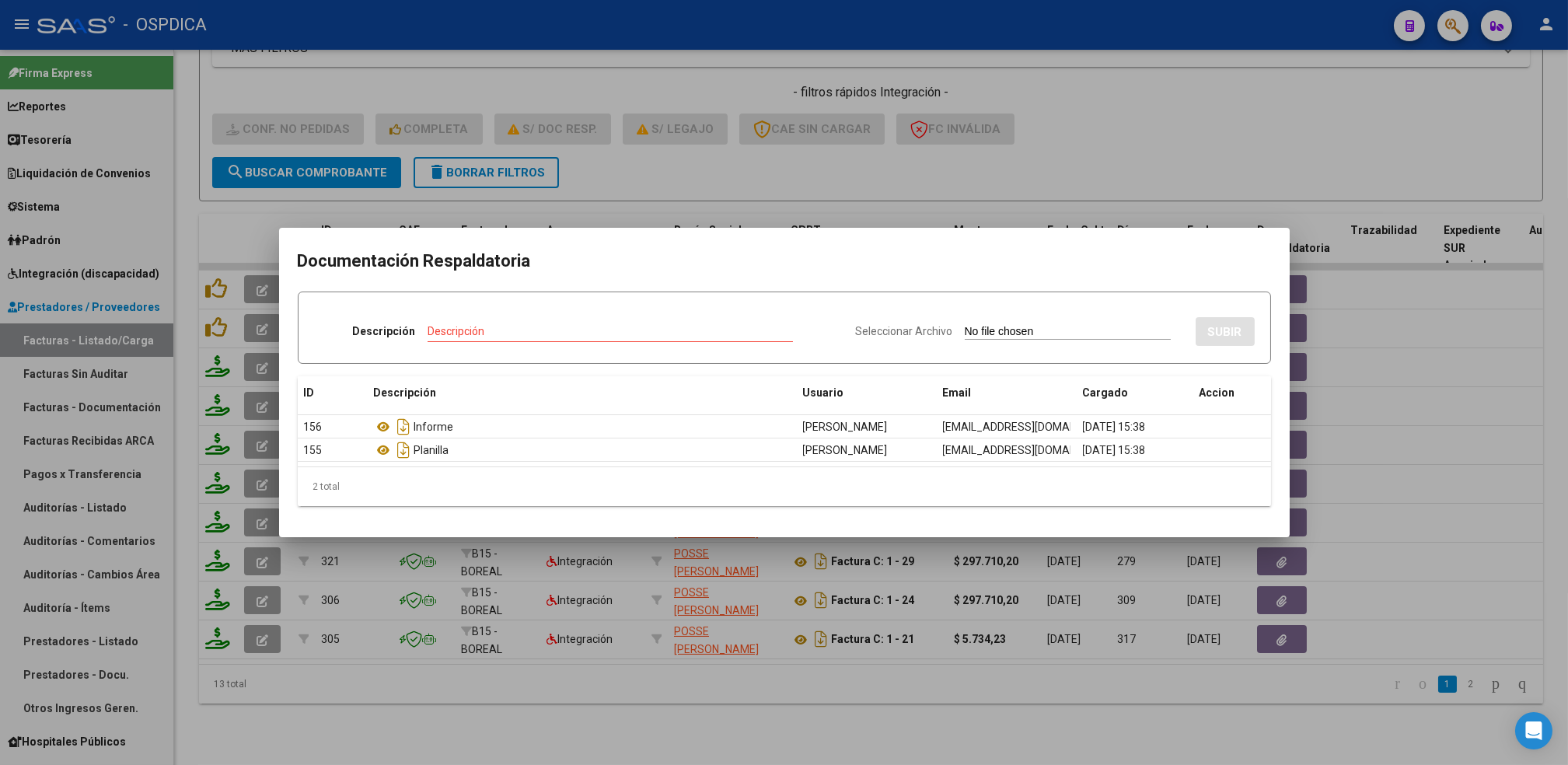 click at bounding box center [784, 382] 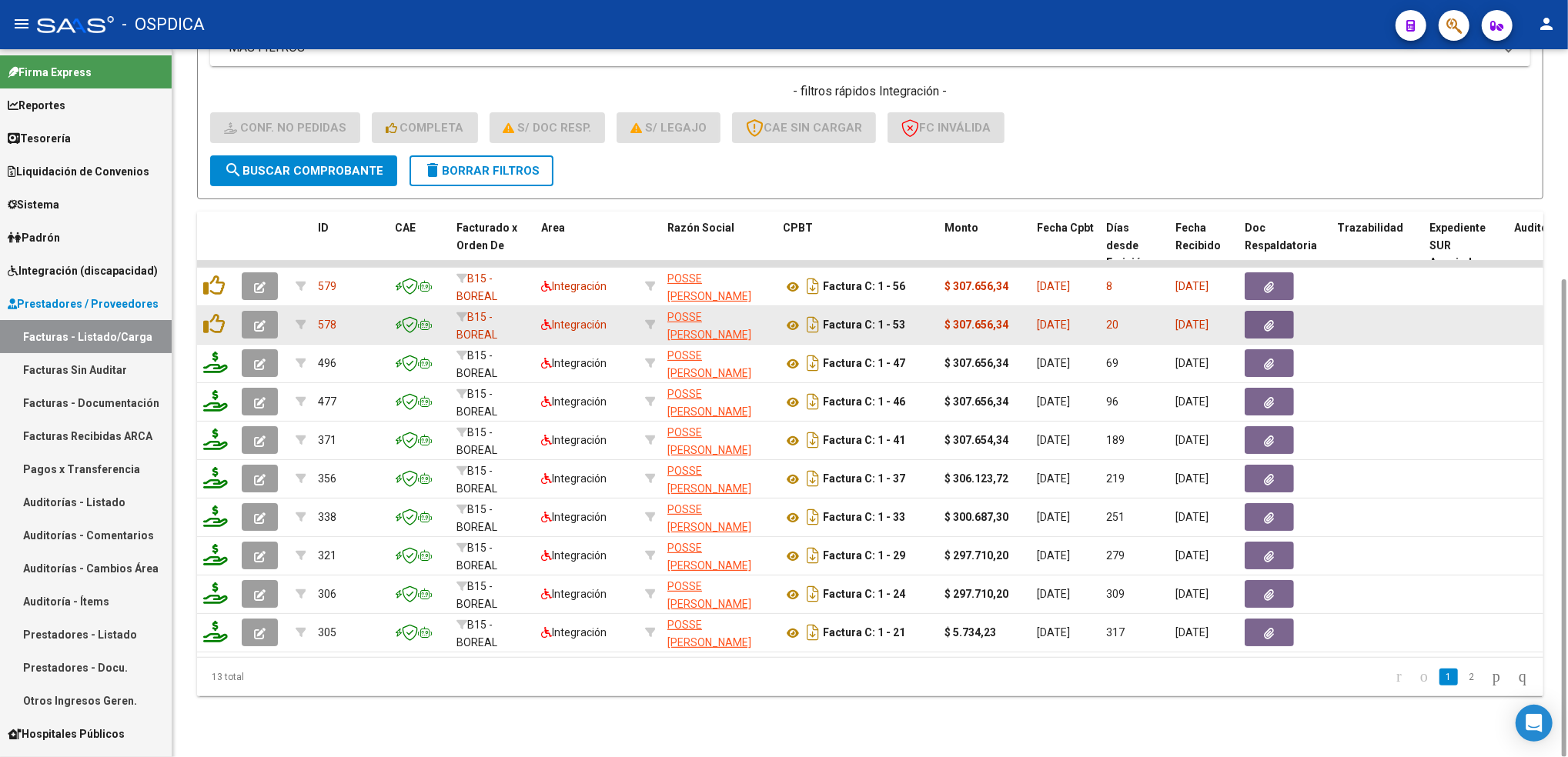 click 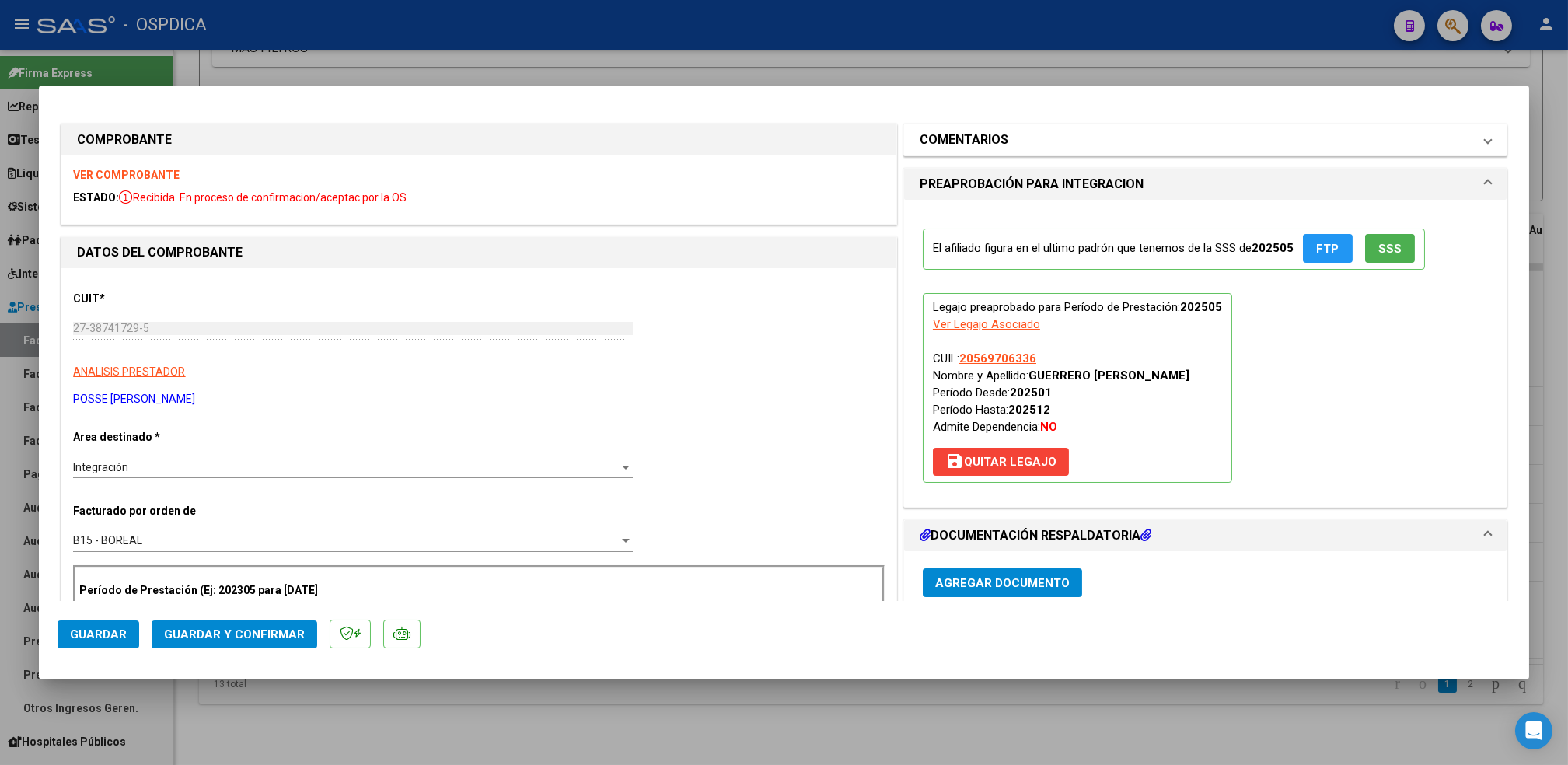click on "COMENTARIOS" at bounding box center (964, 140) 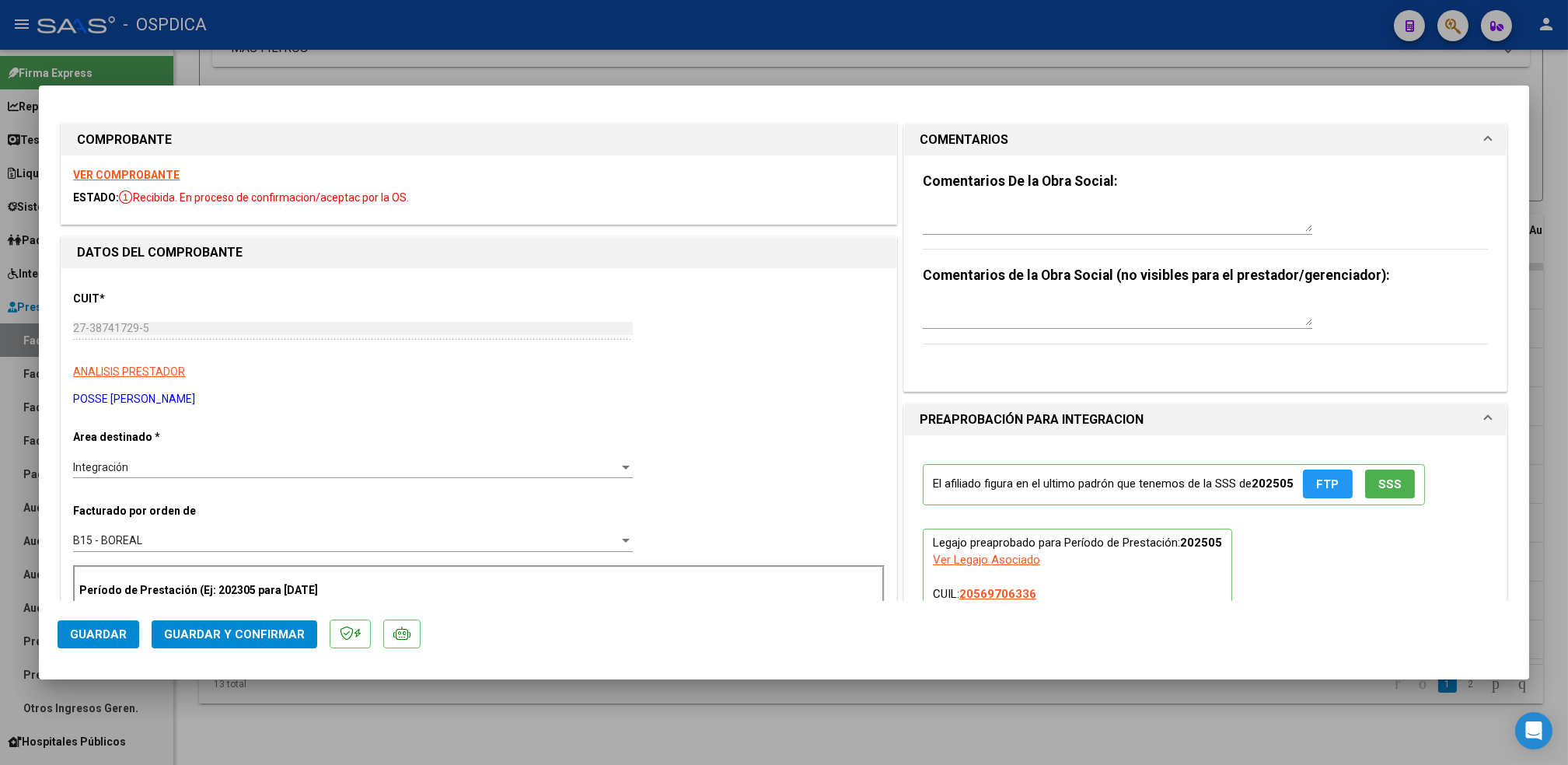 click at bounding box center (1117, 216) 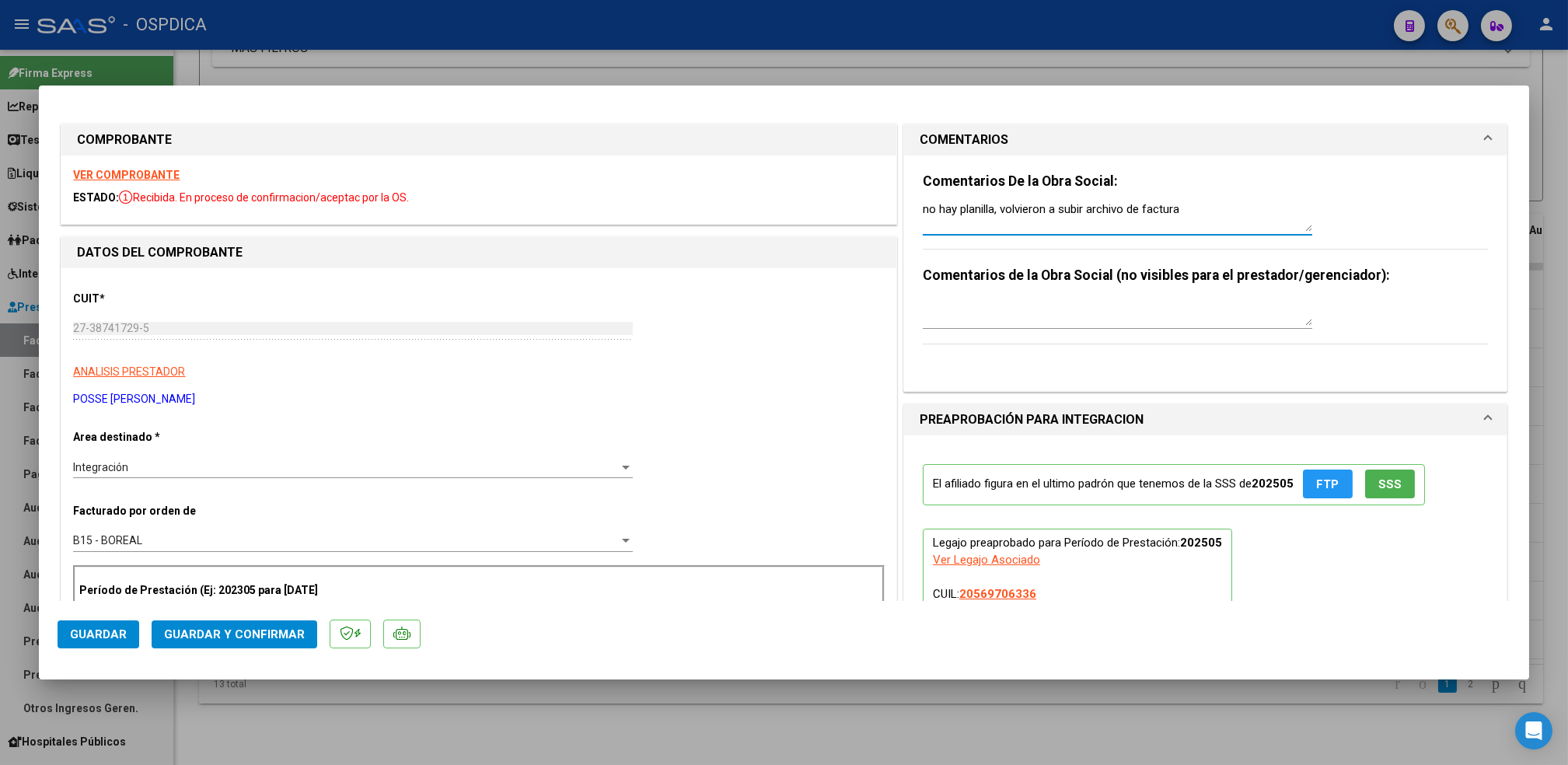 click on "no hay planilla, volvieron a subir archivo de factura" at bounding box center (1117, 216) 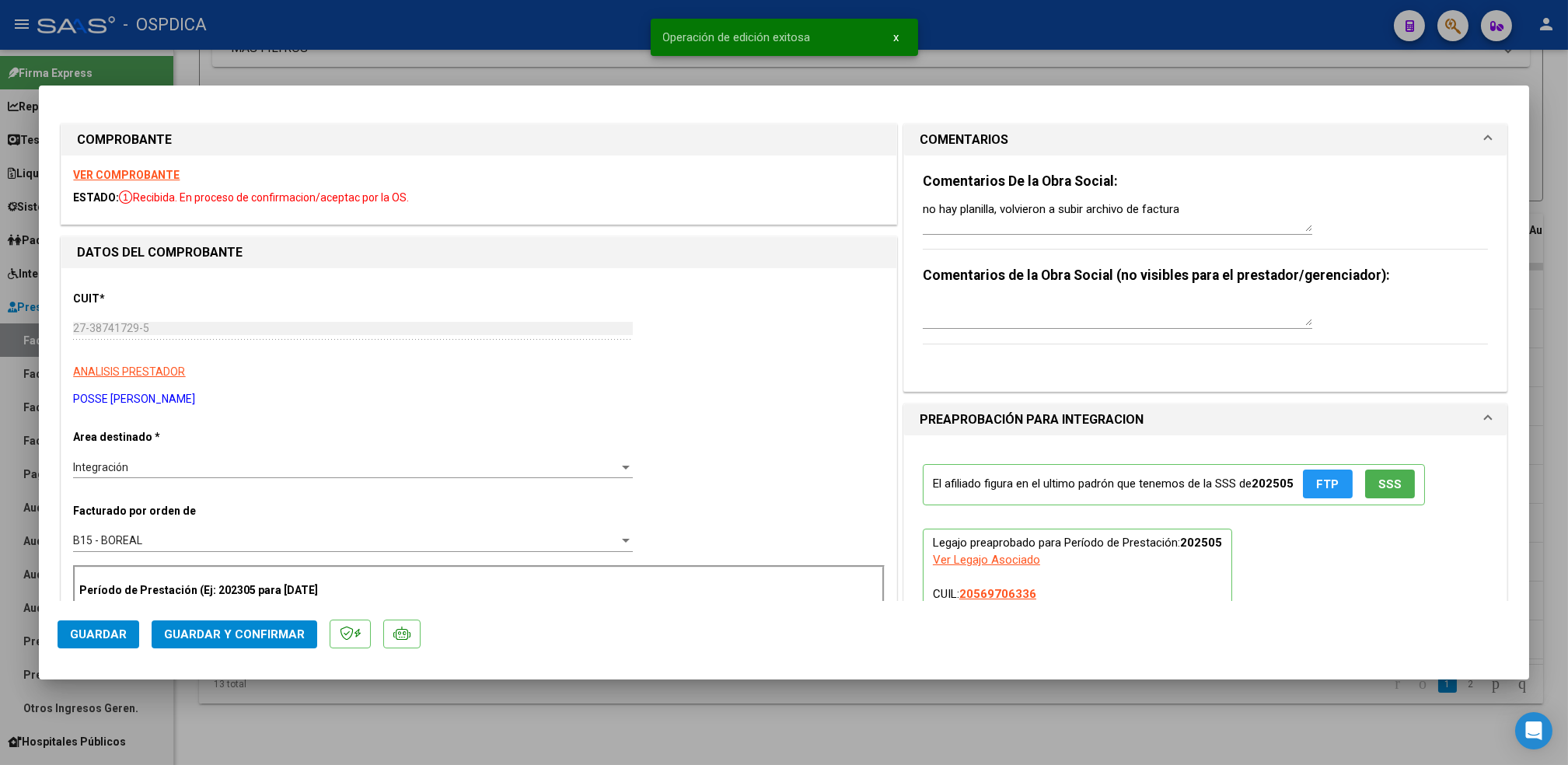 click at bounding box center [784, 382] 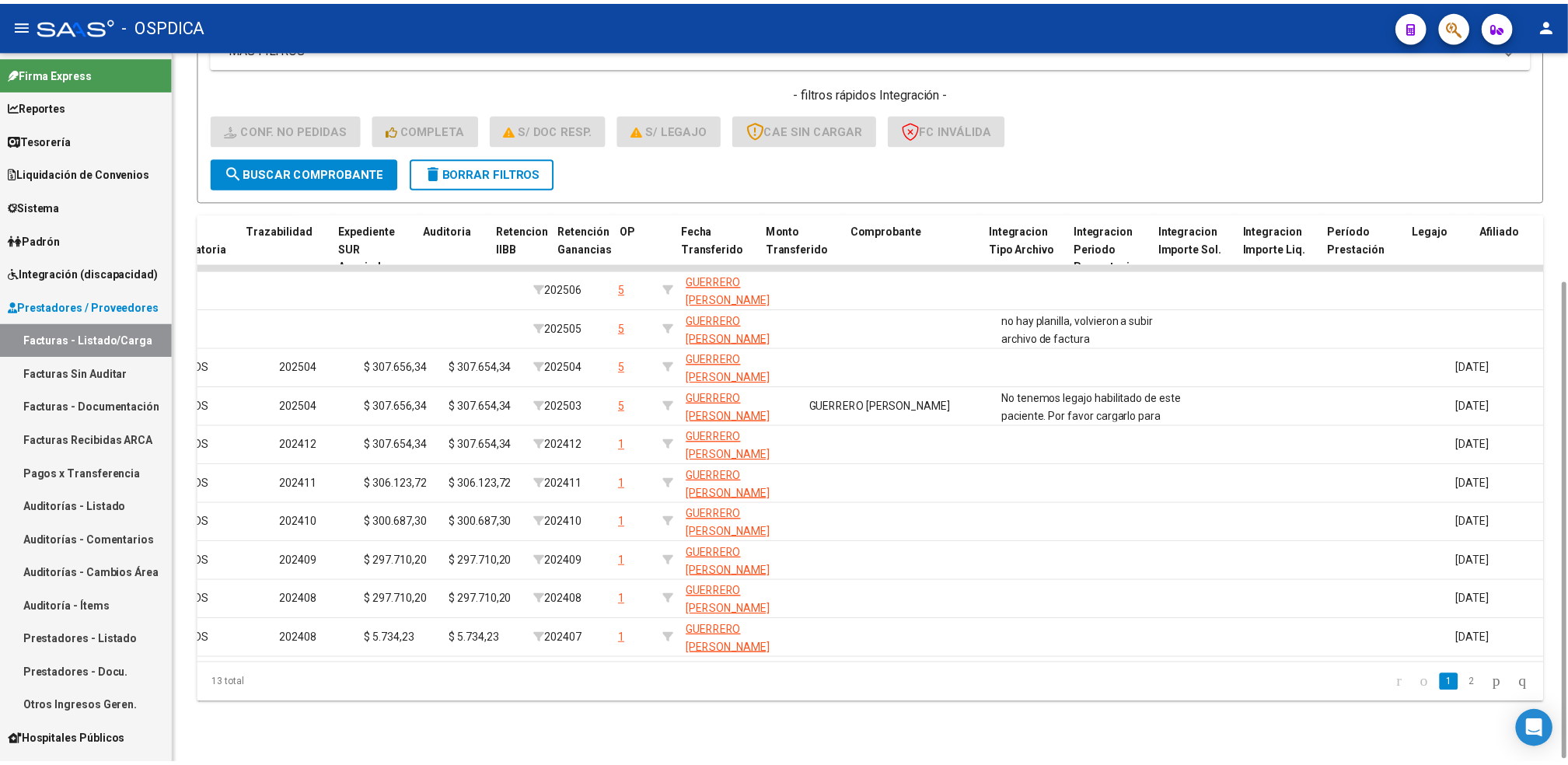 scroll, scrollTop: 0, scrollLeft: 0, axis: both 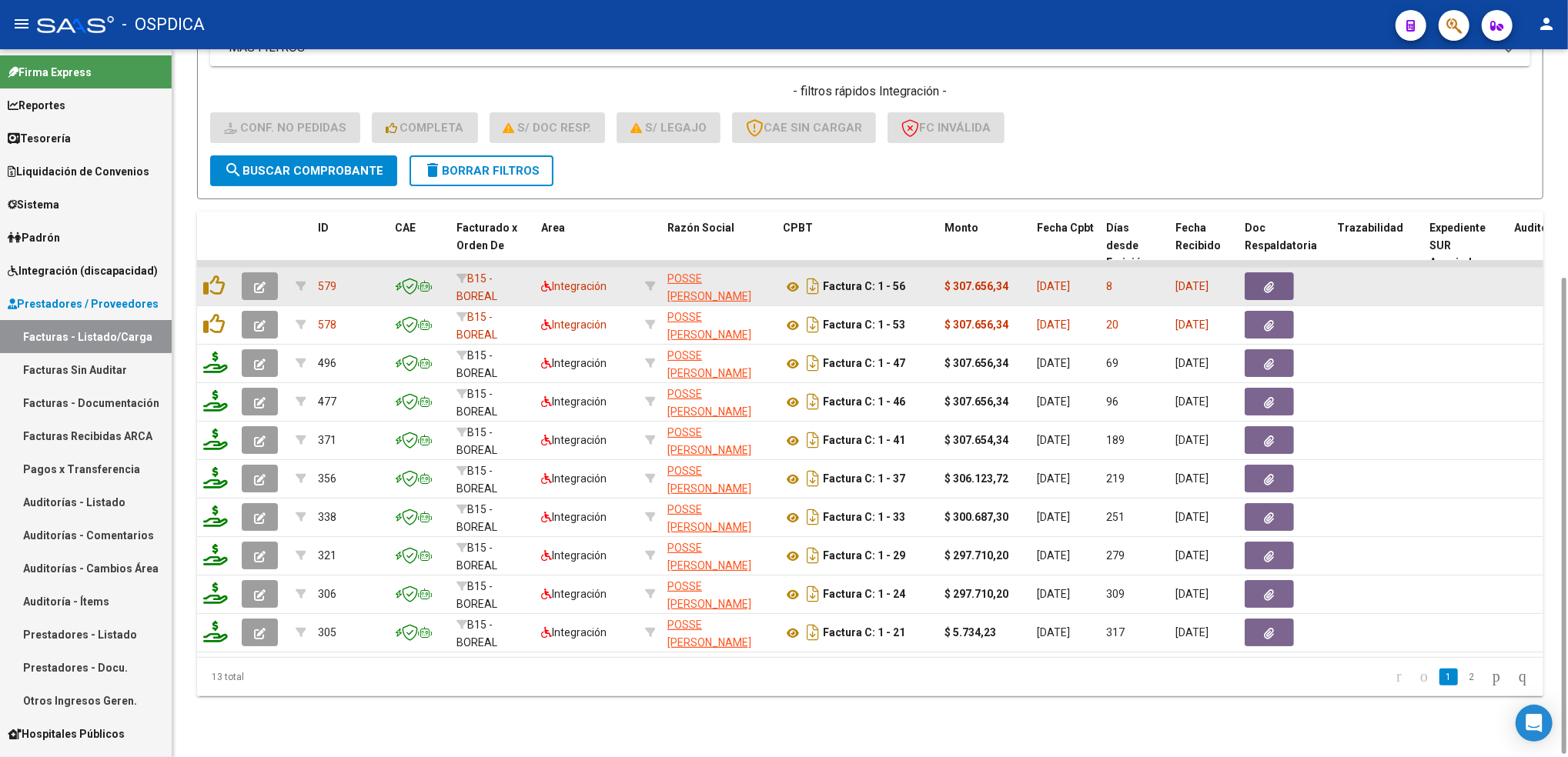click 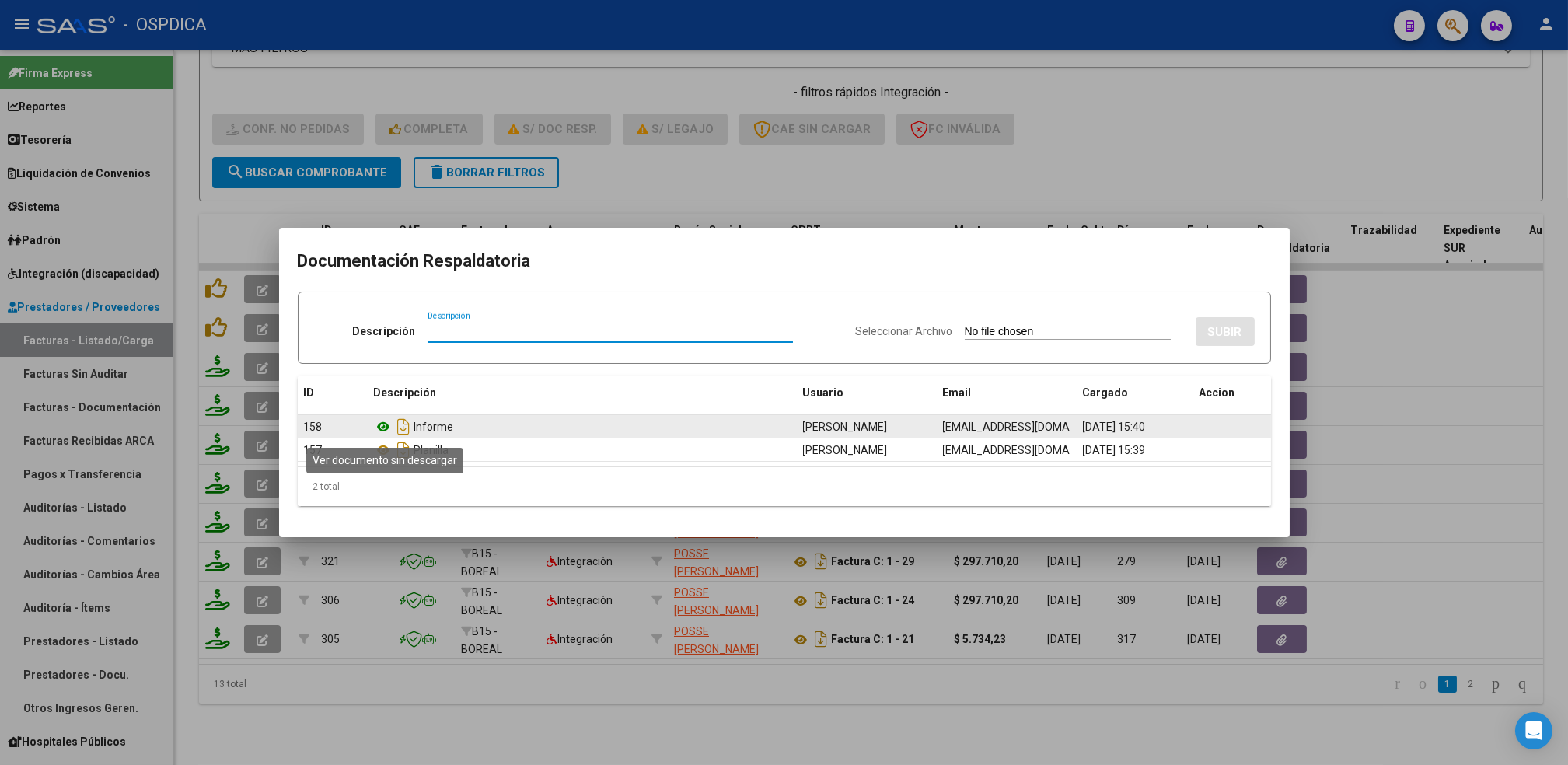 click 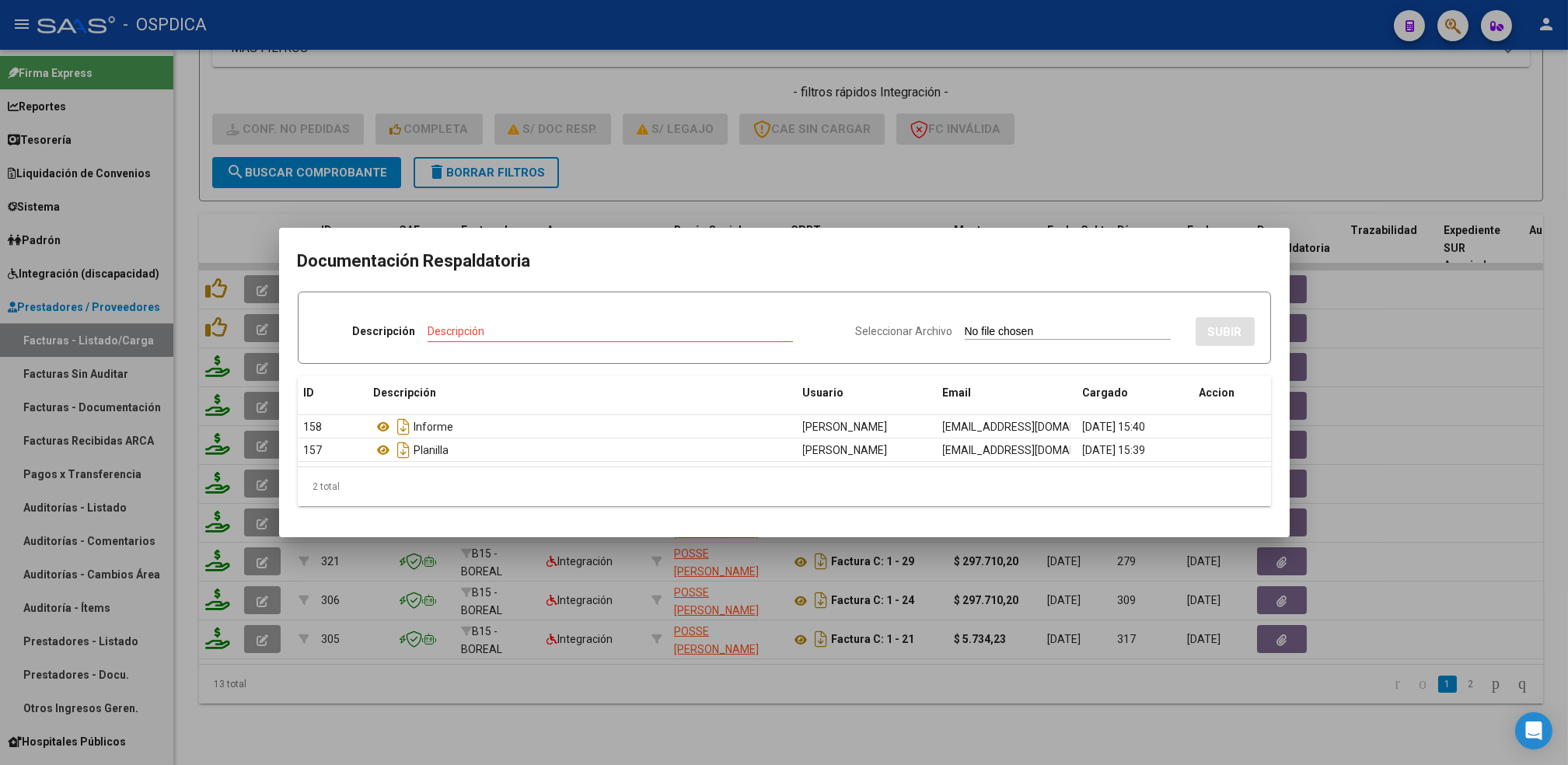 click at bounding box center (784, 382) 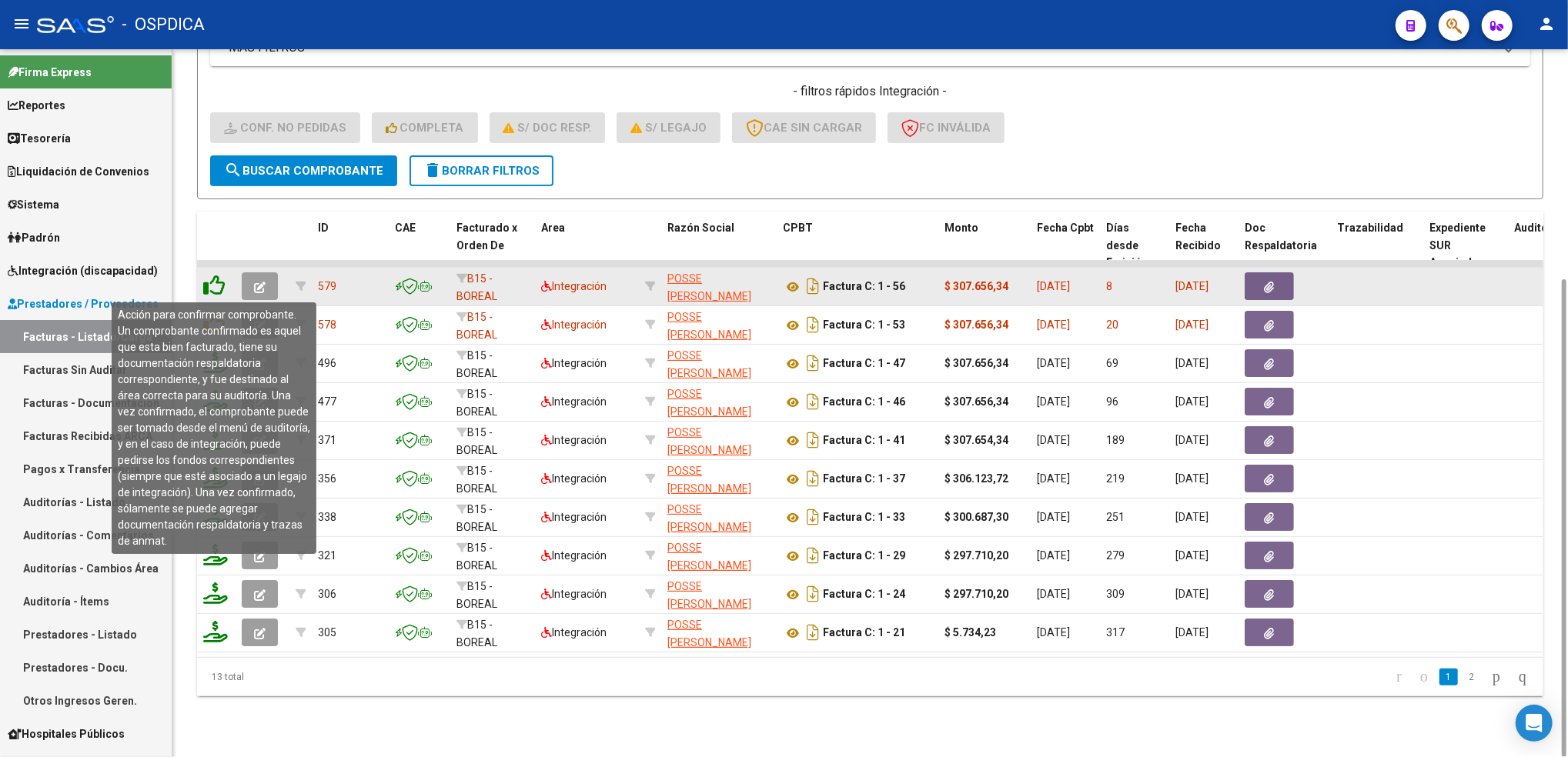 click 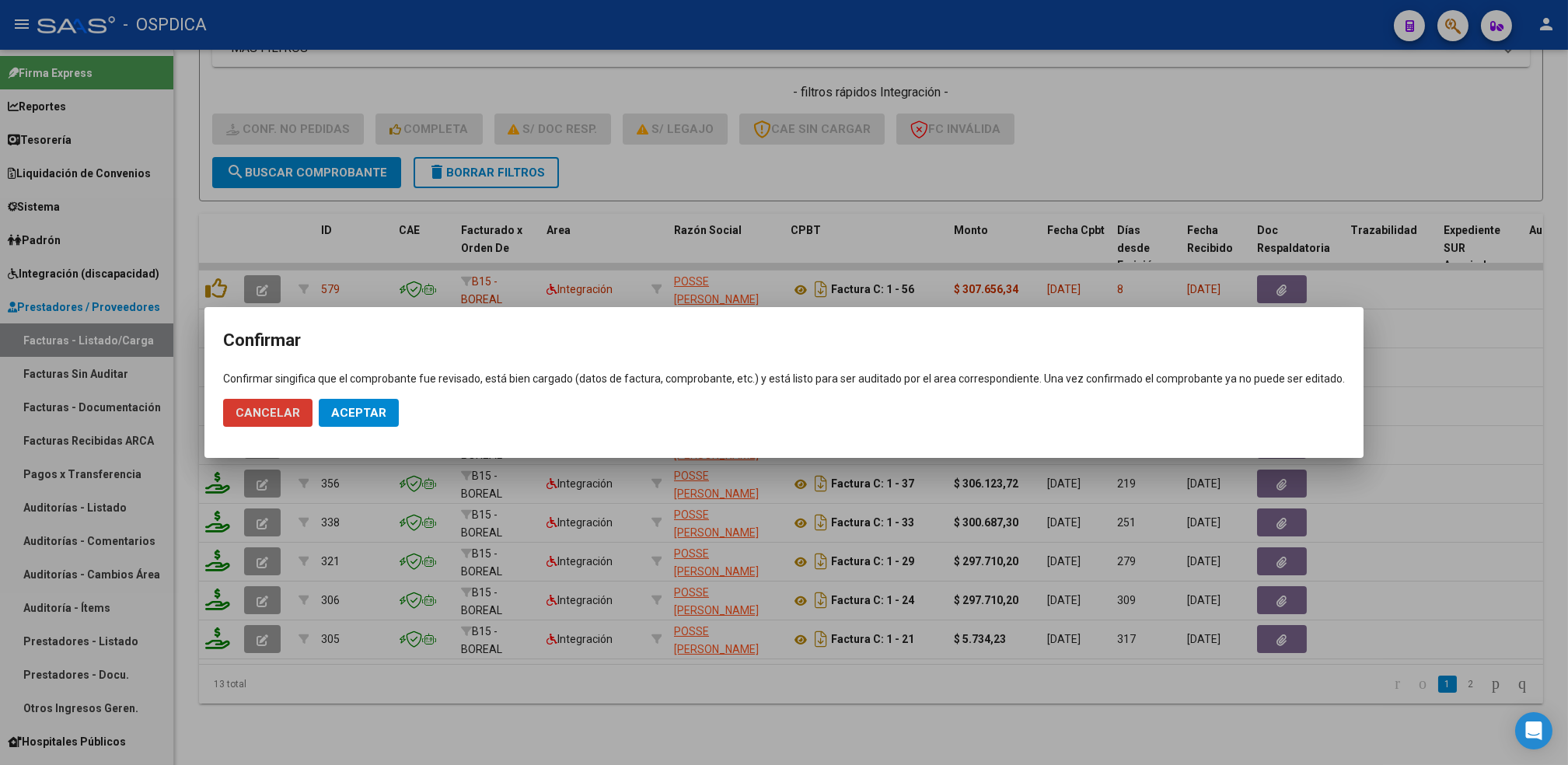 click on "Aceptar" 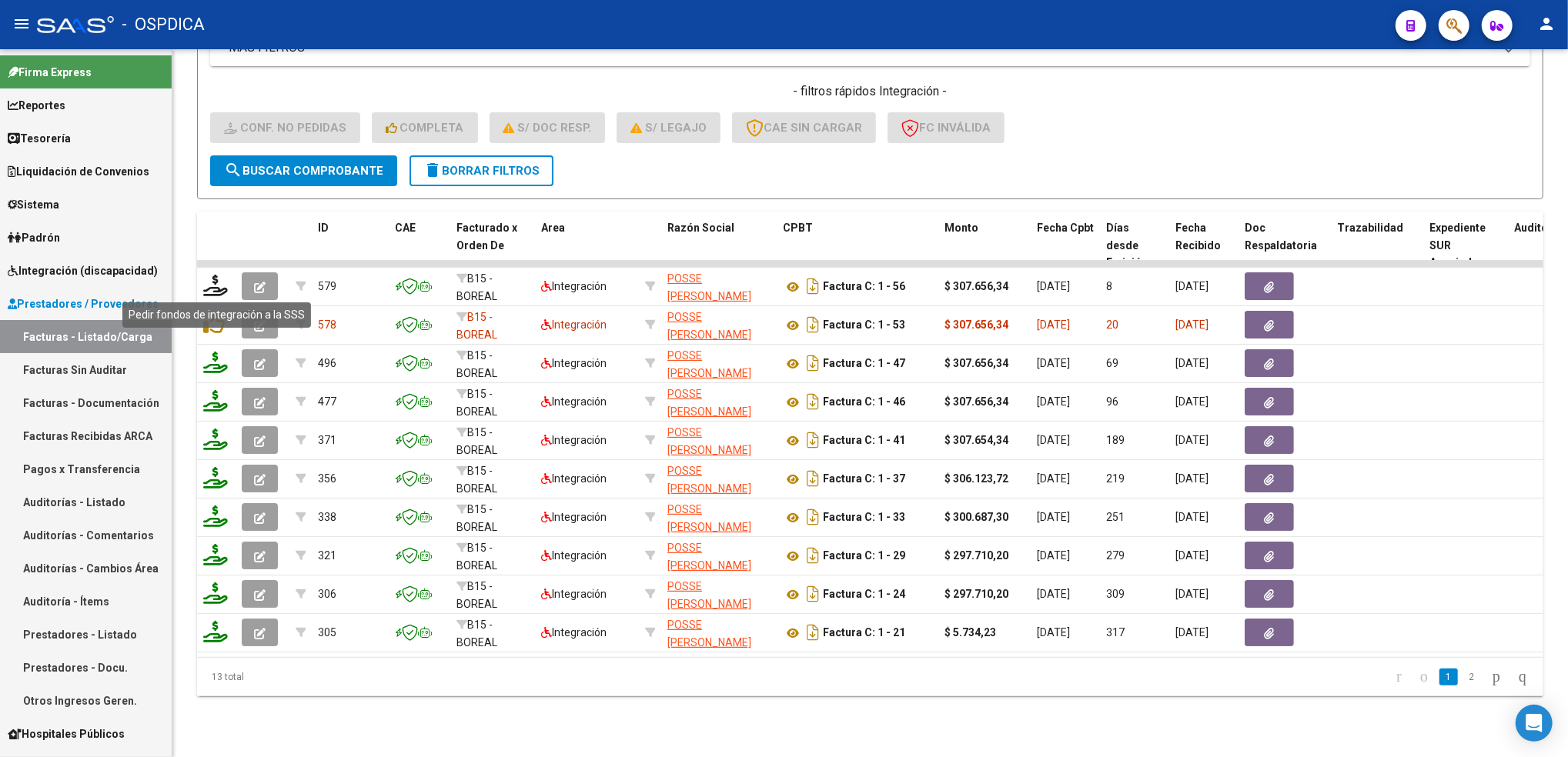 click 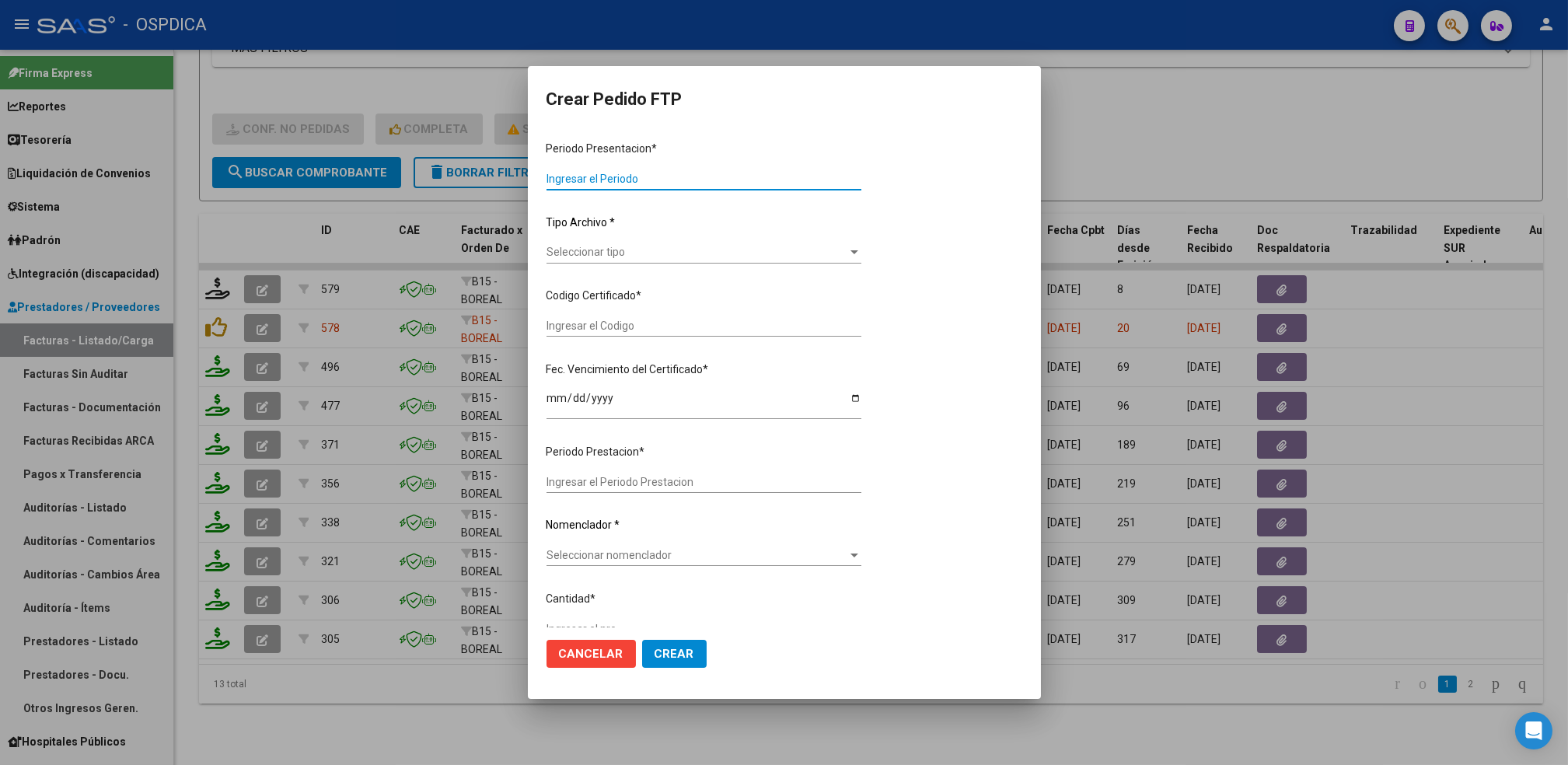 type on "202506" 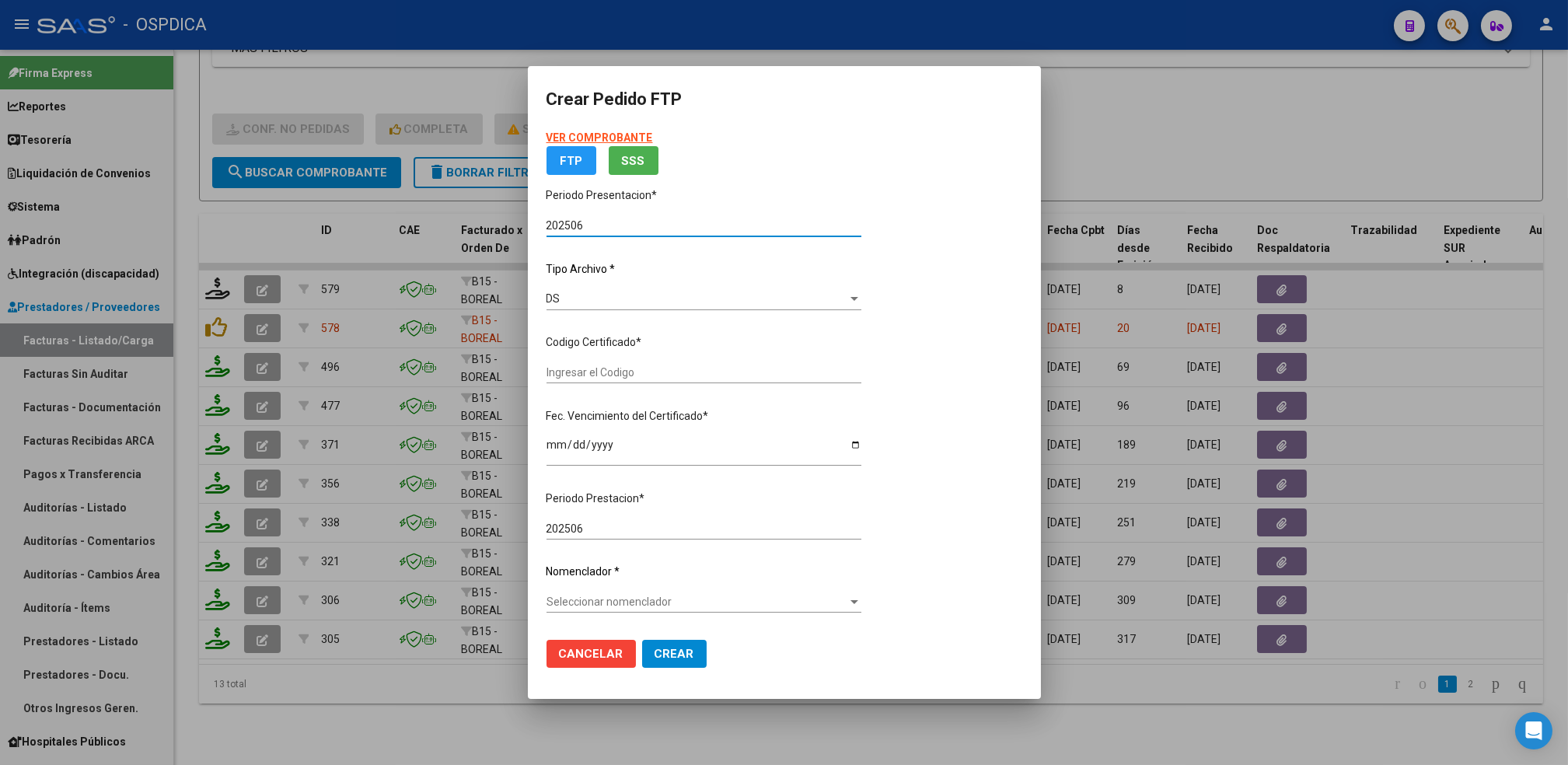 type on "02000569706332022081120270811" 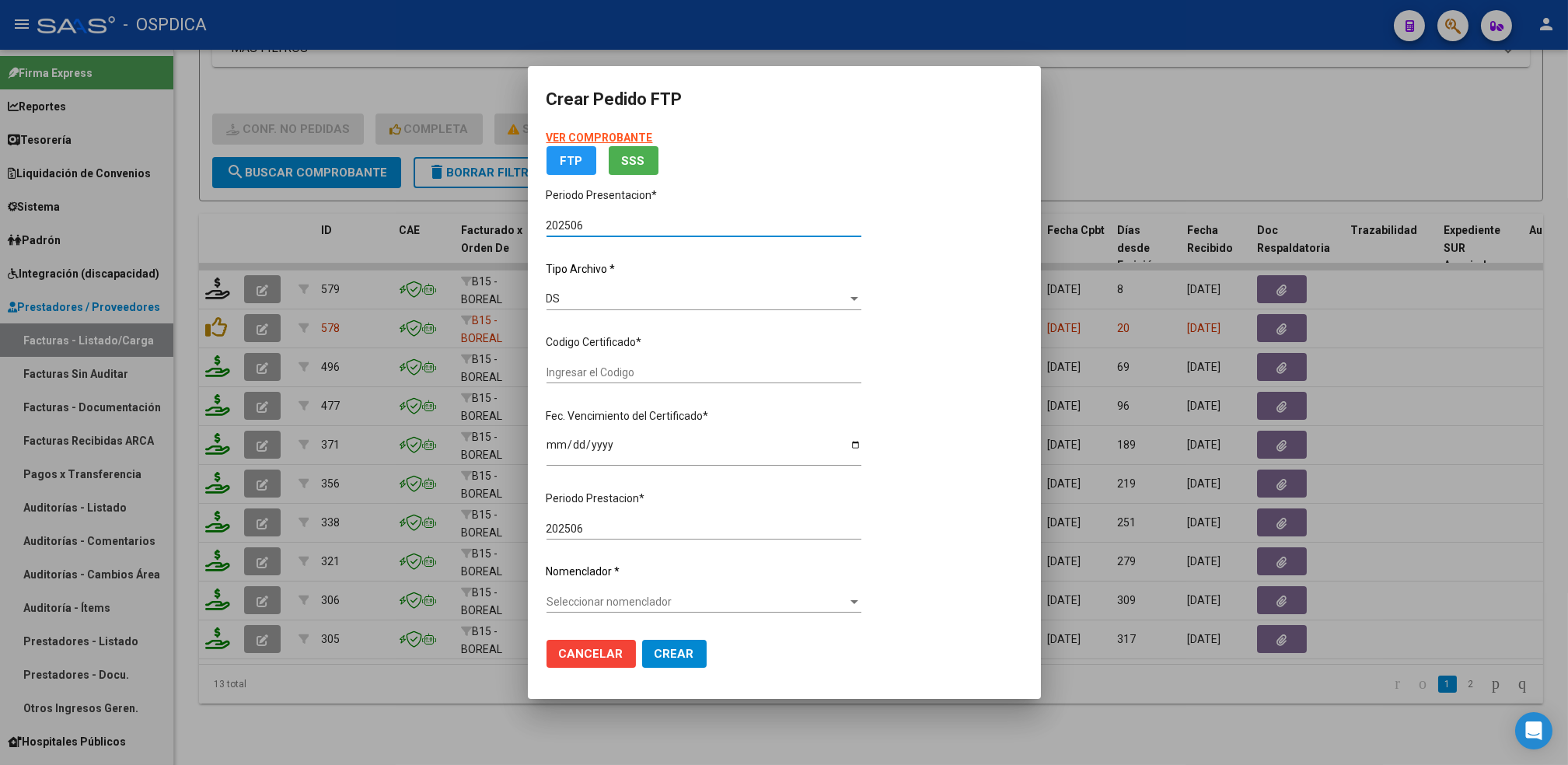 type on "[DATE]" 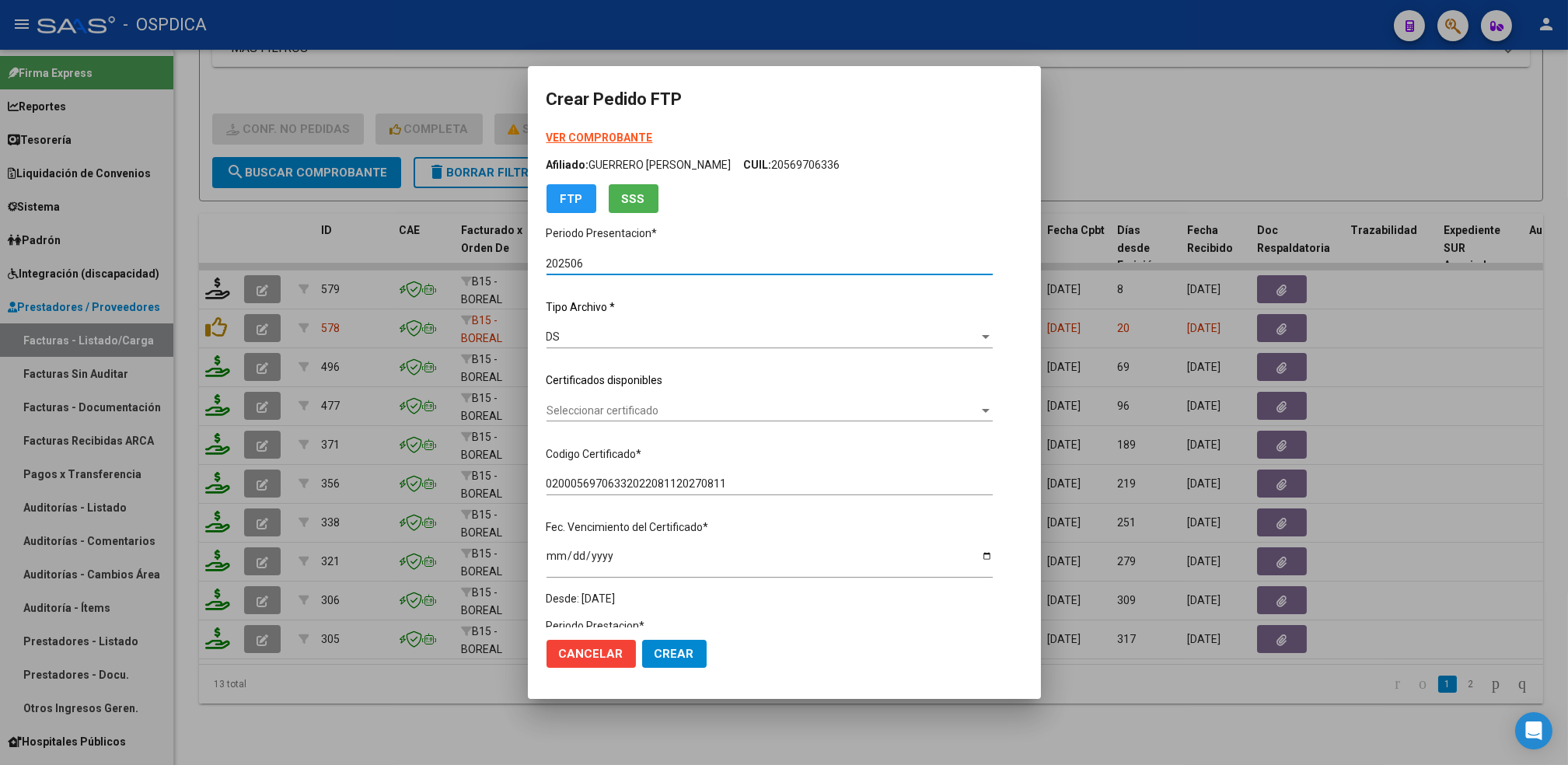 click on "Seleccionar certificado" at bounding box center [763, 410] 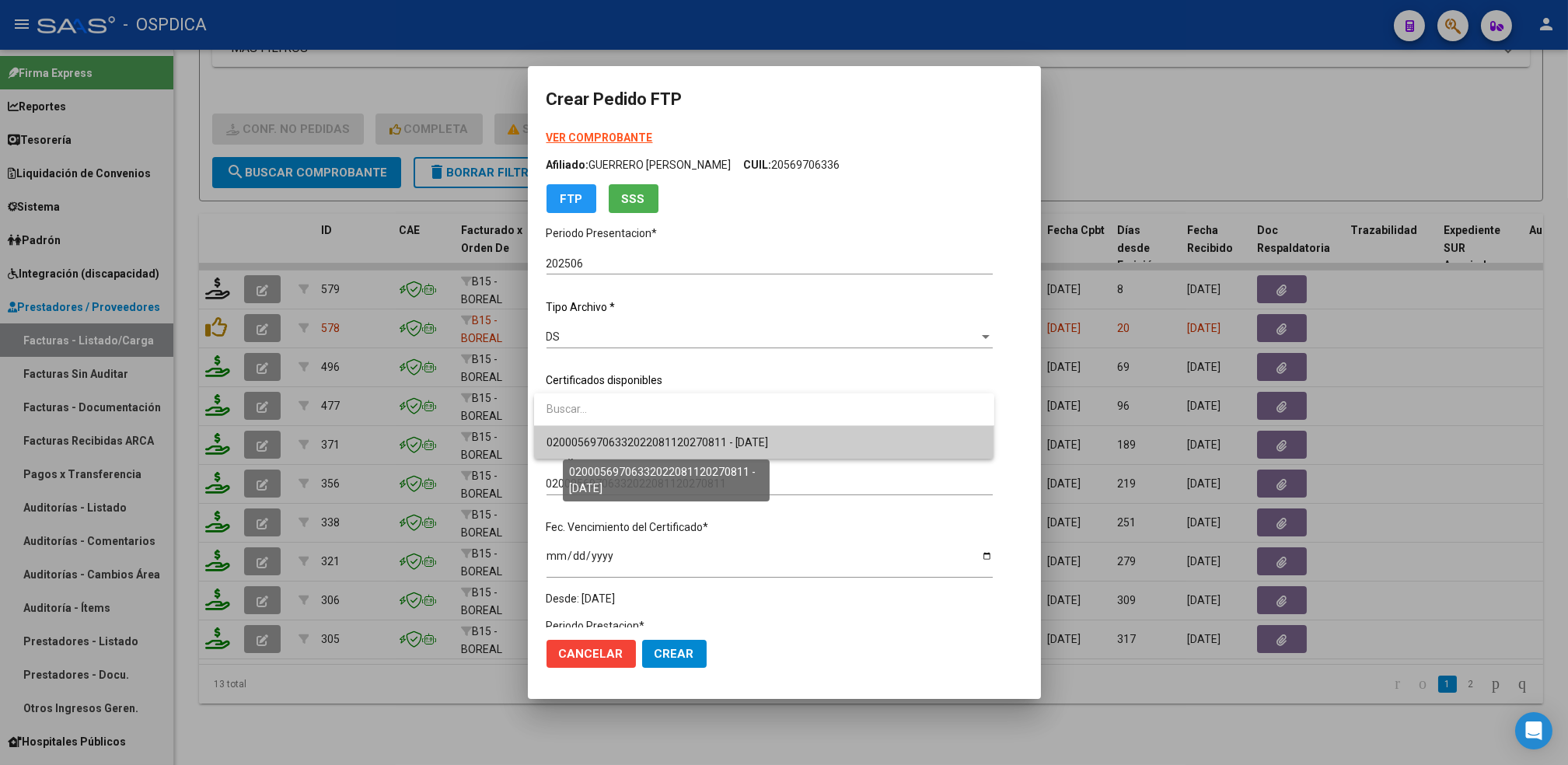 click on "02000569706332022081120270811 - [DATE]" at bounding box center (658, 442) 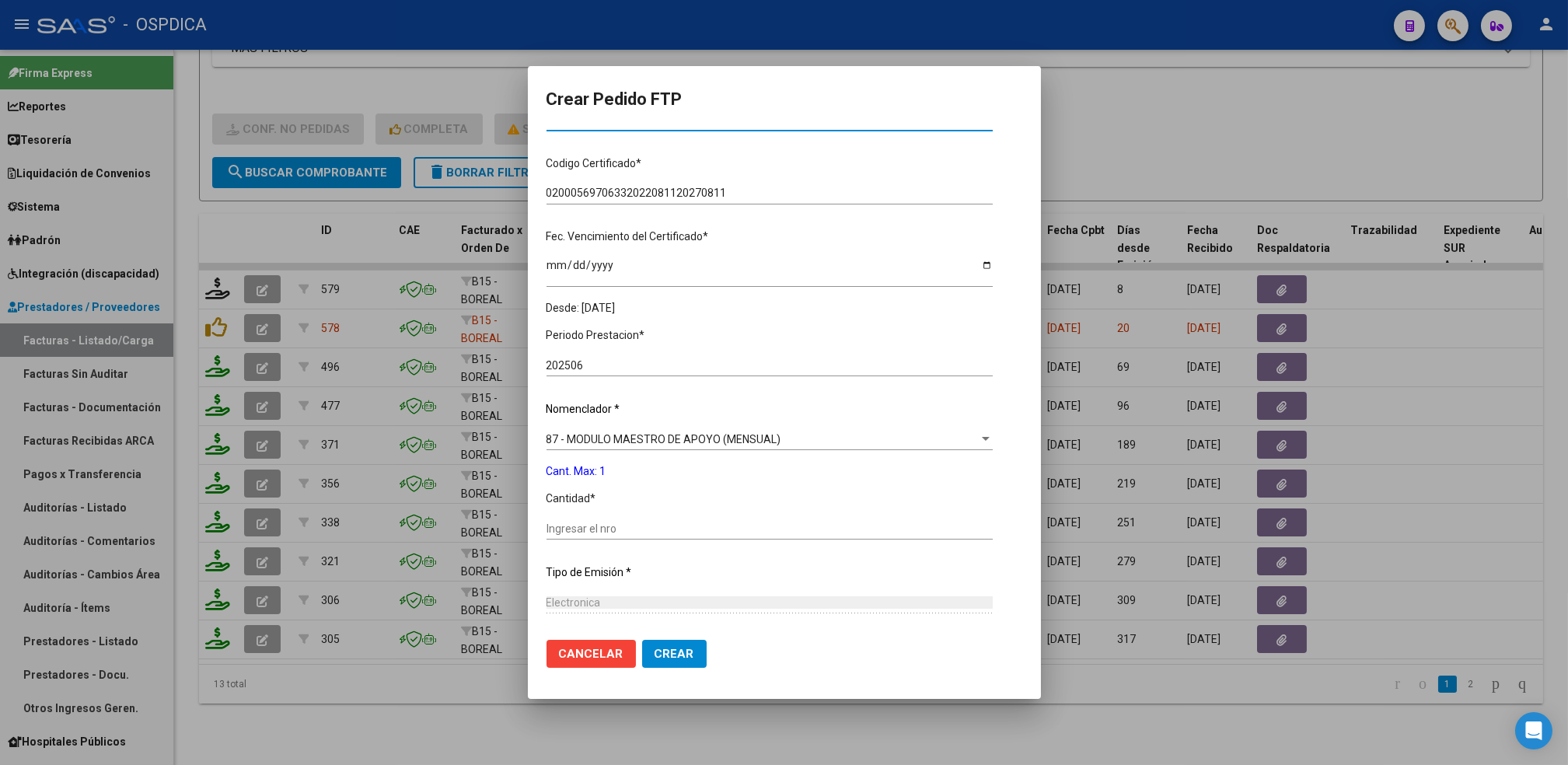 scroll, scrollTop: 311, scrollLeft: 0, axis: vertical 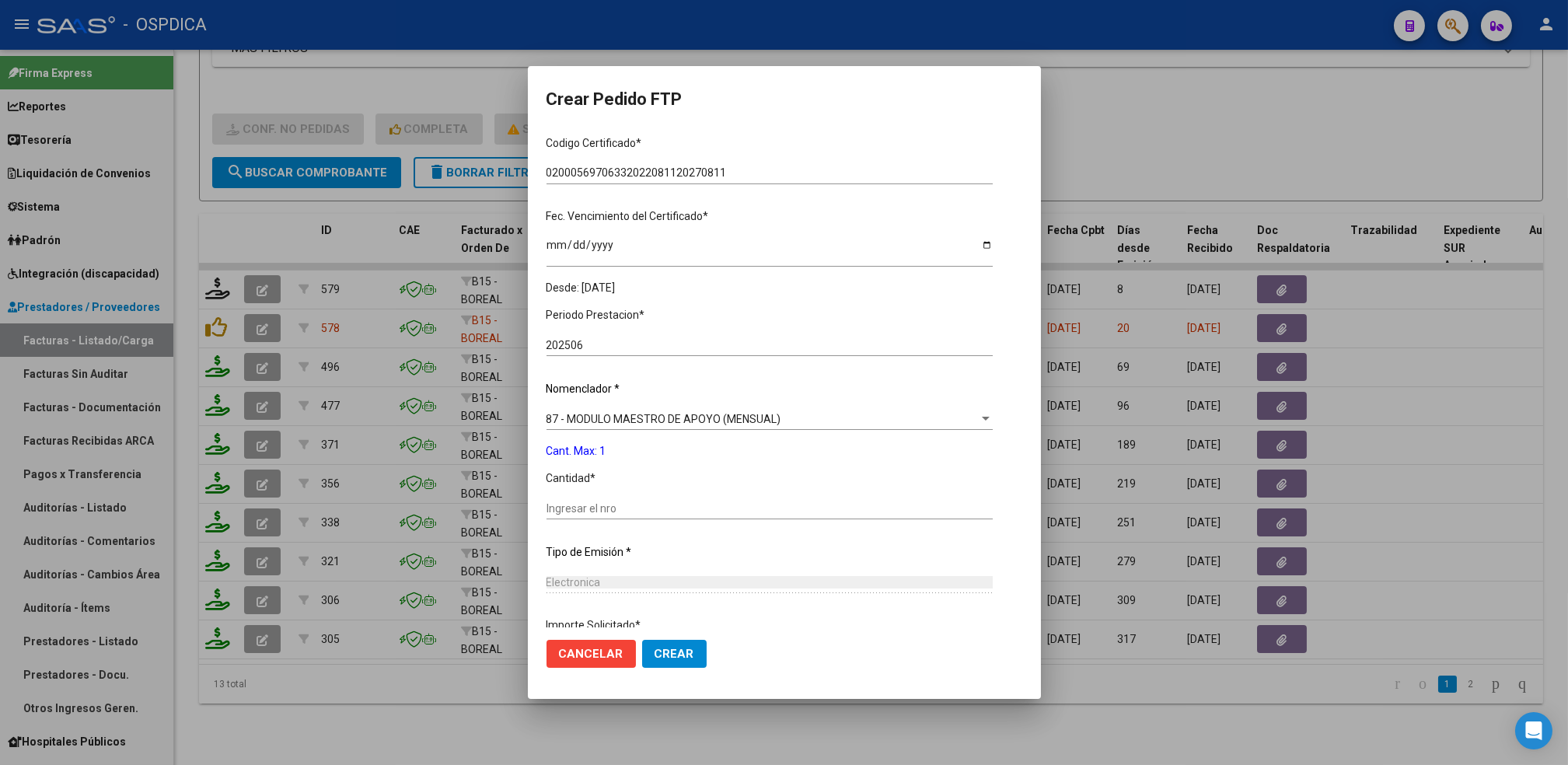 click on "Ingresar el nro" at bounding box center [770, 508] 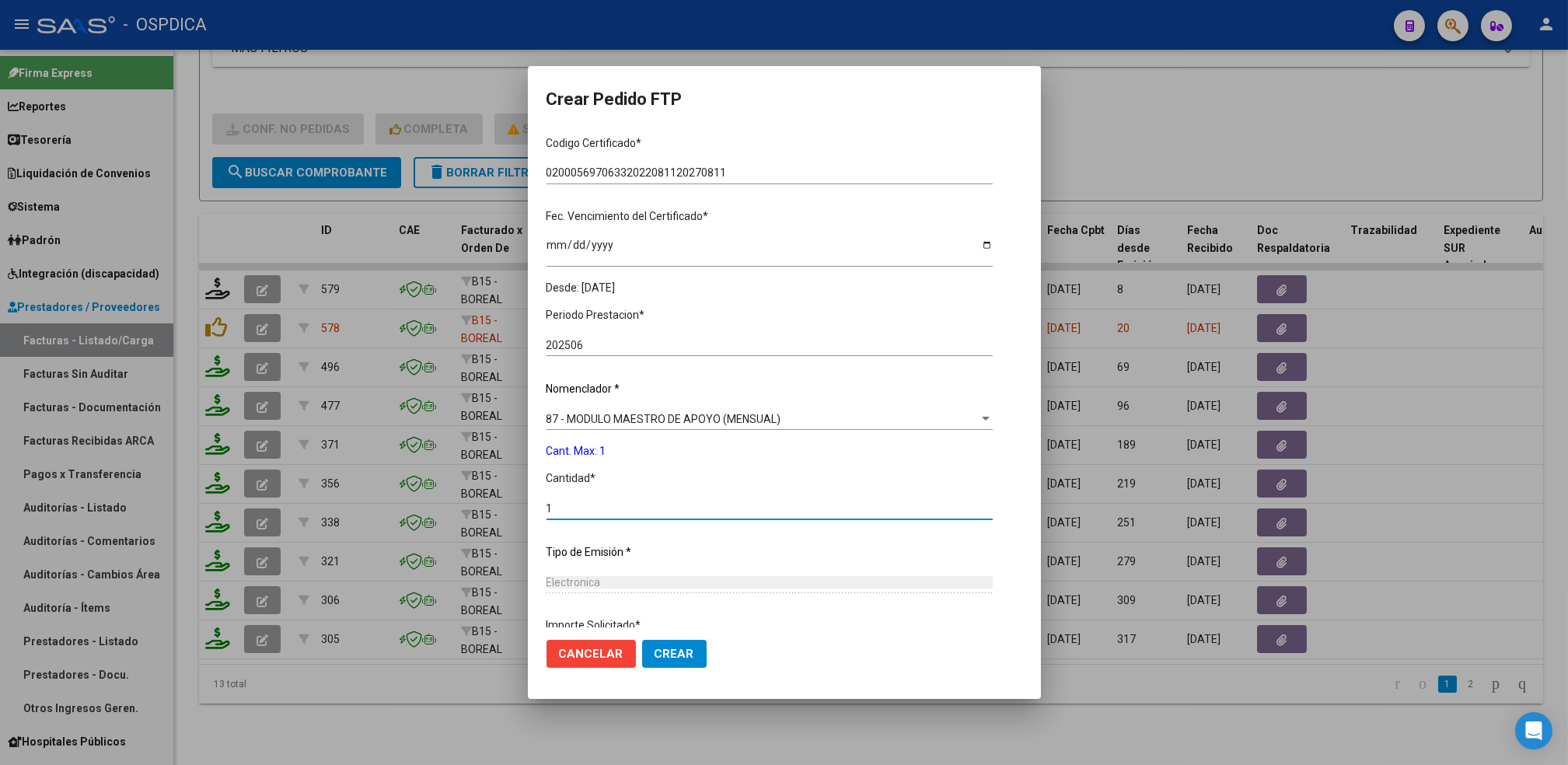 type on "1" 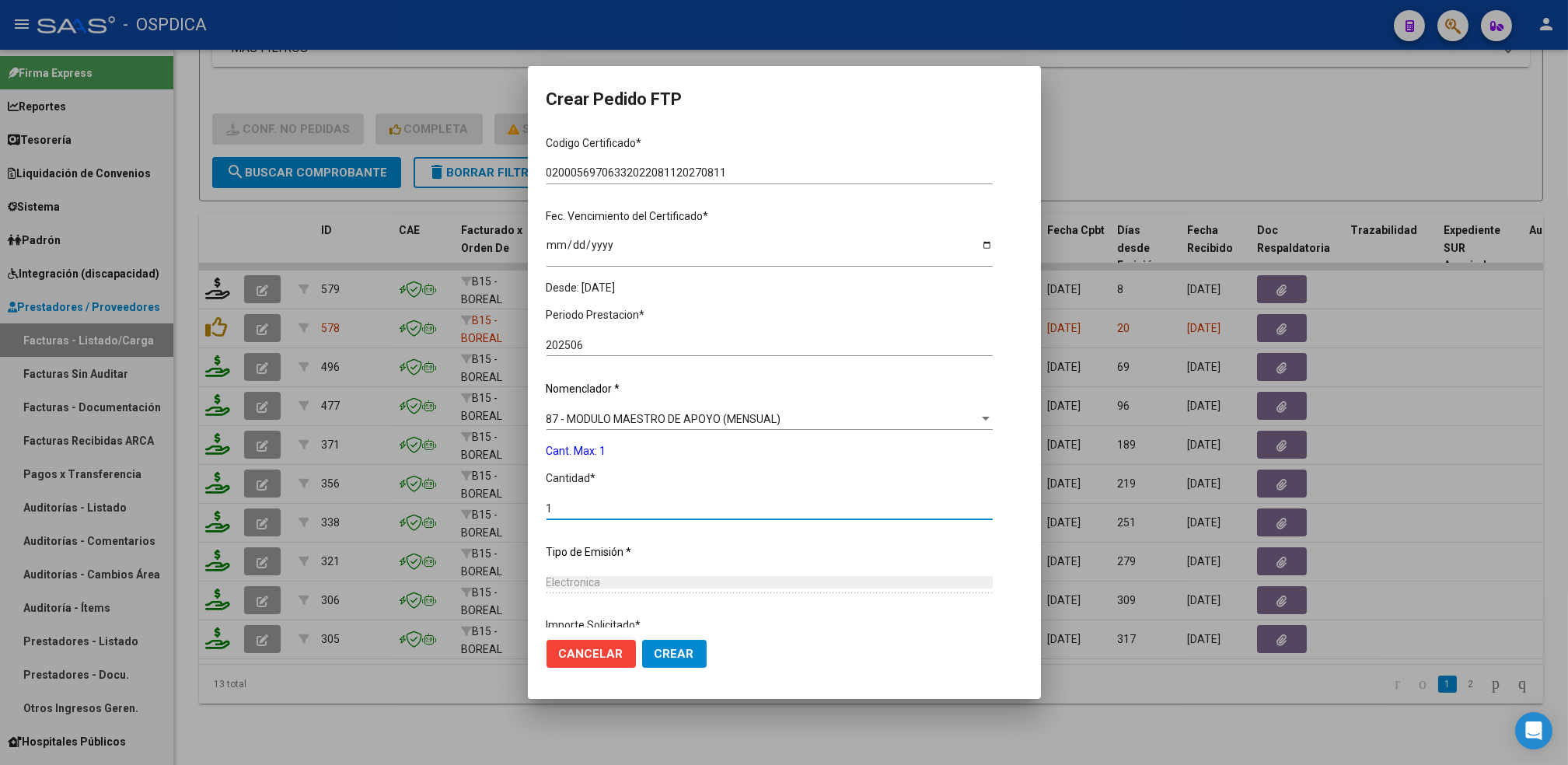 click on "Crear" 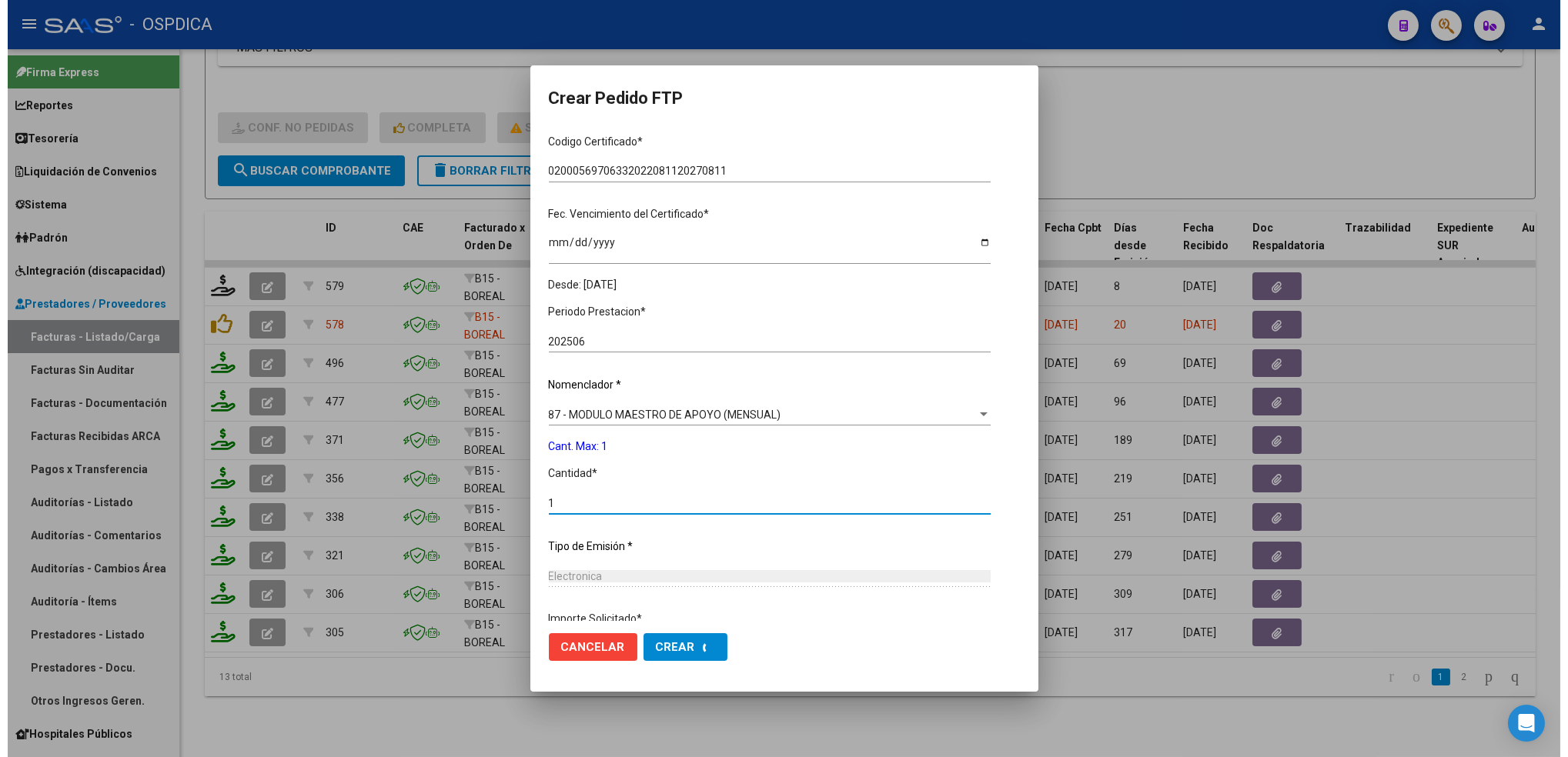 scroll, scrollTop: 224, scrollLeft: 0, axis: vertical 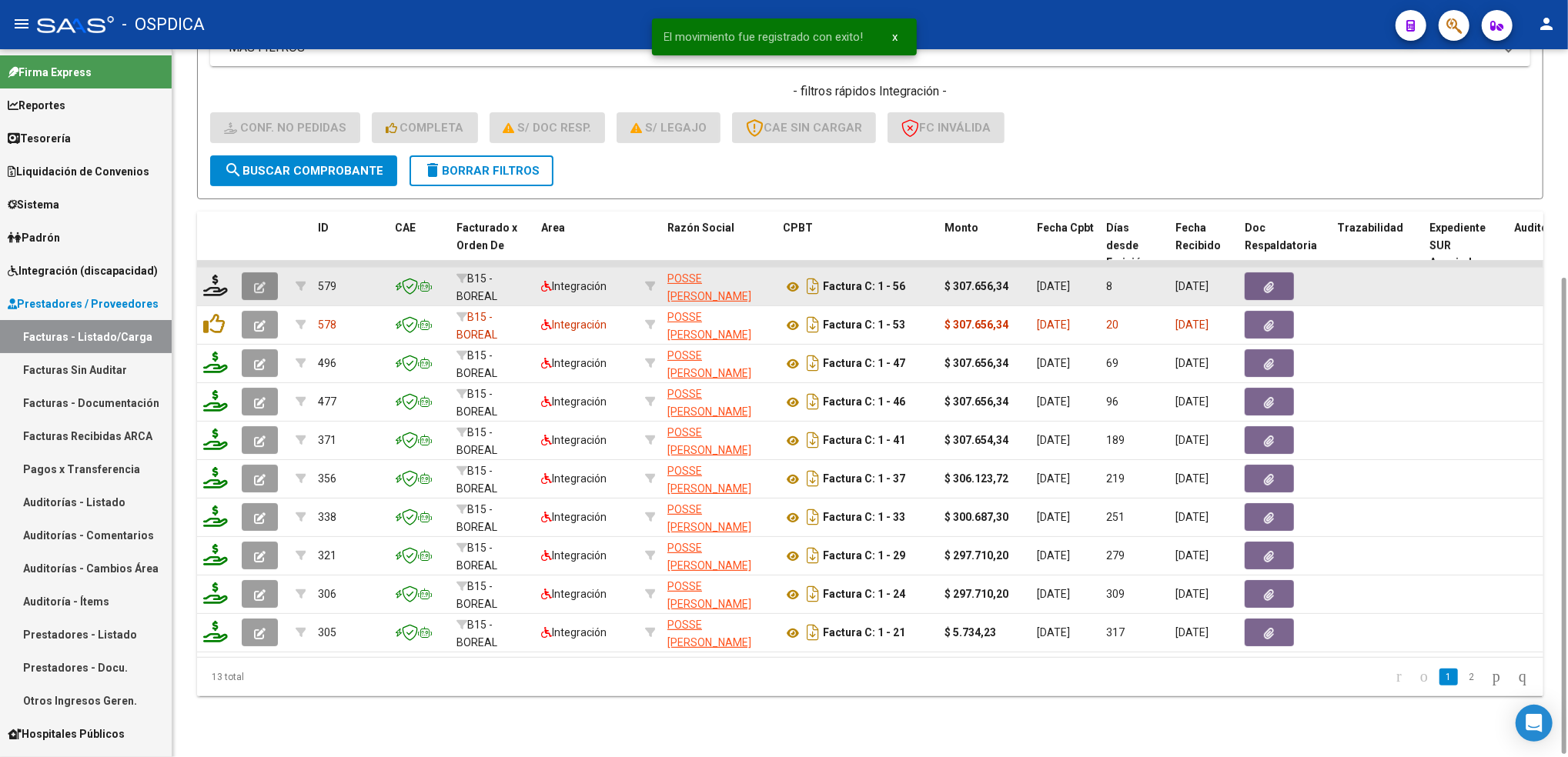 click 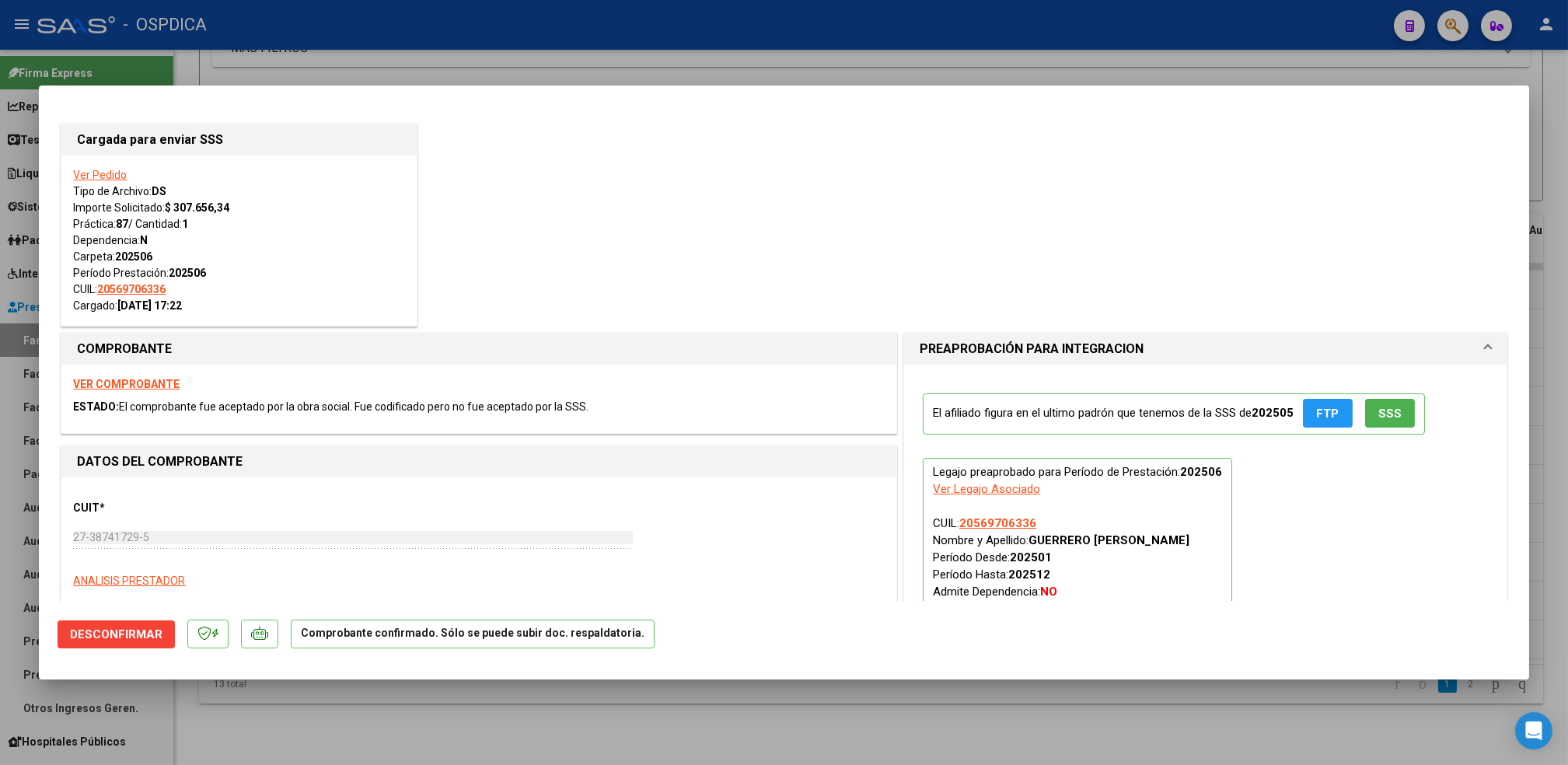 click at bounding box center [784, 382] 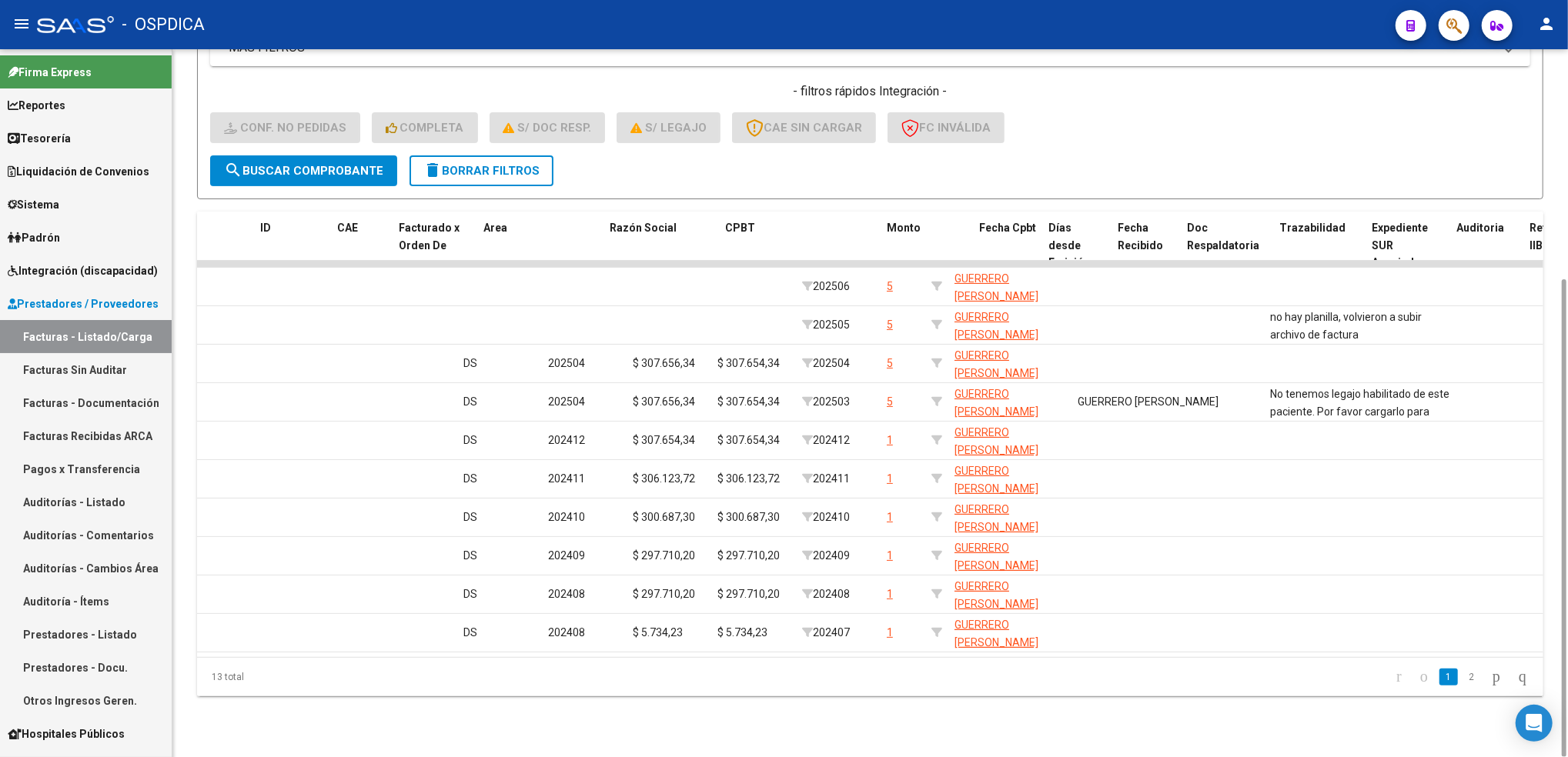 scroll, scrollTop: 0, scrollLeft: 0, axis: both 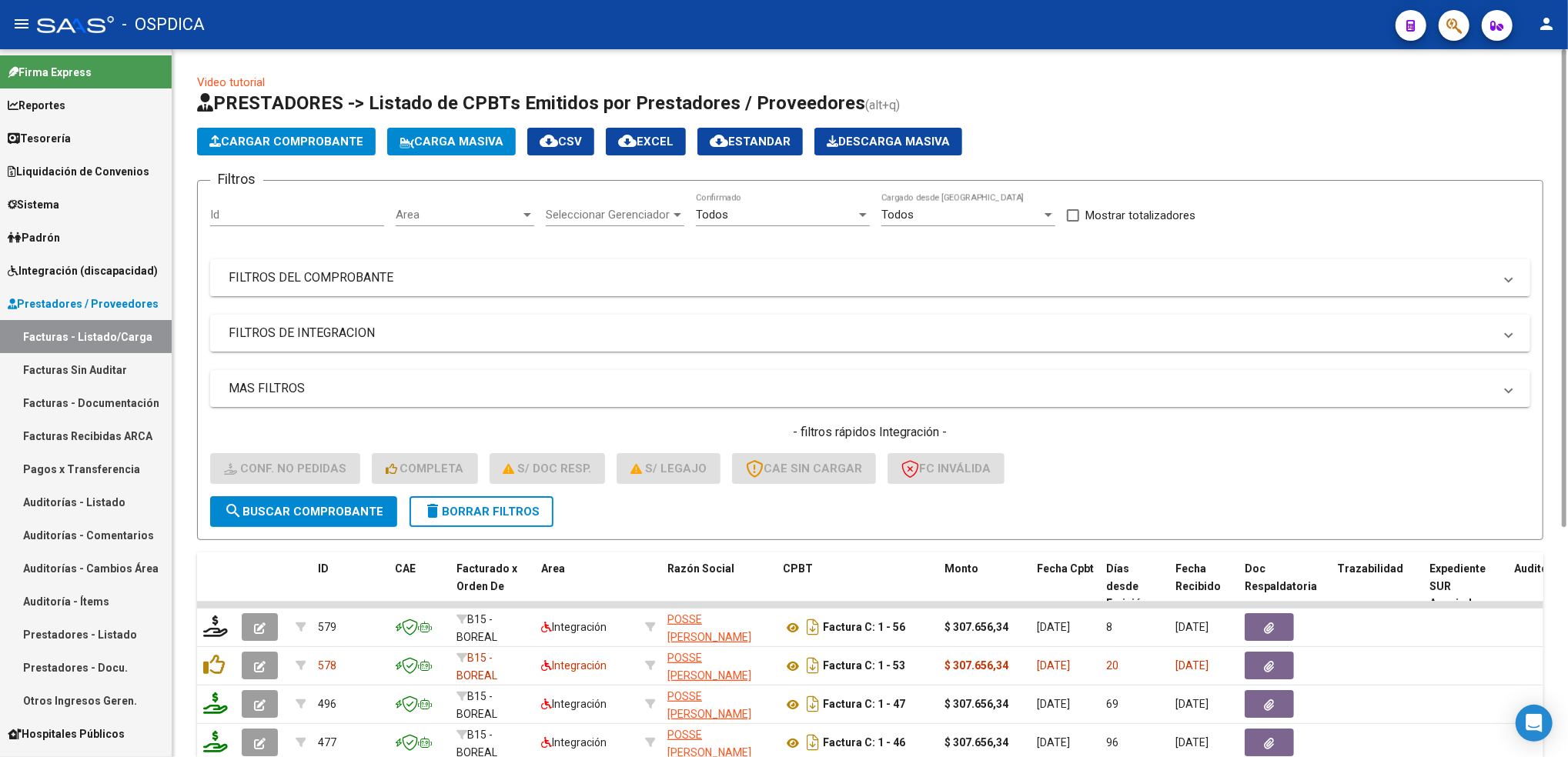 click on "FILTROS DEL COMPROBANTE" at bounding box center [870, 278] 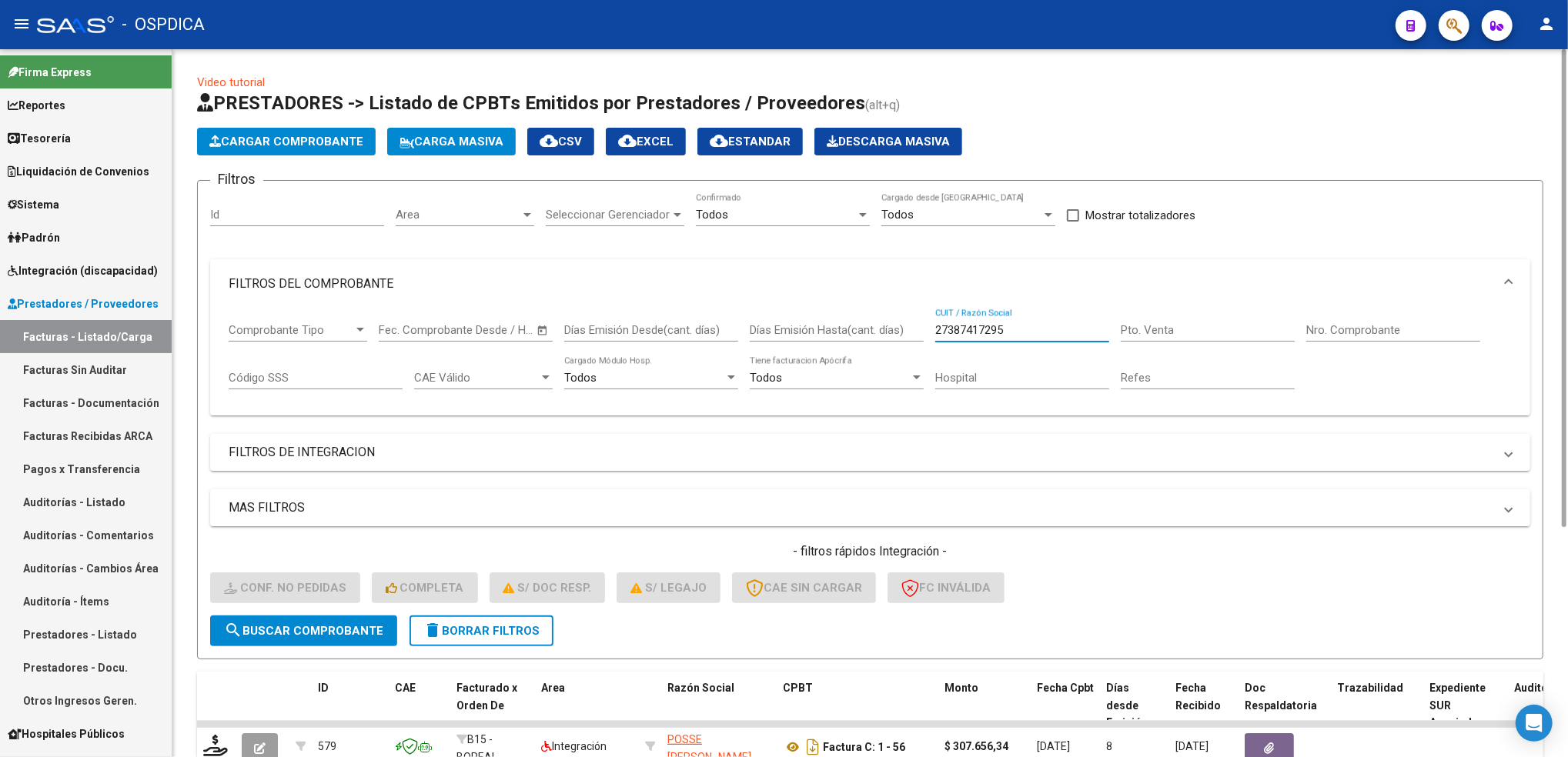 drag, startPoint x: 1011, startPoint y: 328, endPoint x: 892, endPoint y: 322, distance: 119.15116 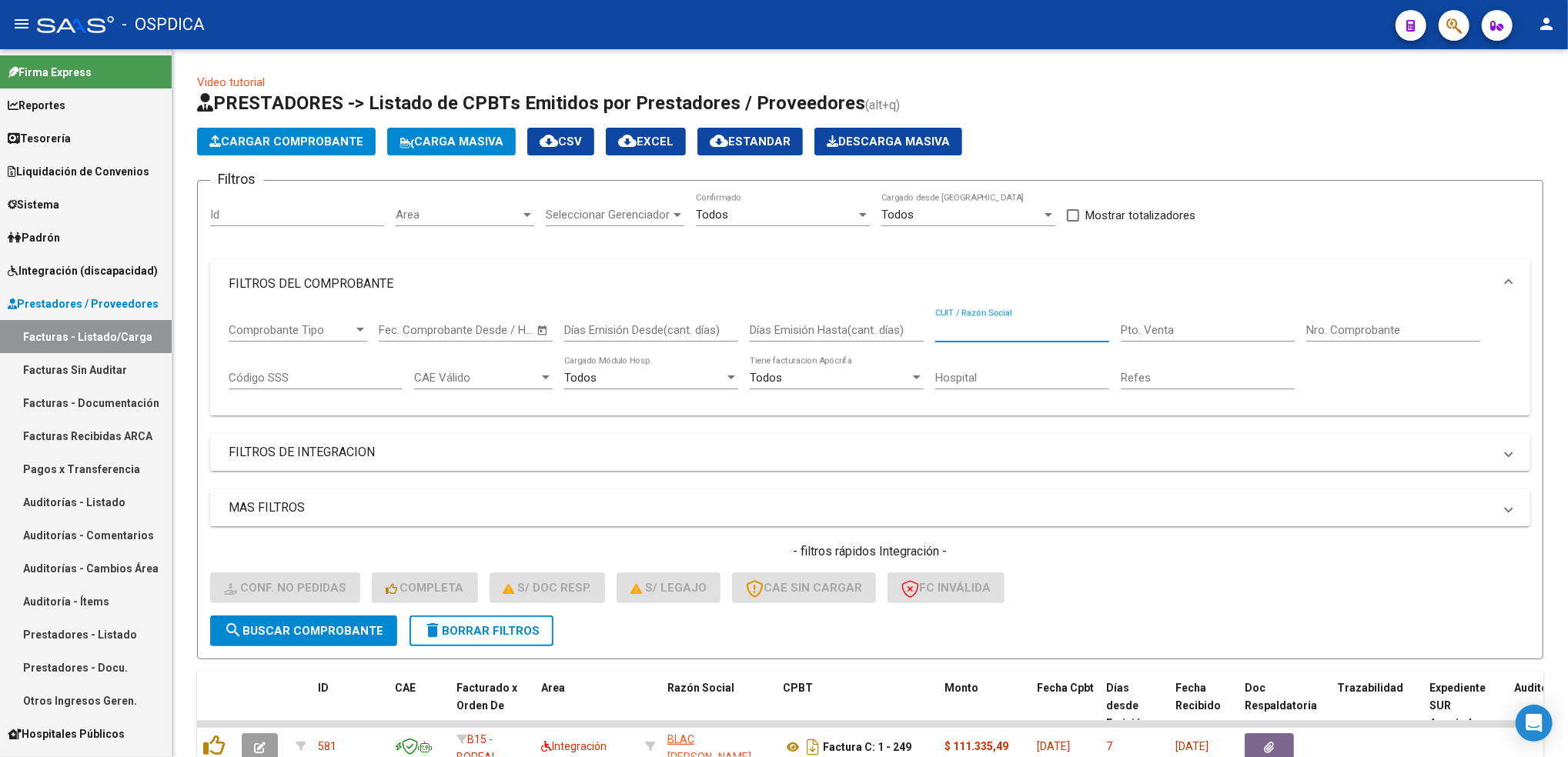 scroll, scrollTop: 461, scrollLeft: 0, axis: vertical 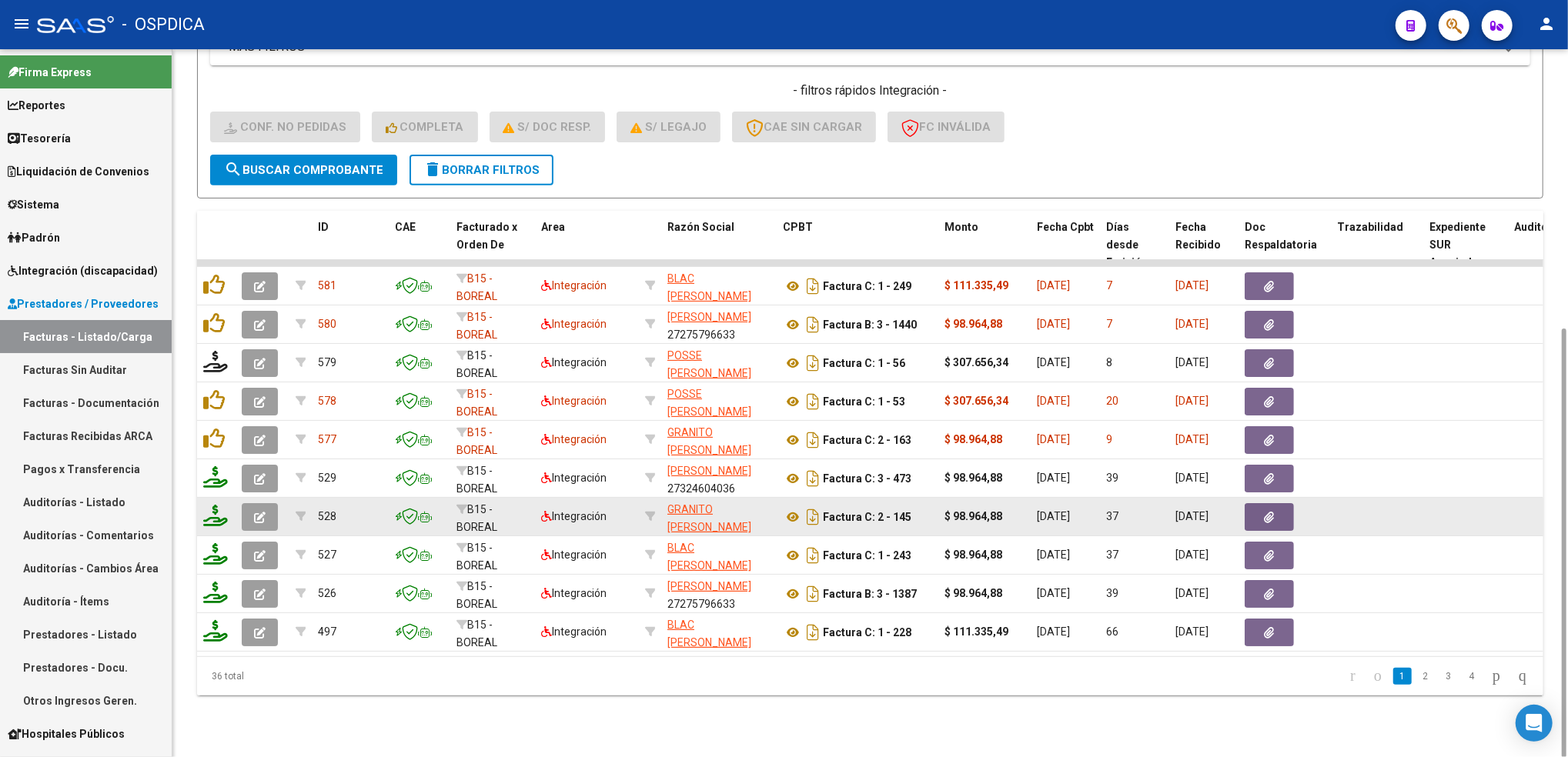 type 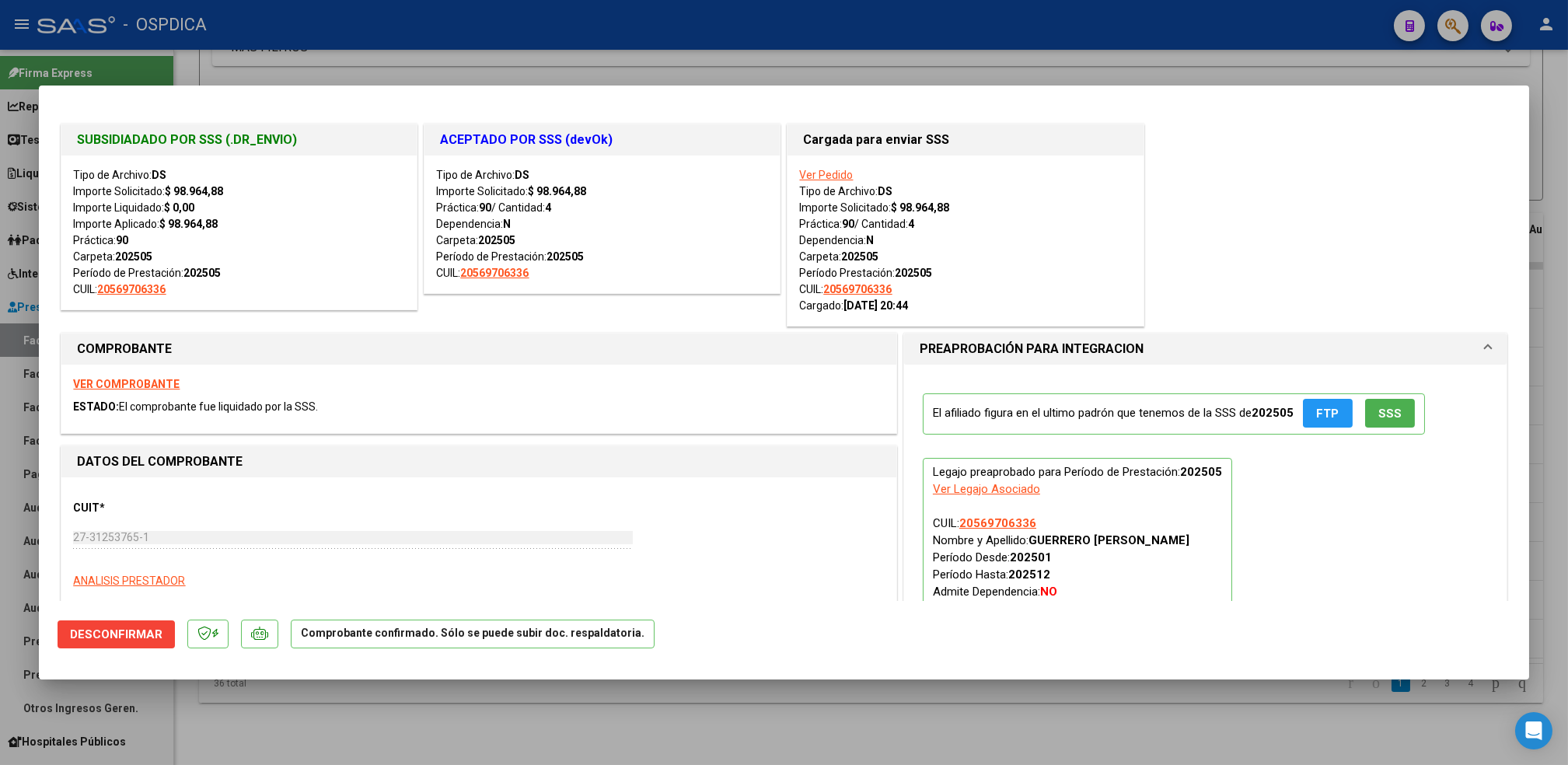 click at bounding box center [784, 382] 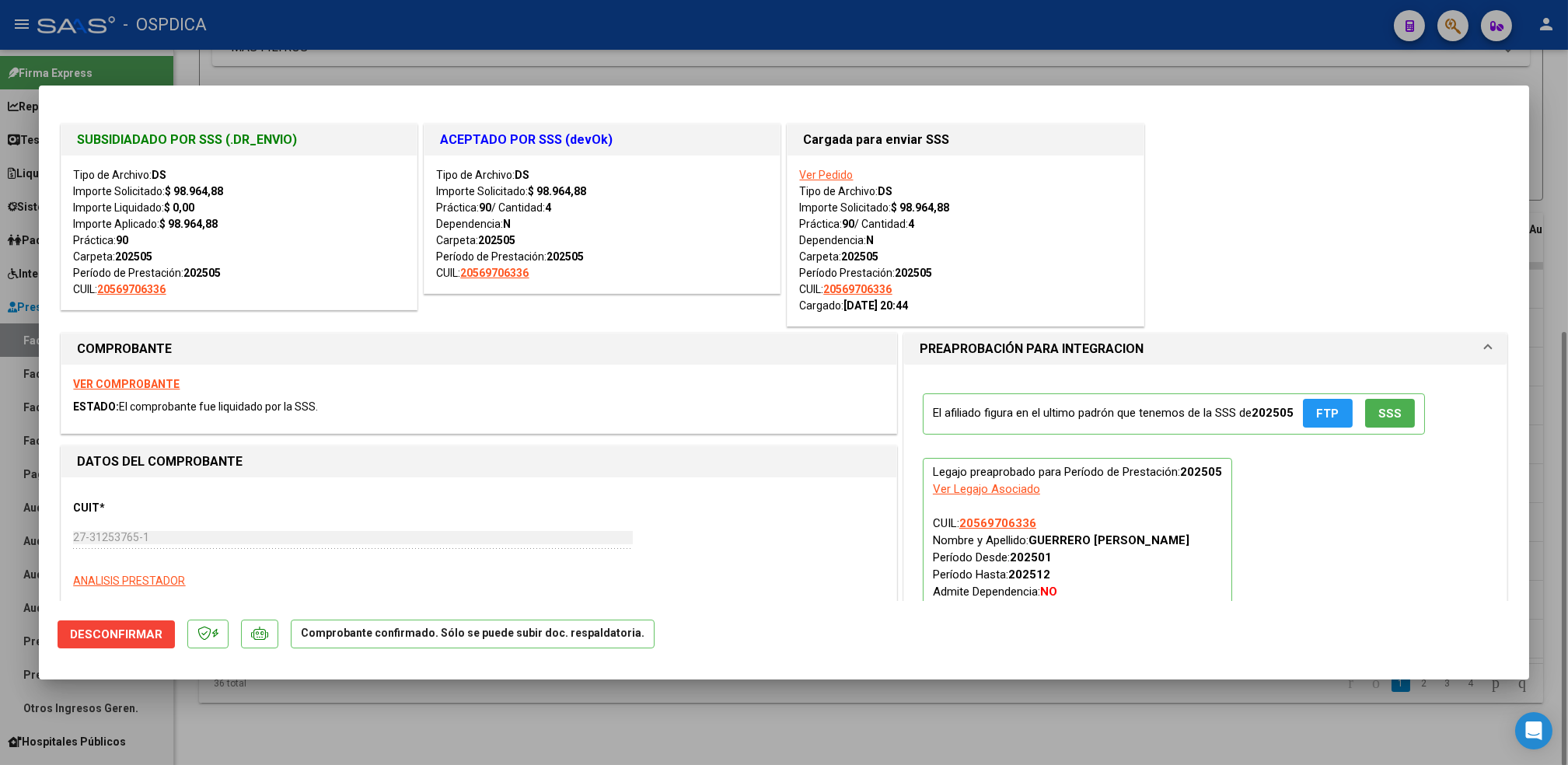 type 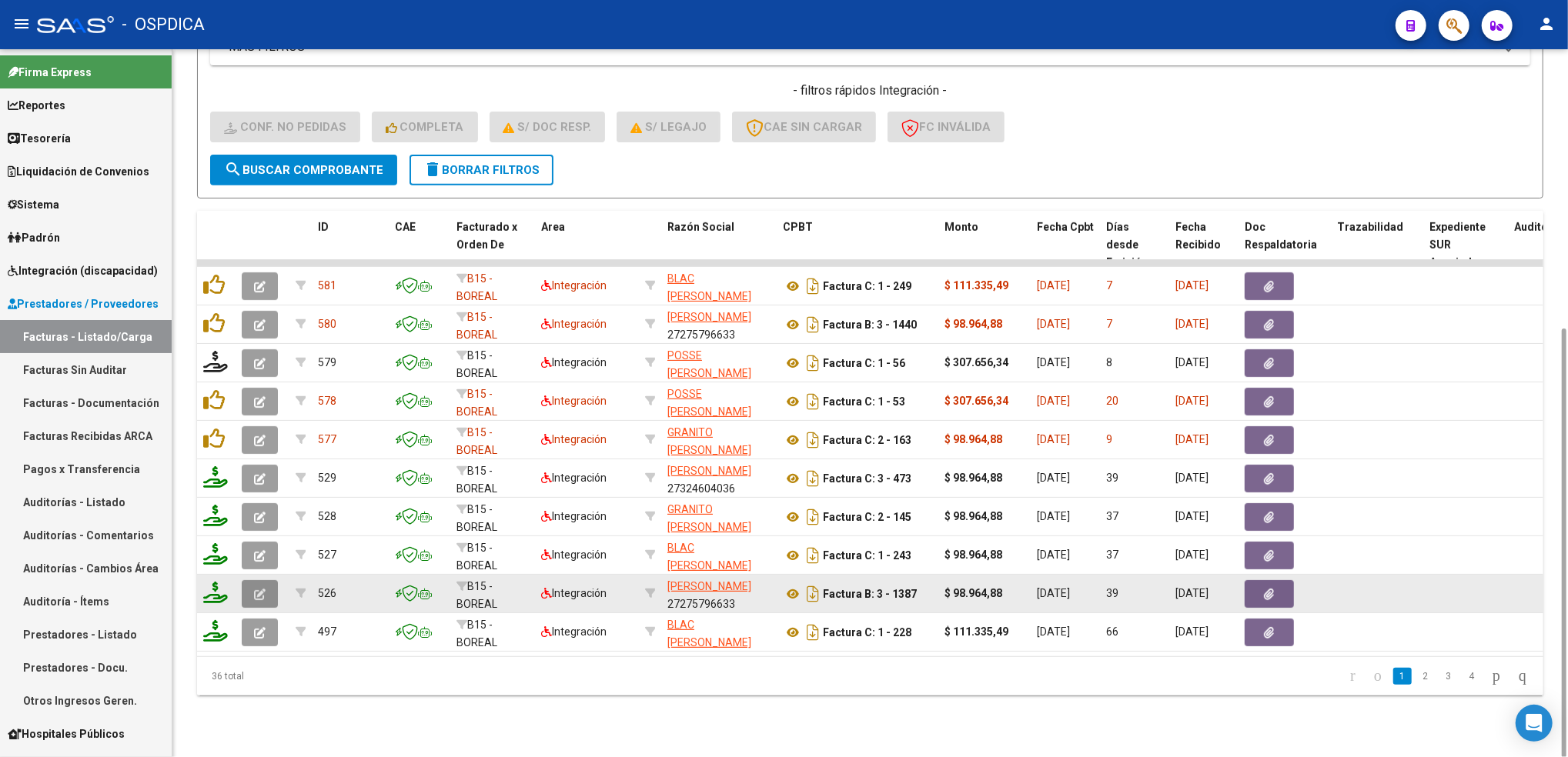 click 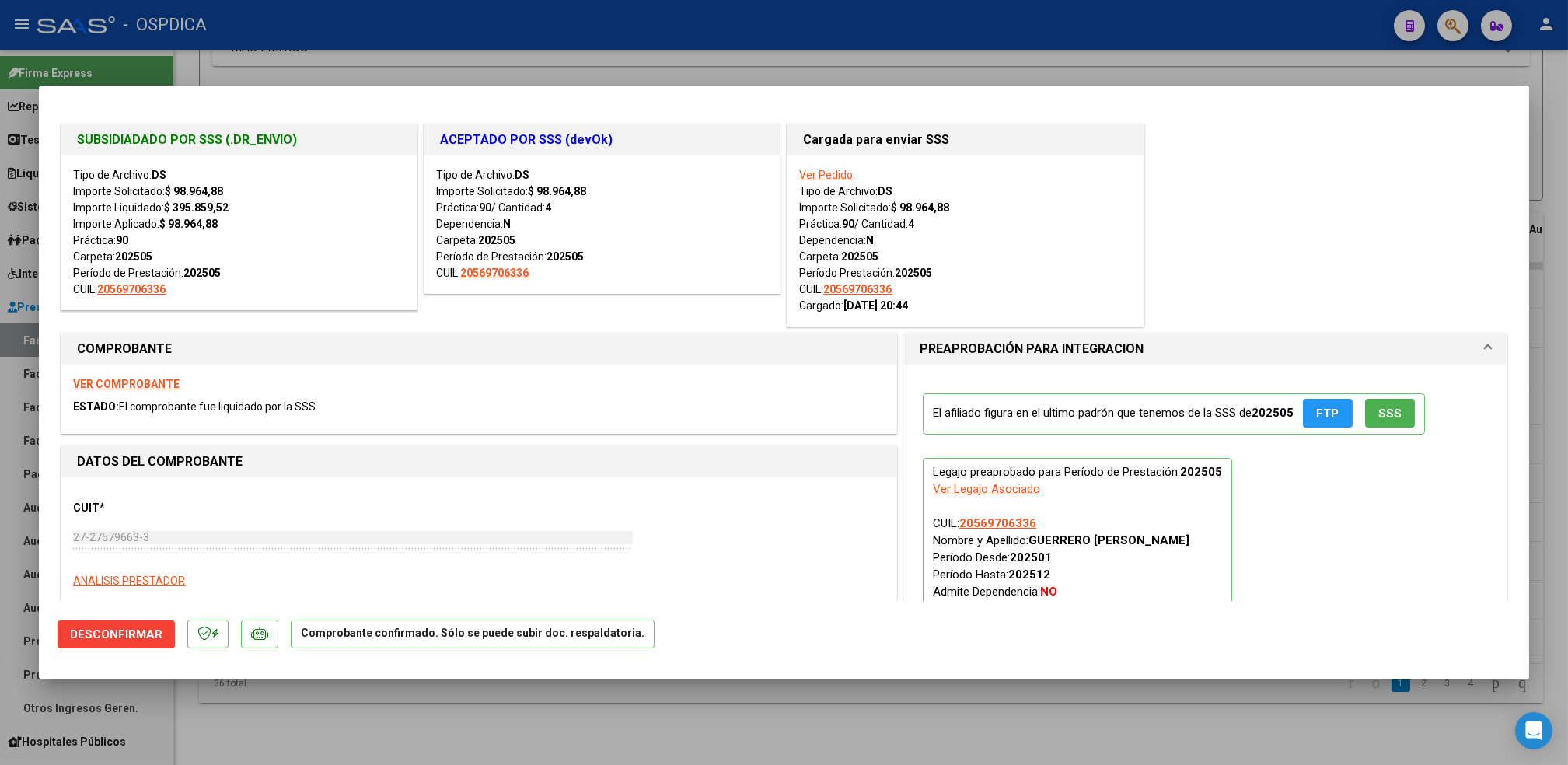 click at bounding box center [784, 382] 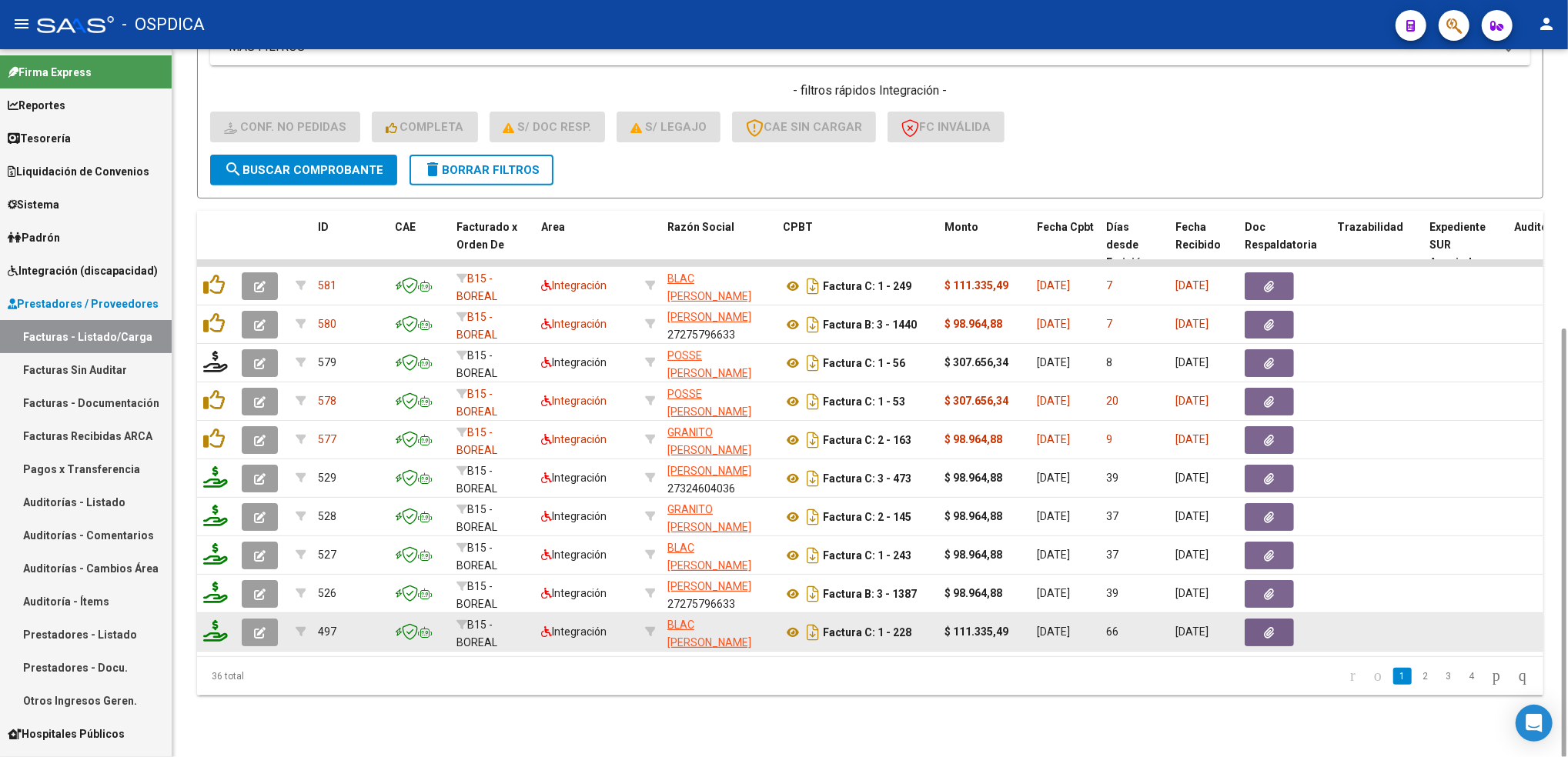 click 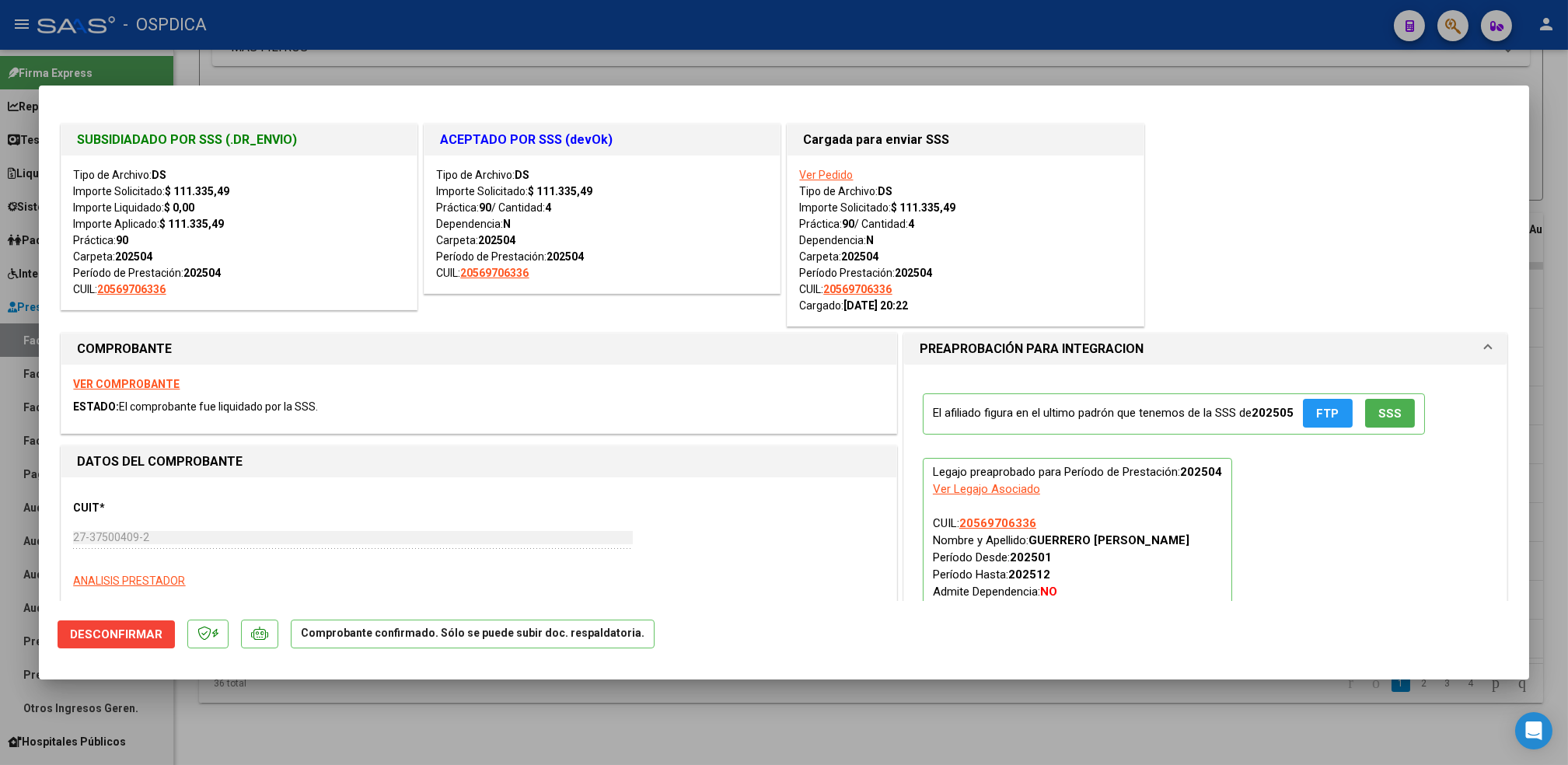 click at bounding box center (784, 382) 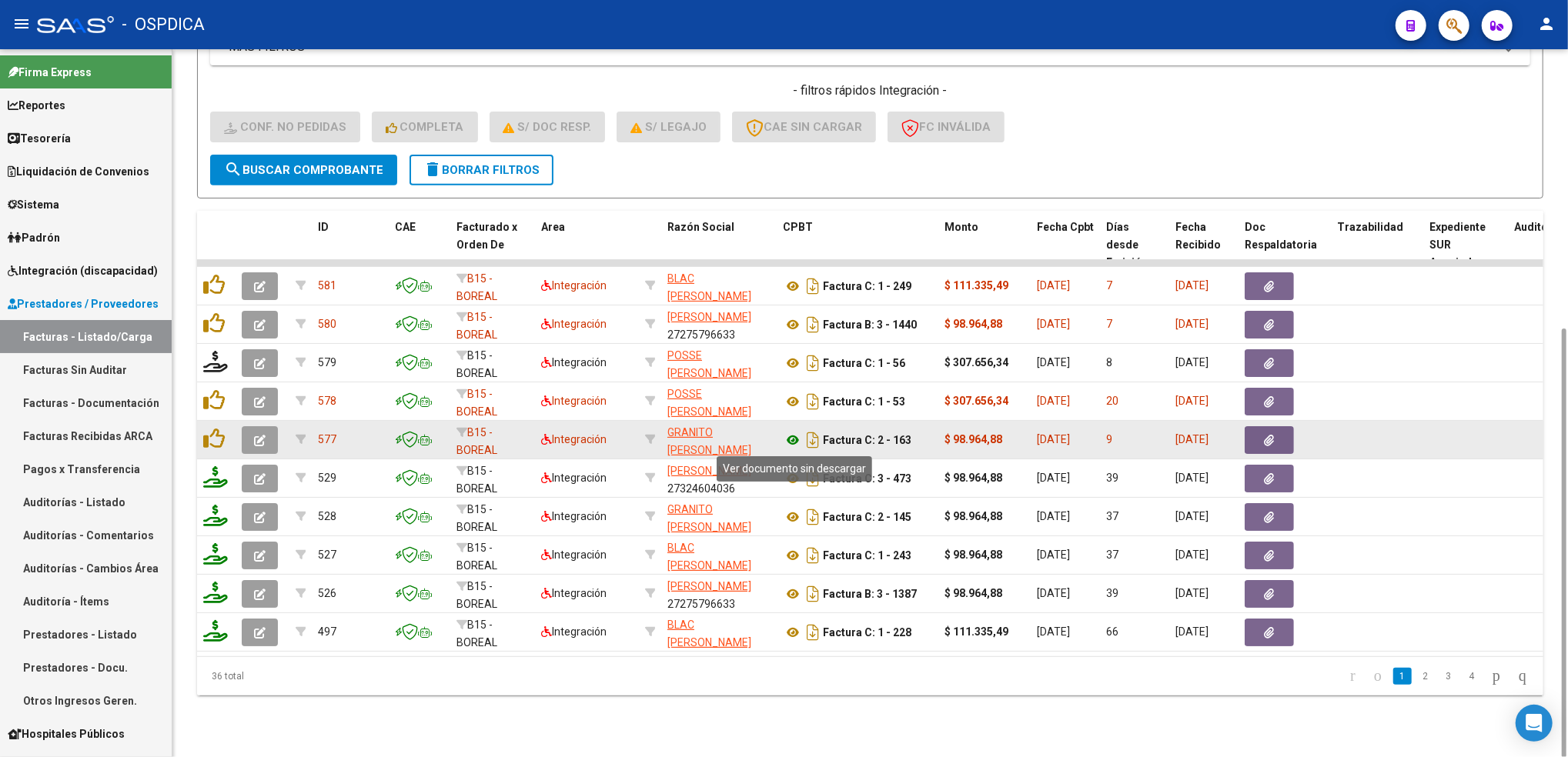 click 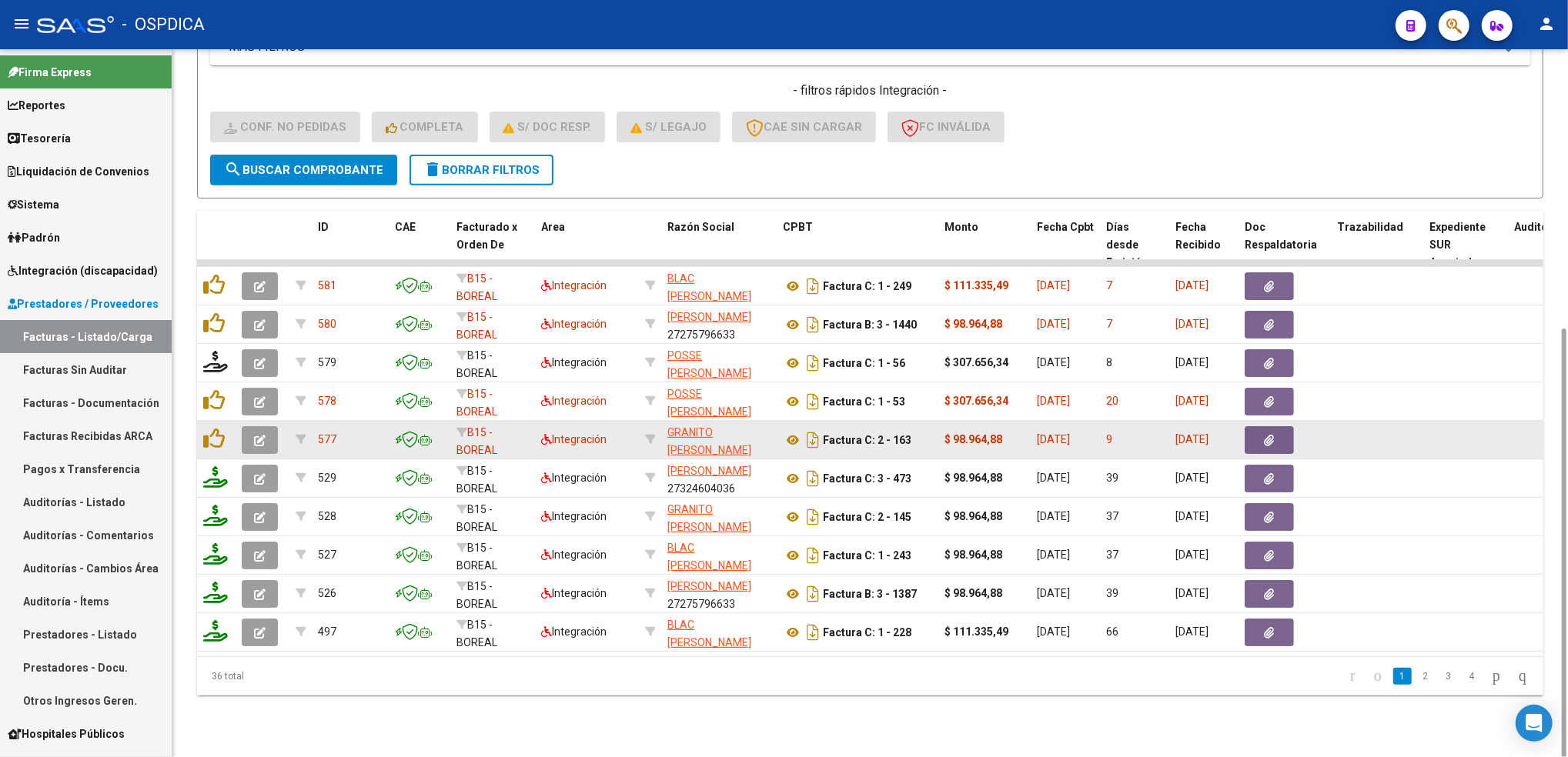 click 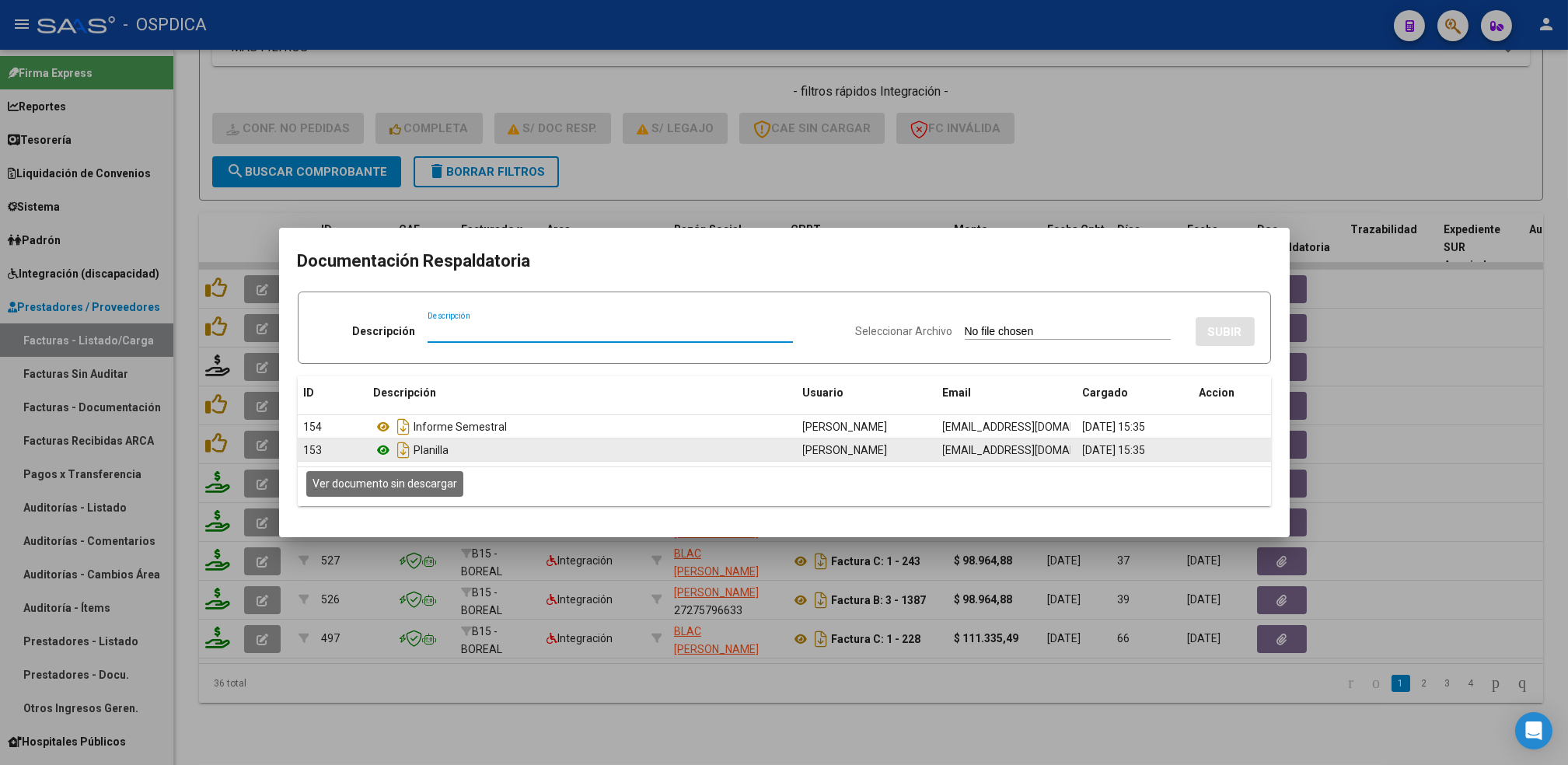 click 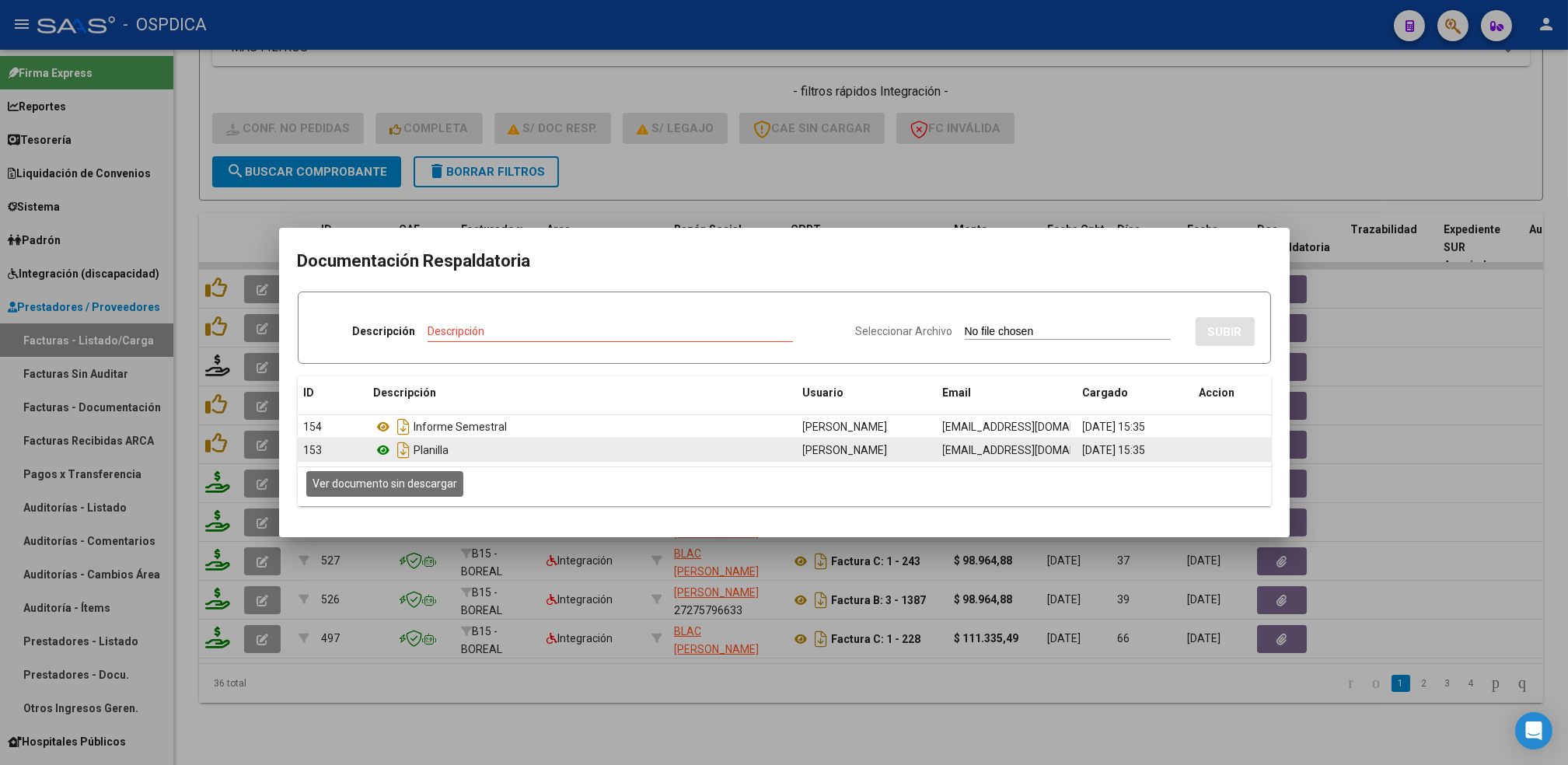 click 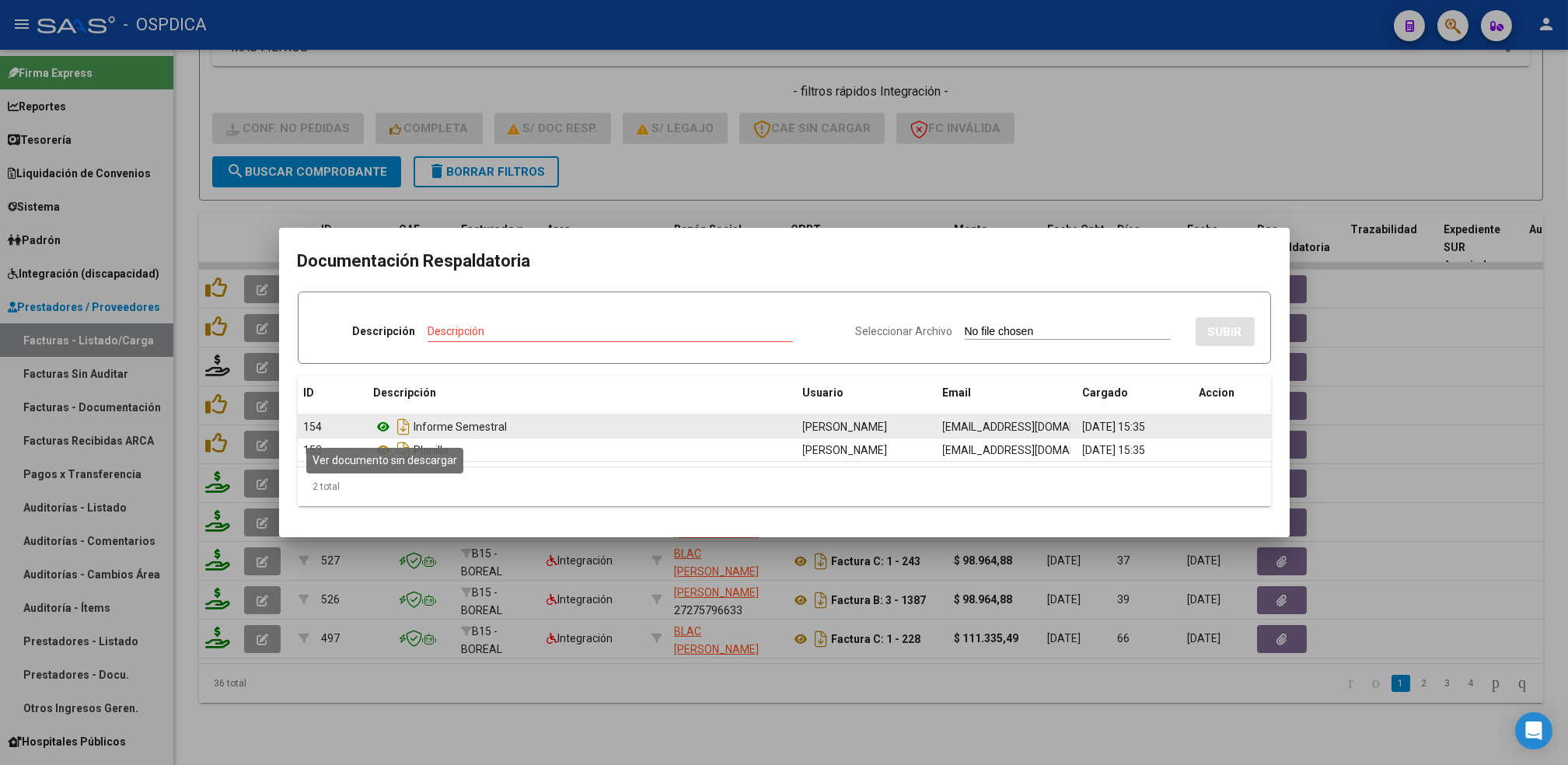click 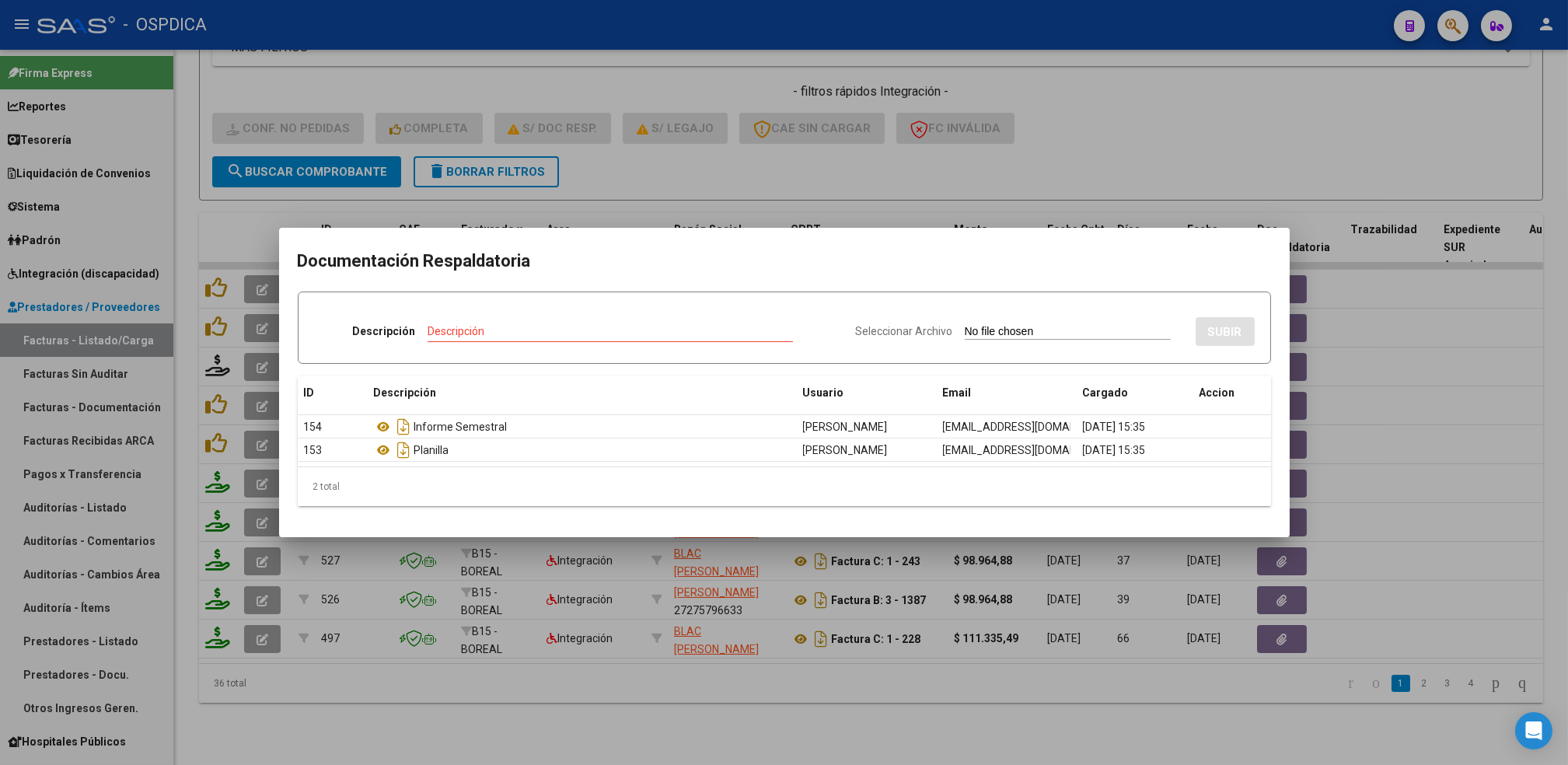 click at bounding box center (784, 382) 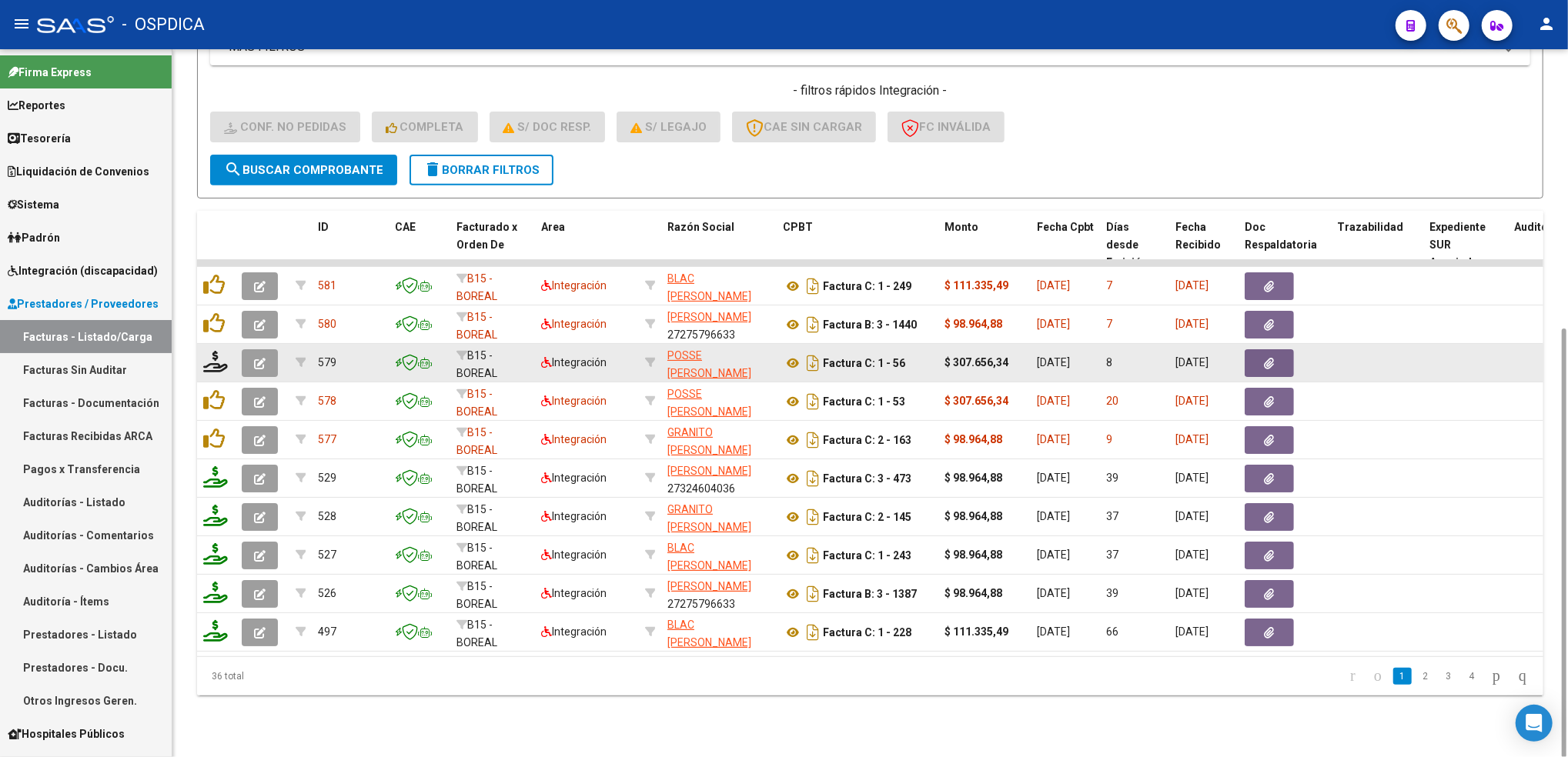 click 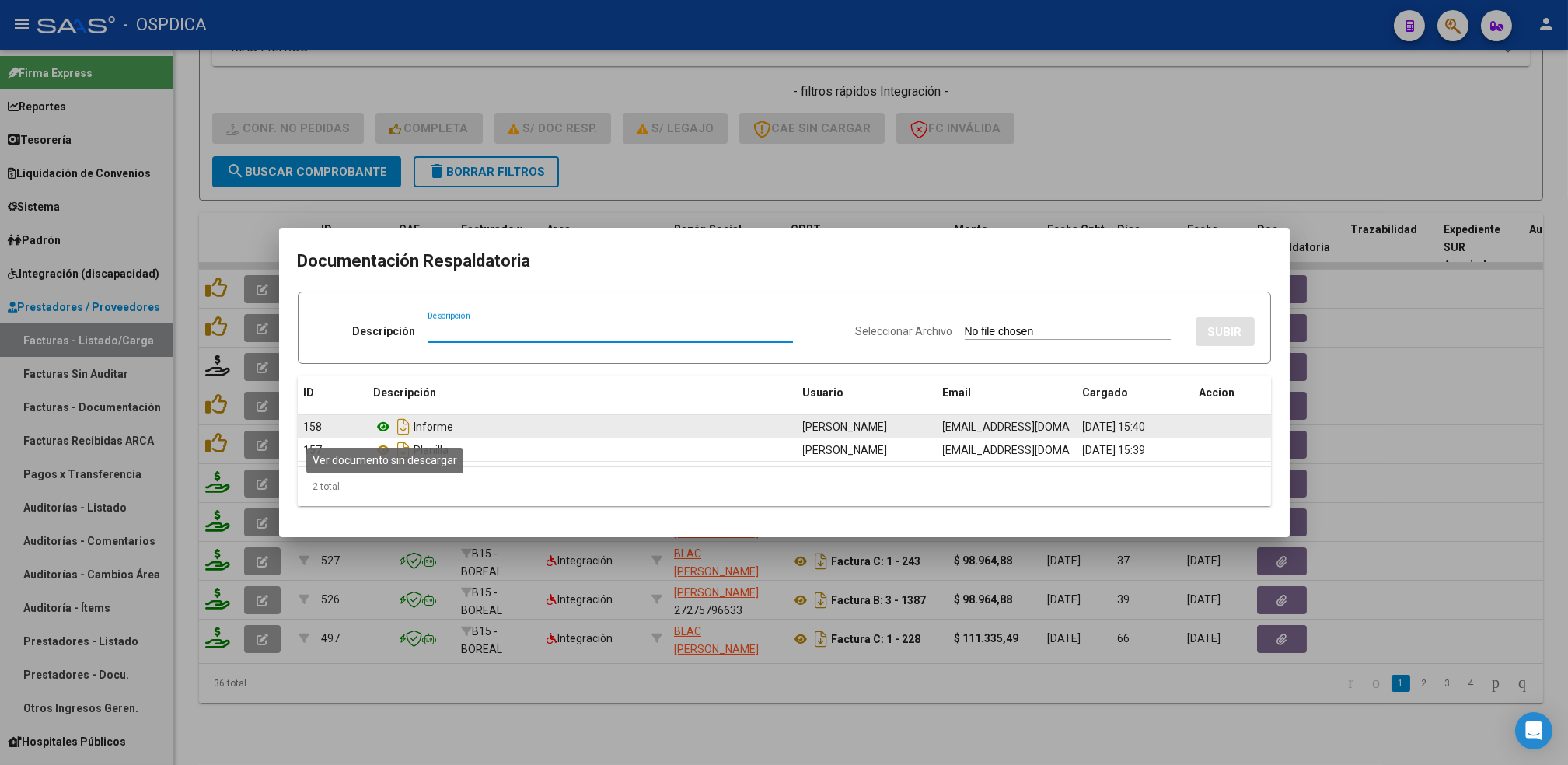 click 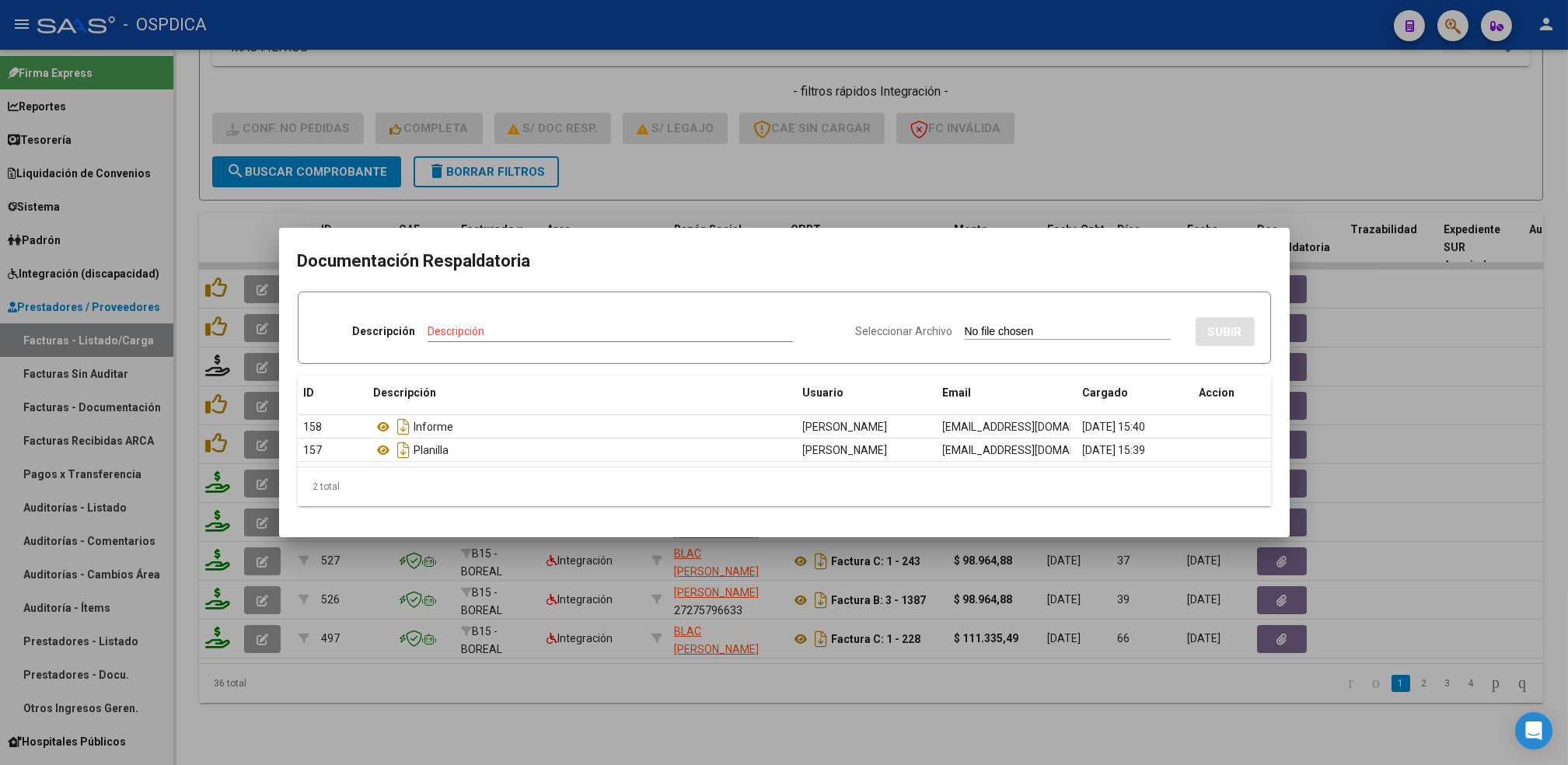 click at bounding box center [784, 382] 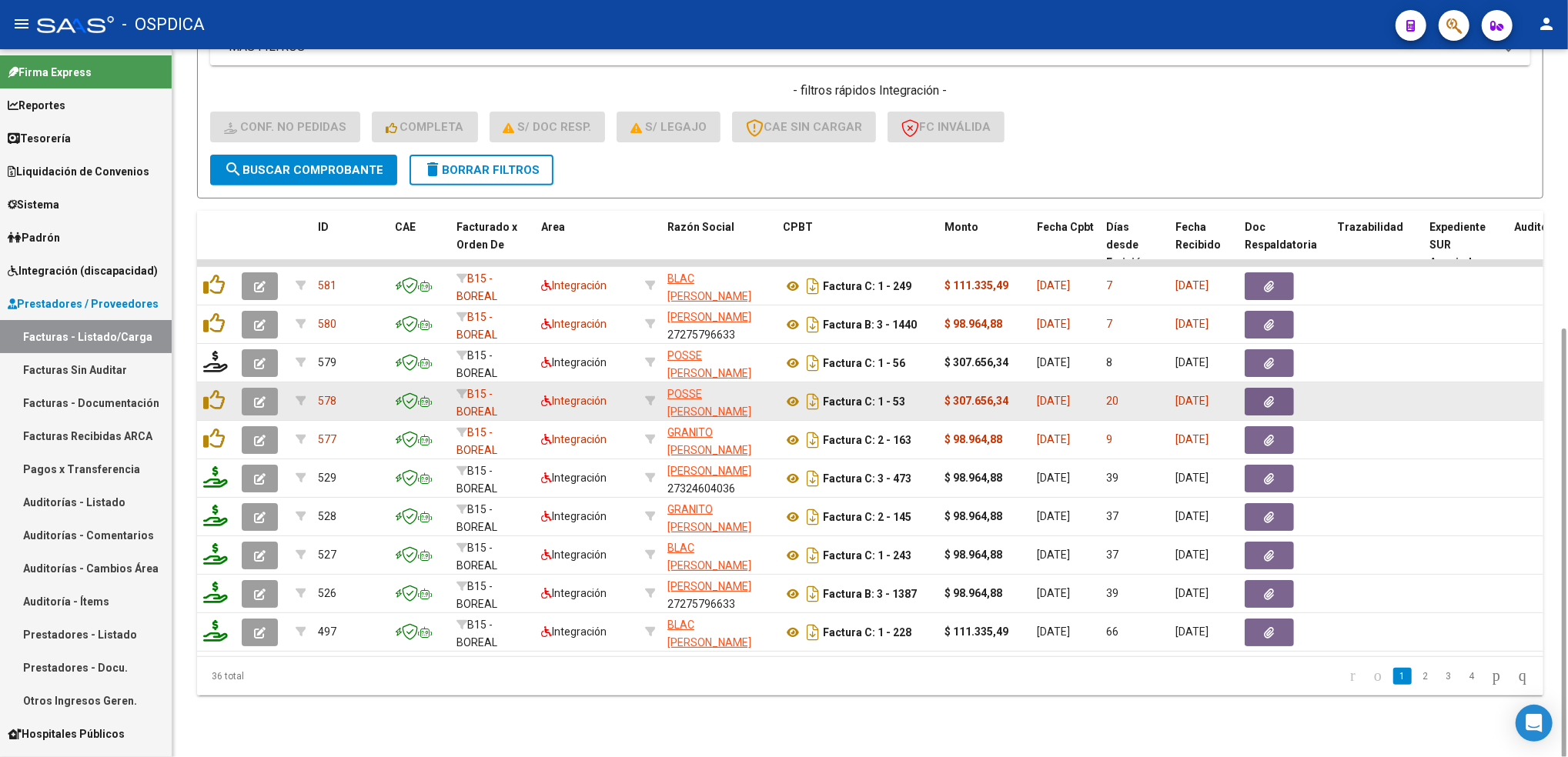 click 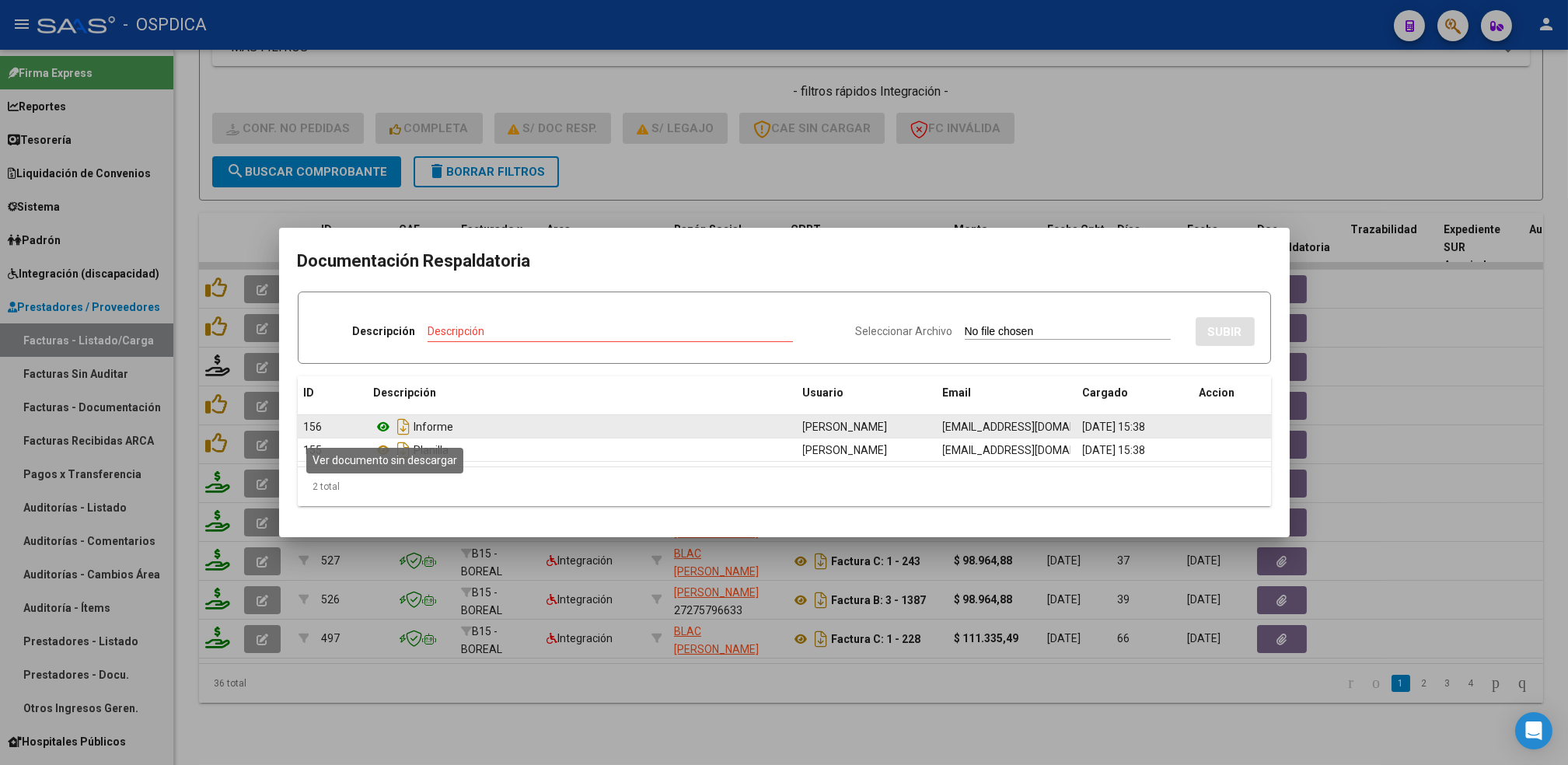 click 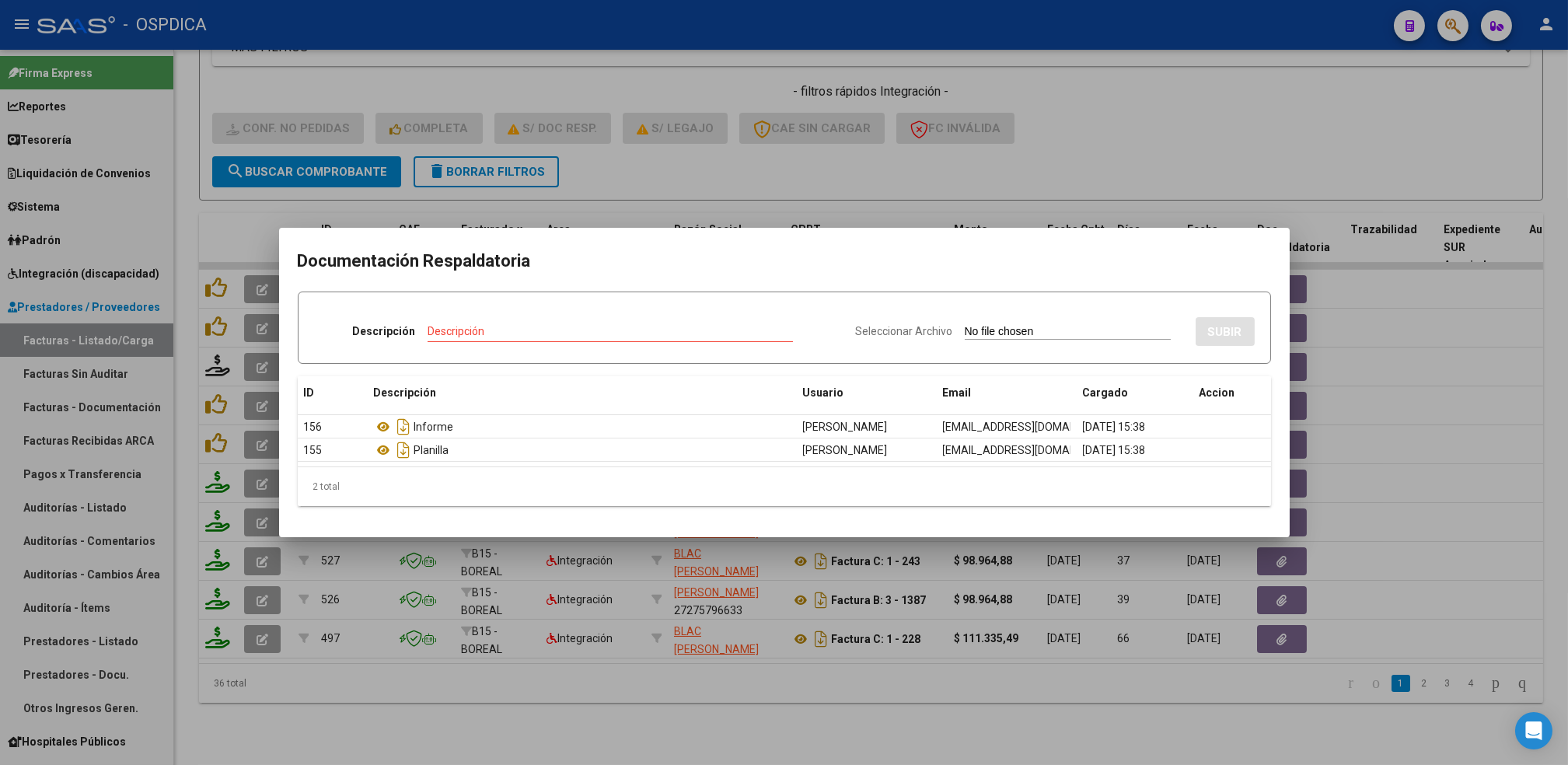 click at bounding box center [784, 382] 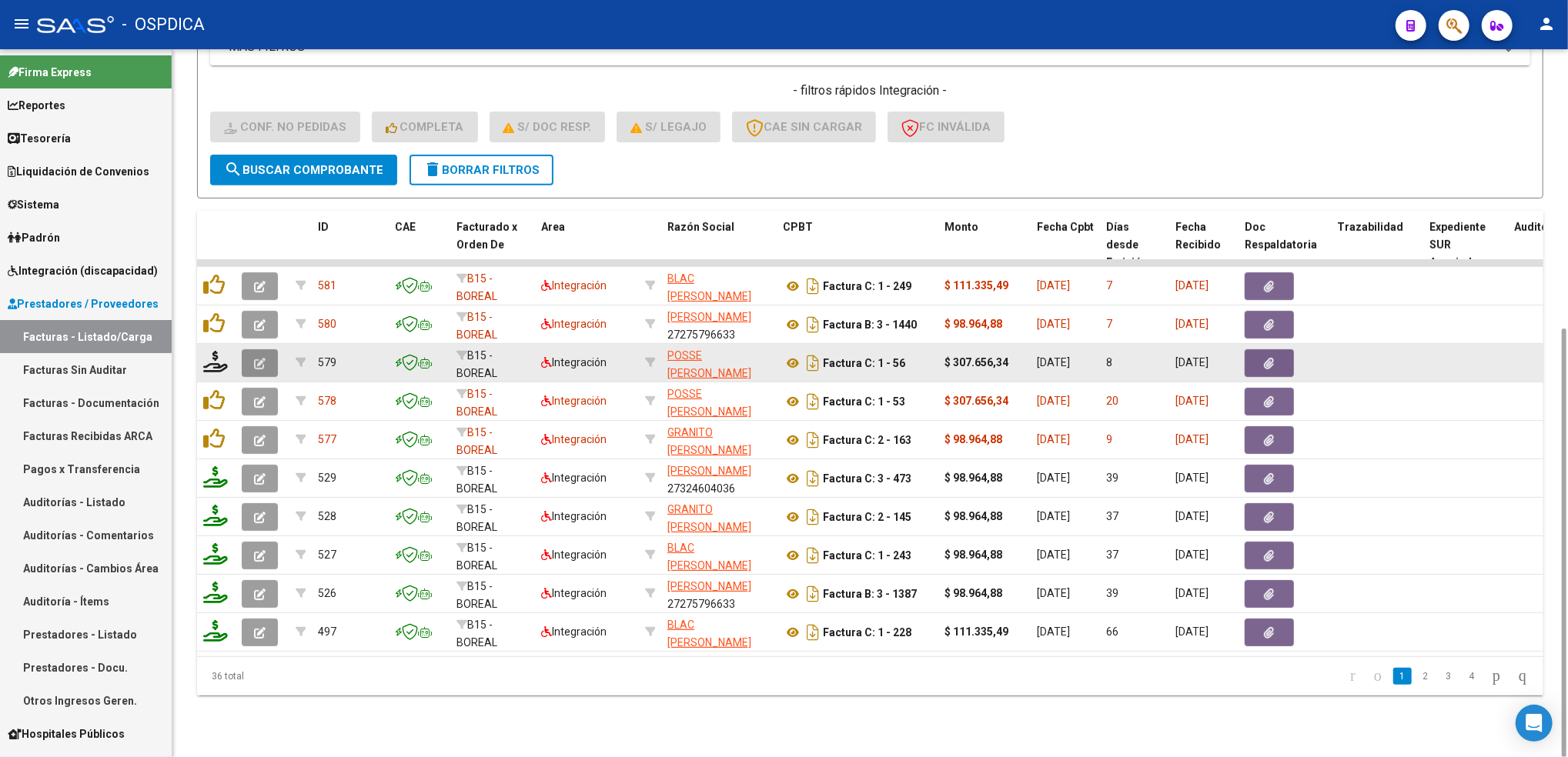click 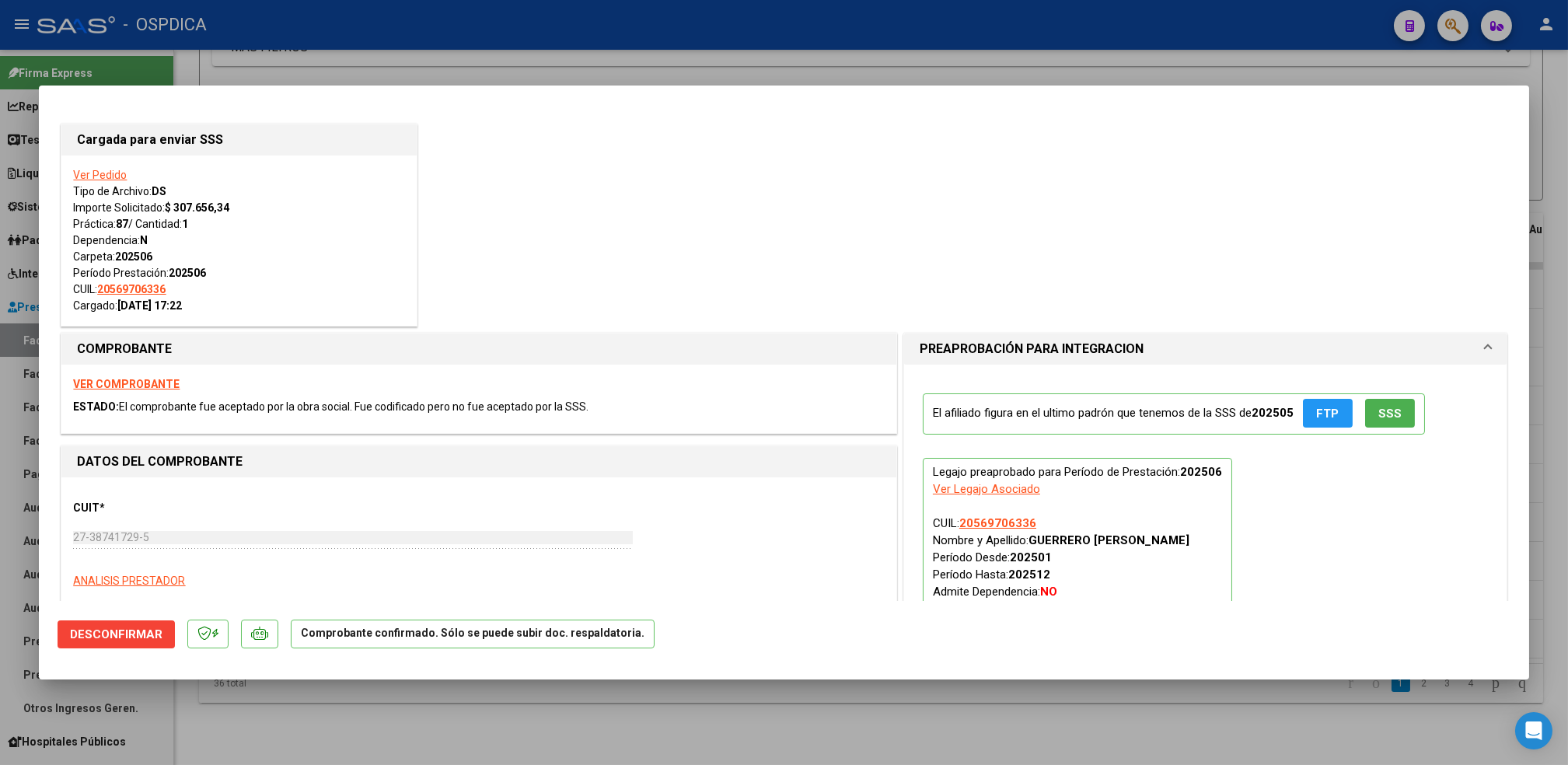 click on "Desconfirmar" 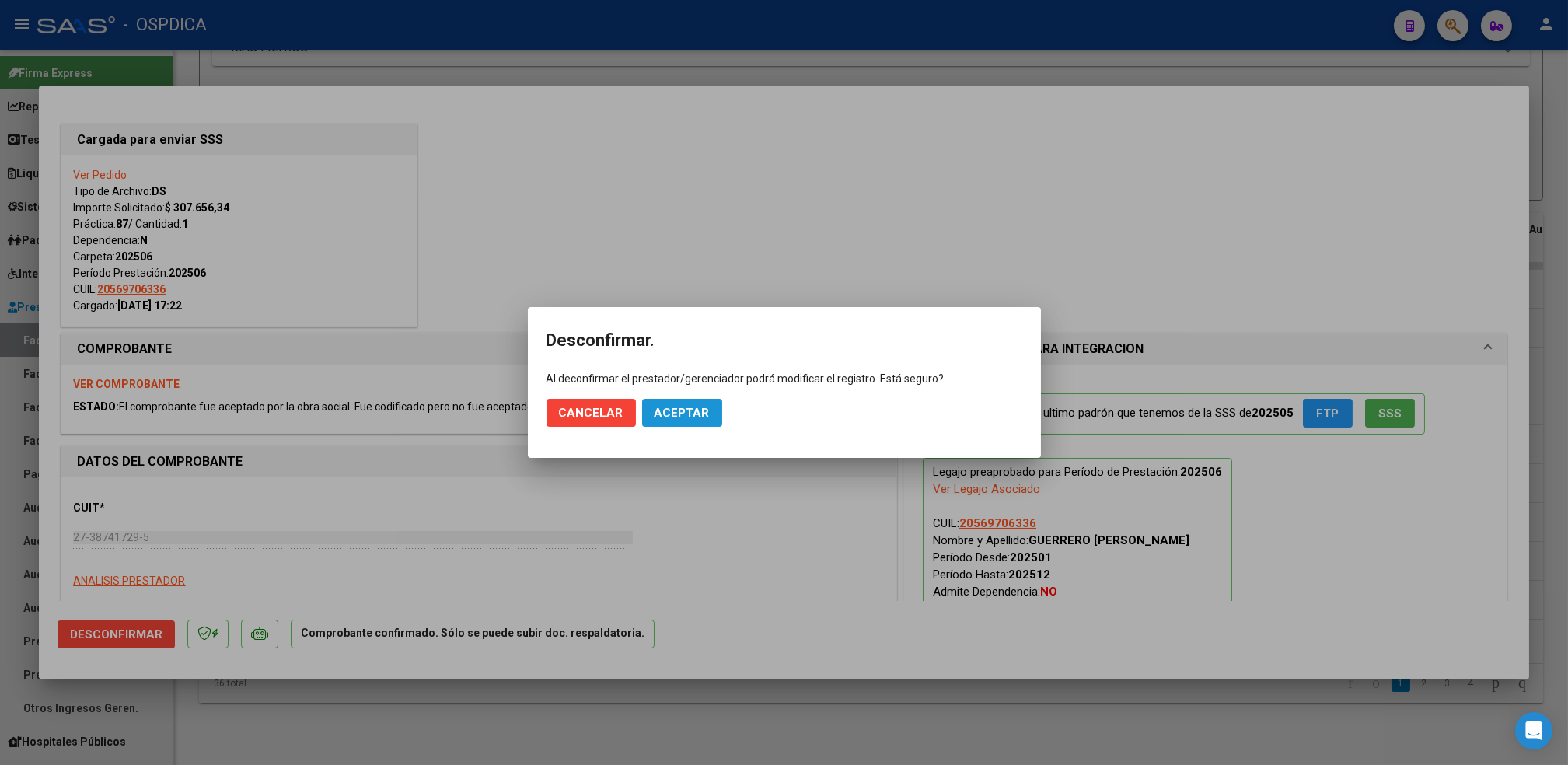 click on "Aceptar" 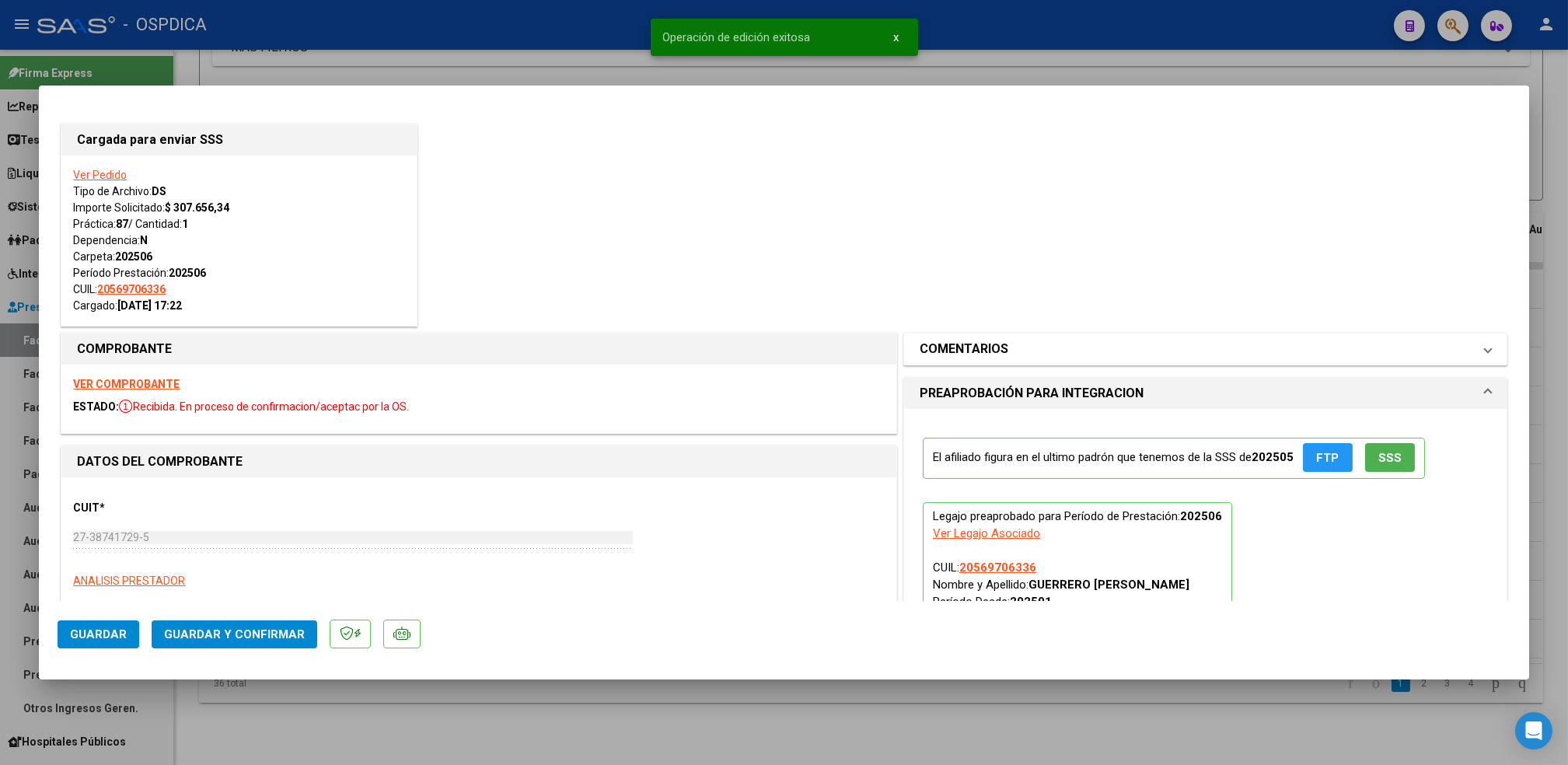 click on "COMENTARIOS" at bounding box center (1196, 349) 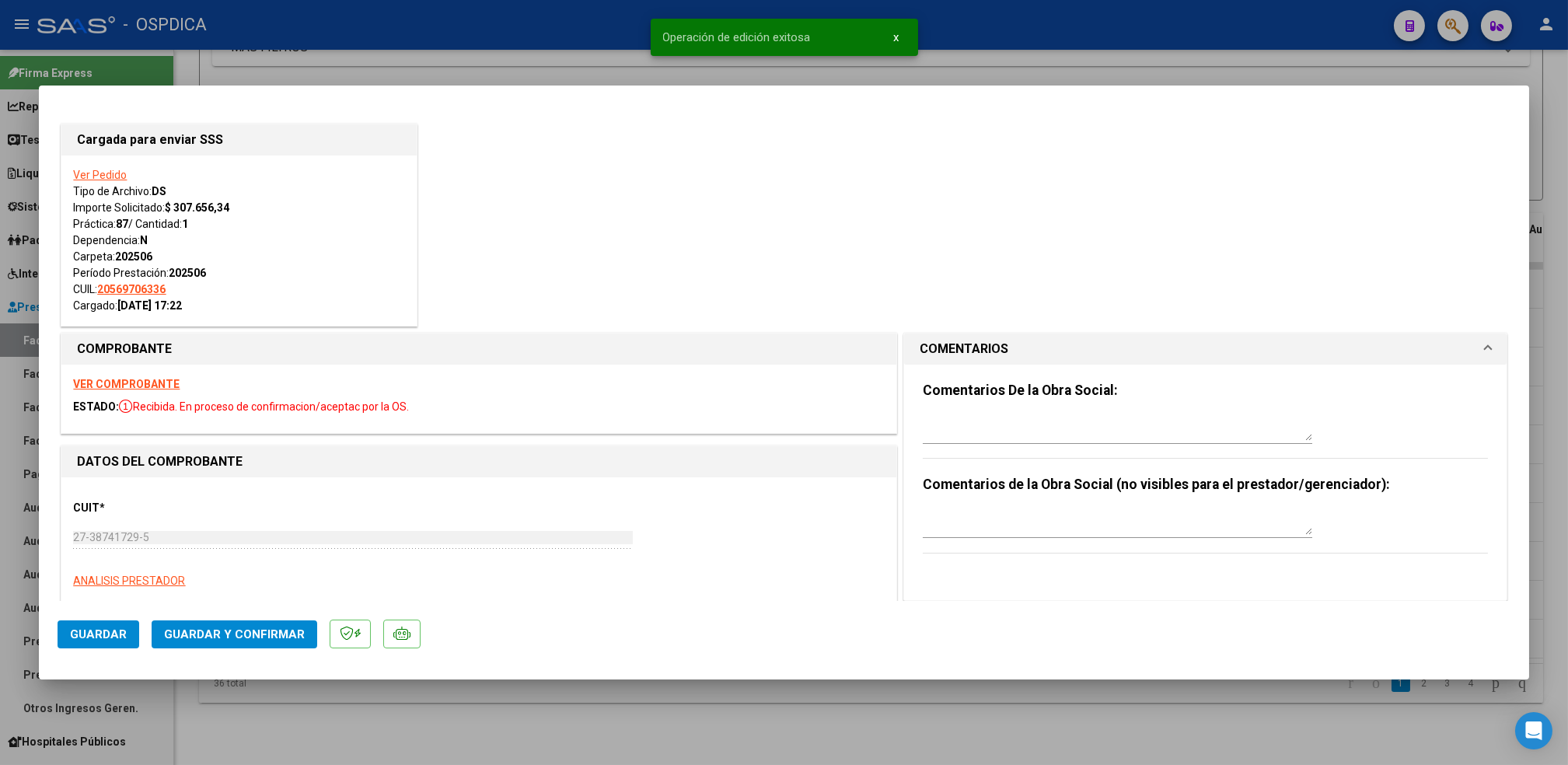 click at bounding box center (1117, 425) 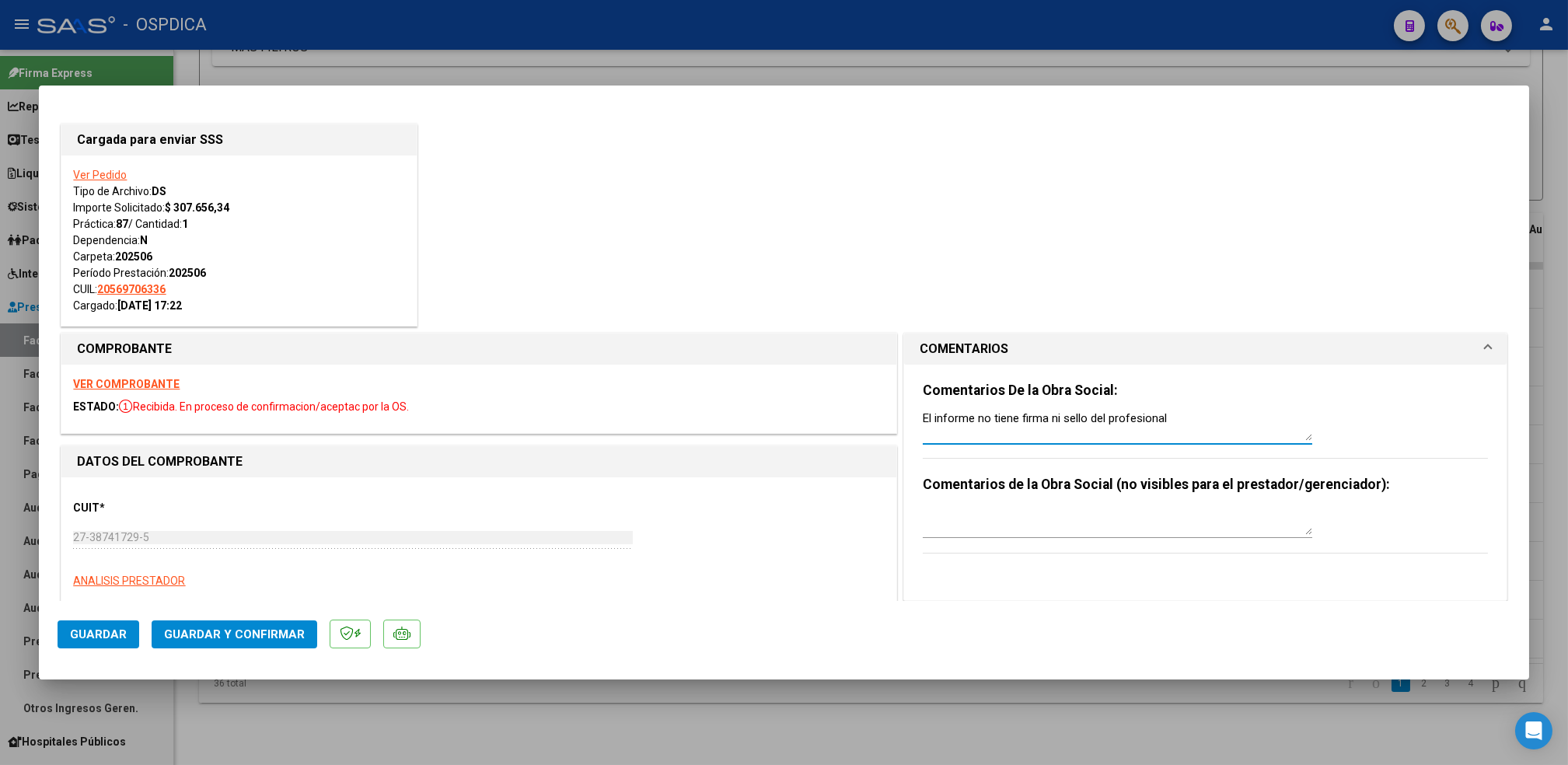 type on "El informe no tiene firma ni sello del profesional" 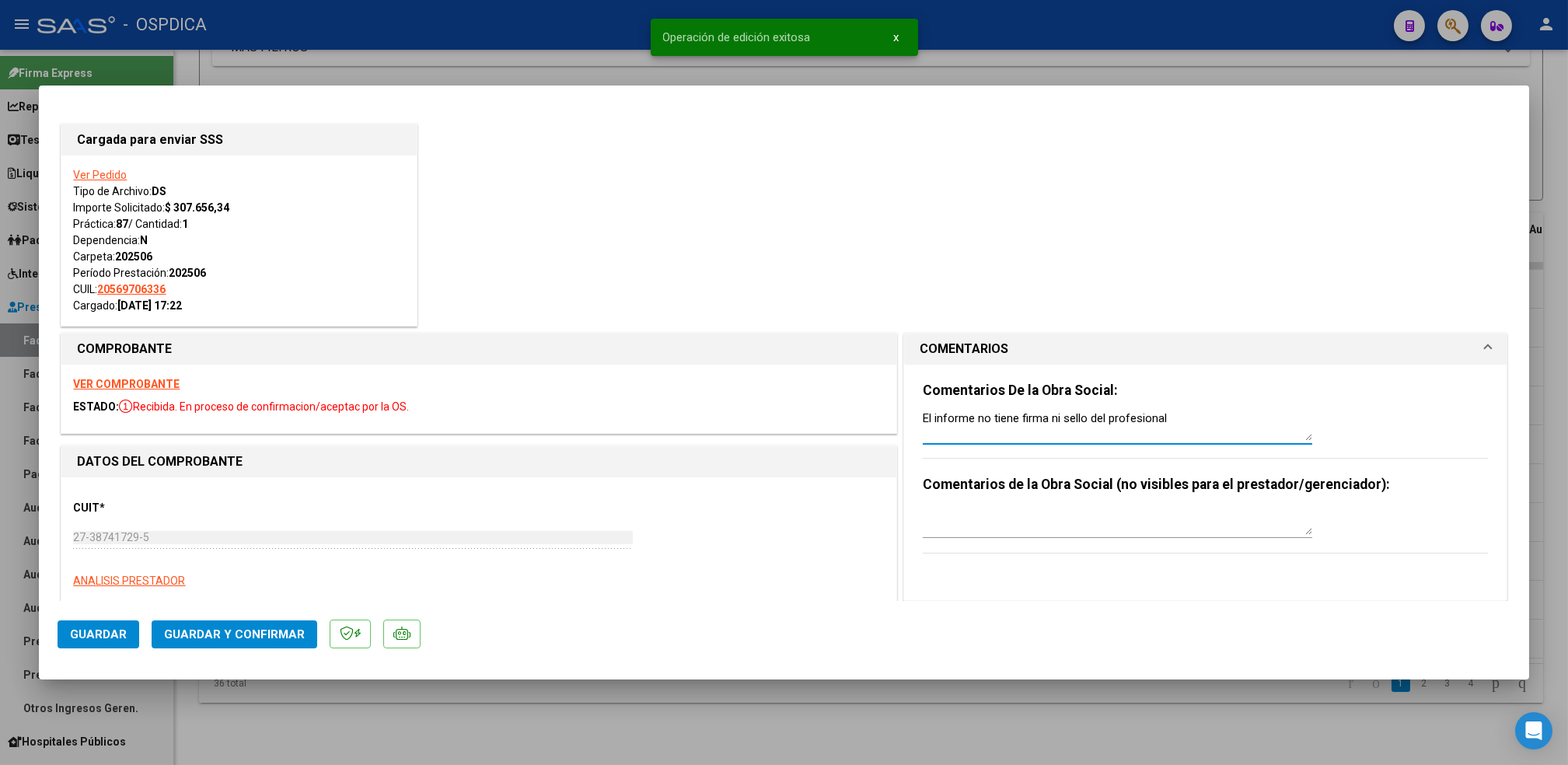 drag, startPoint x: 1186, startPoint y: 417, endPoint x: 868, endPoint y: 410, distance: 318.07703 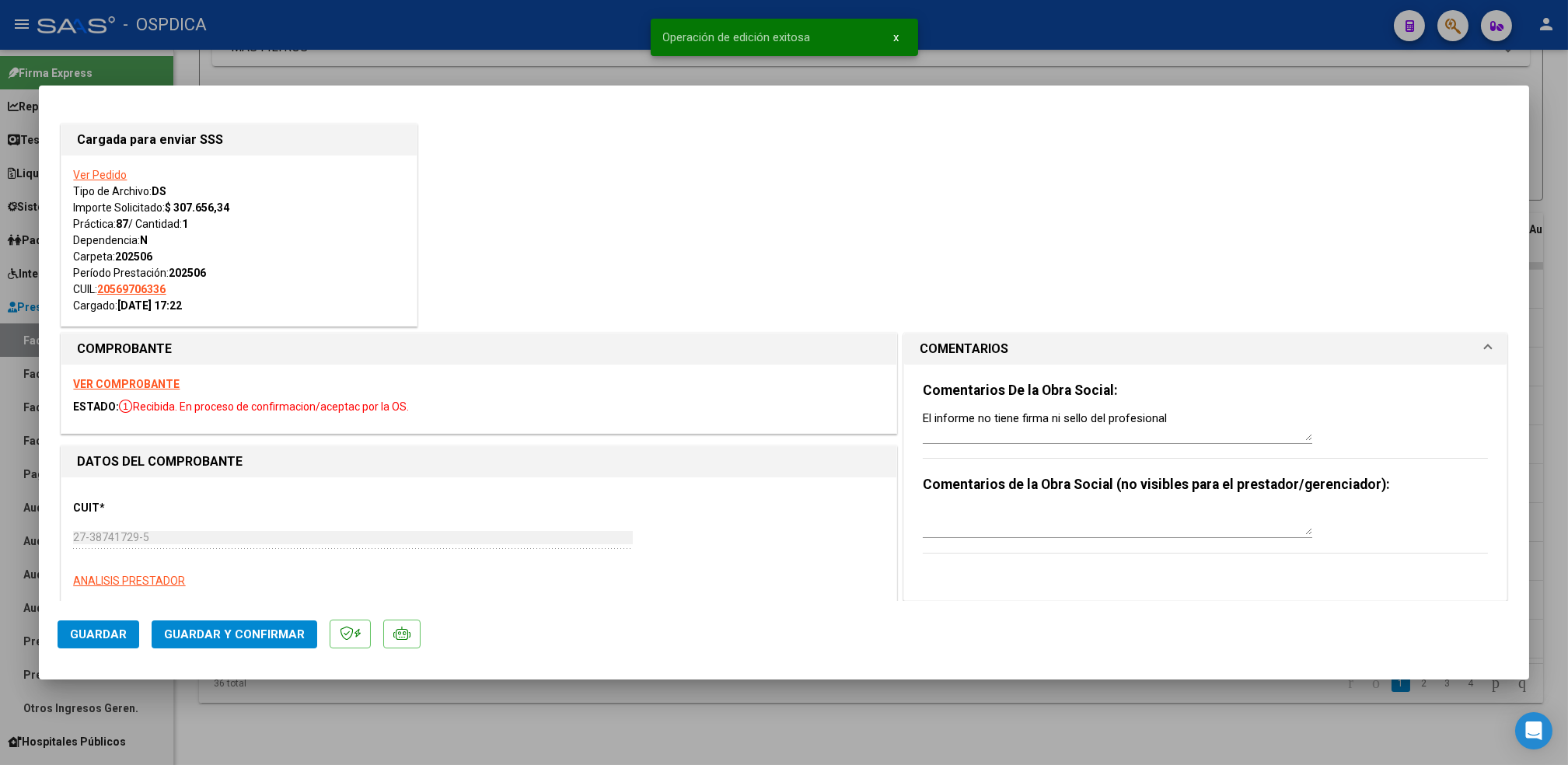 click at bounding box center (784, 382) 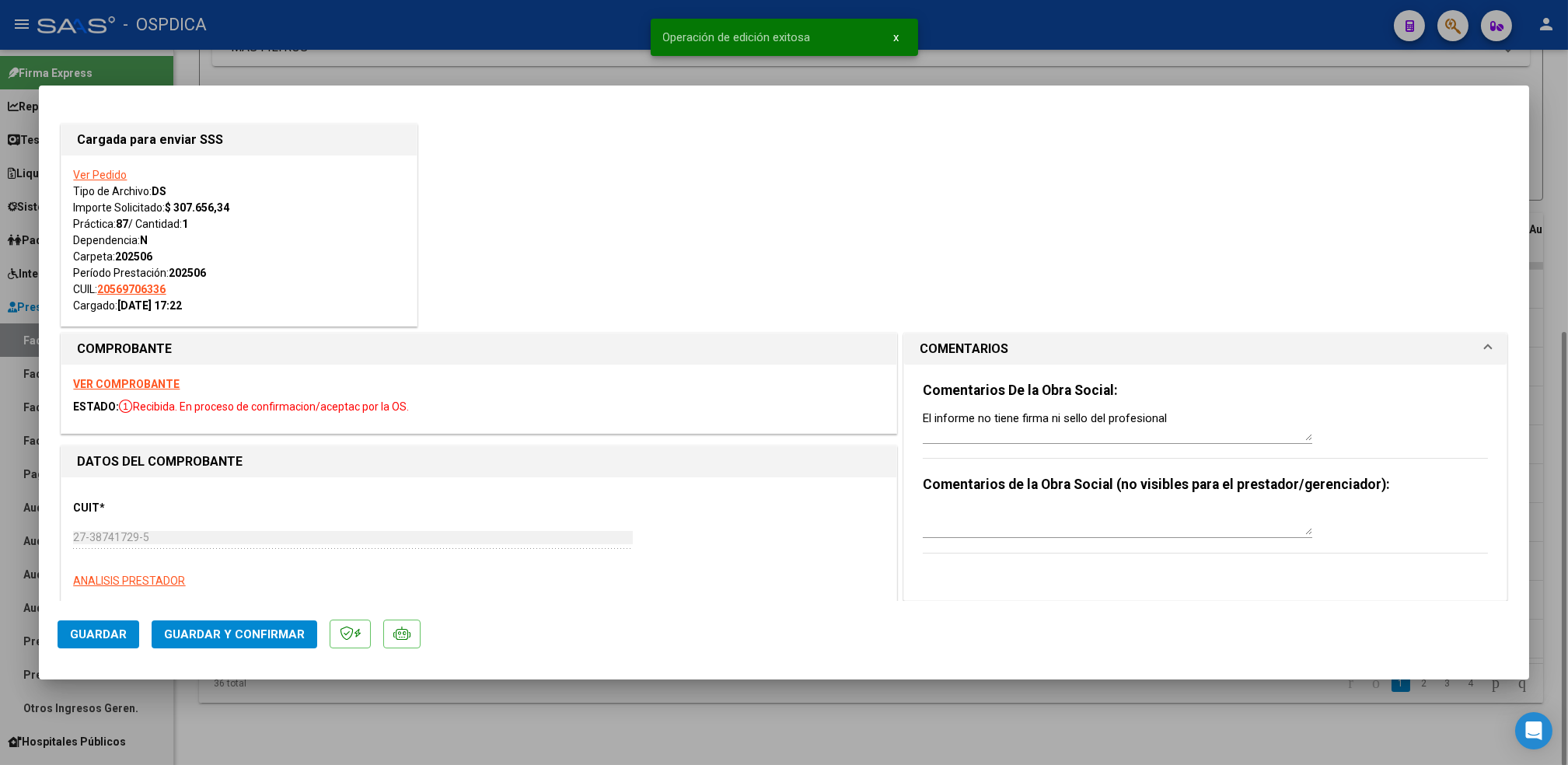 type 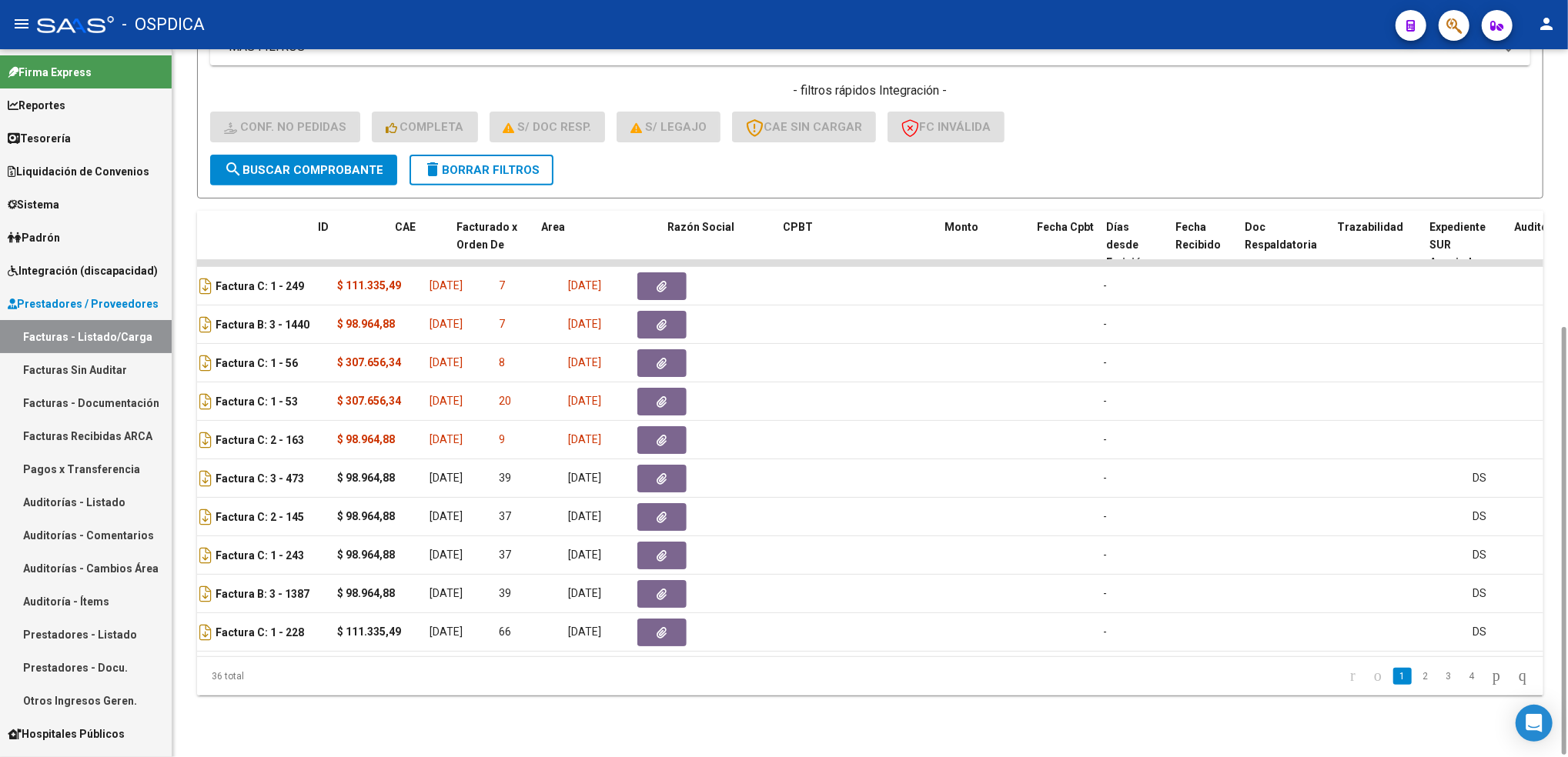 scroll, scrollTop: 0, scrollLeft: 0, axis: both 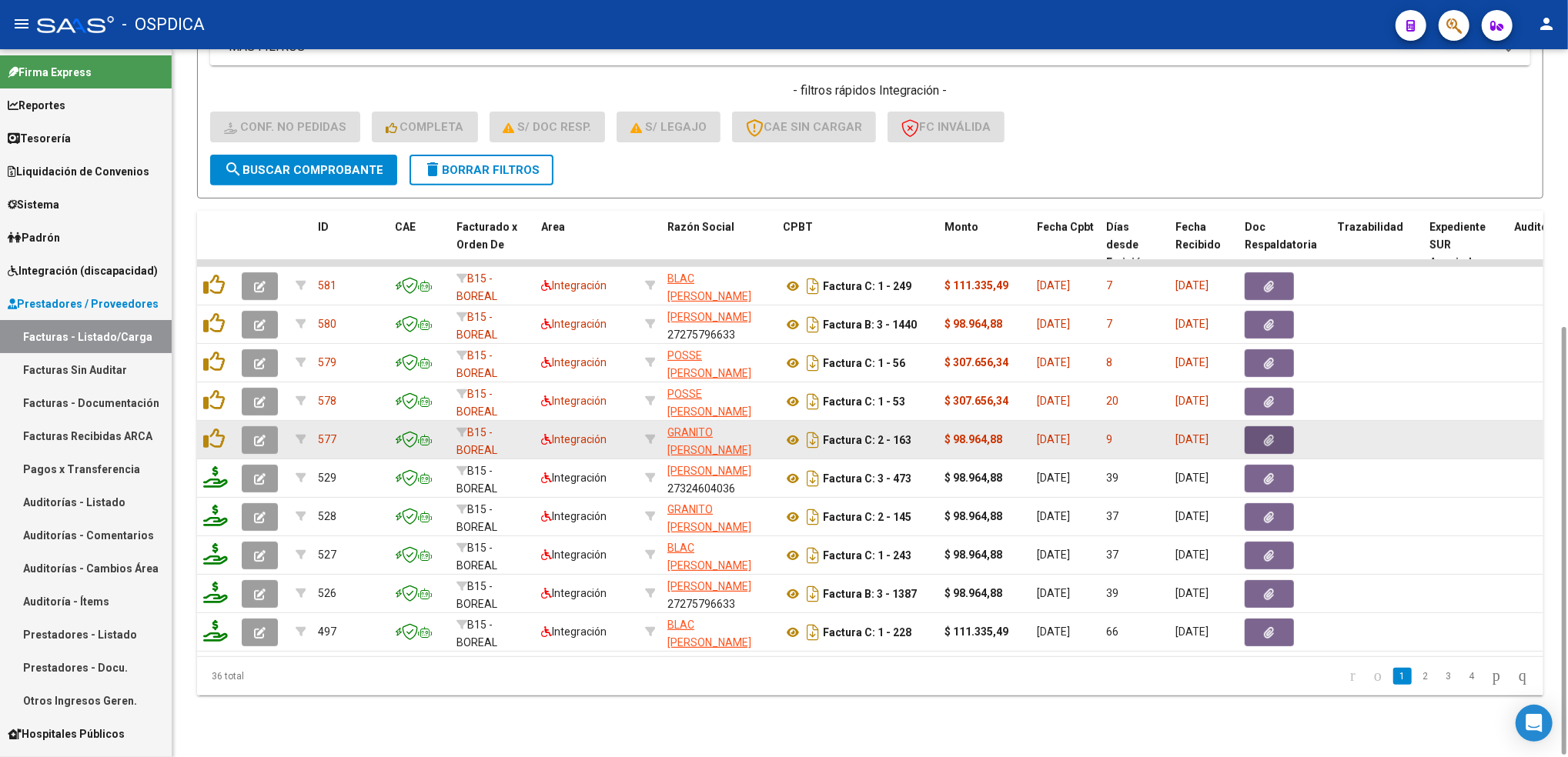 click 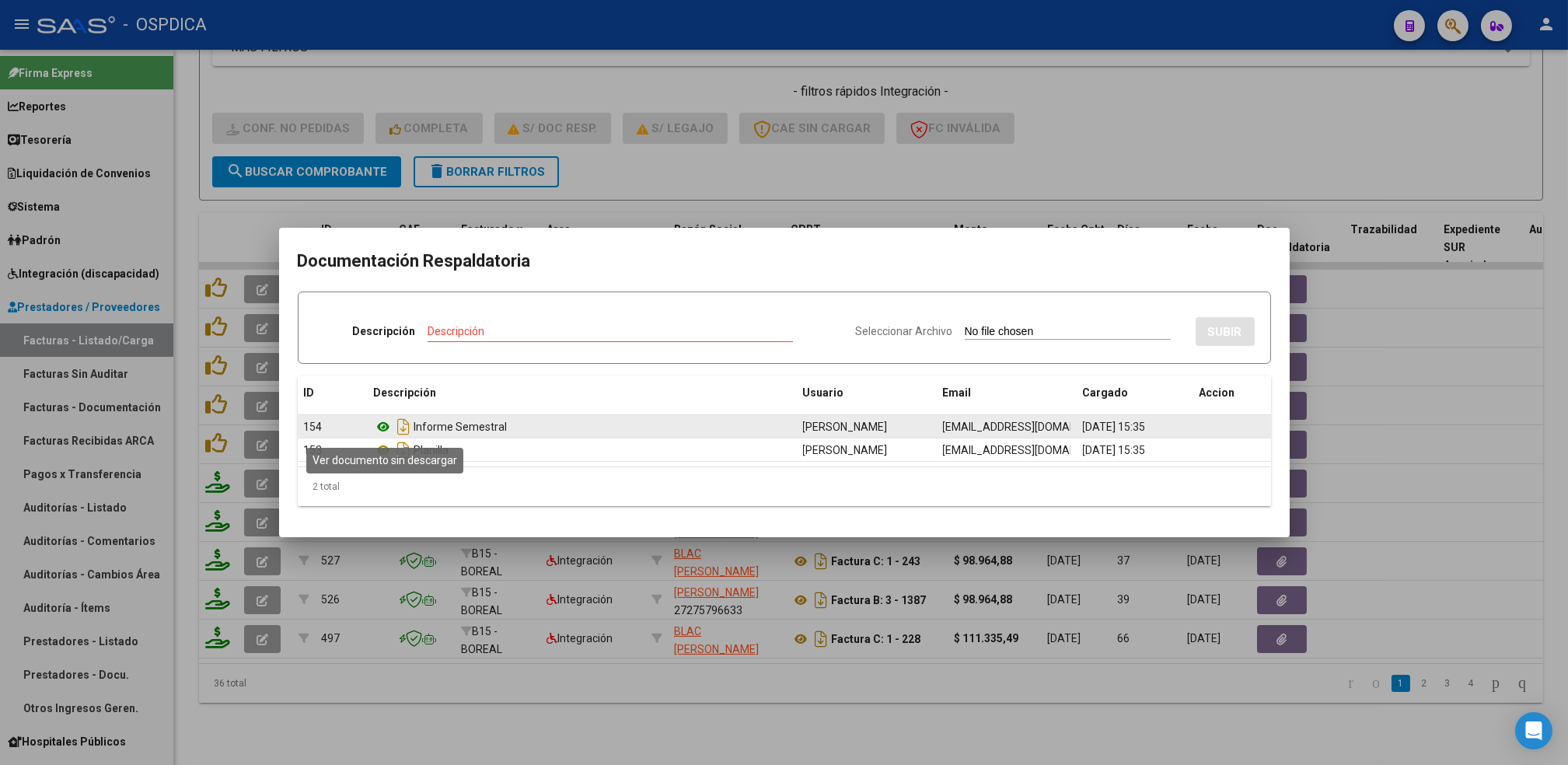 click 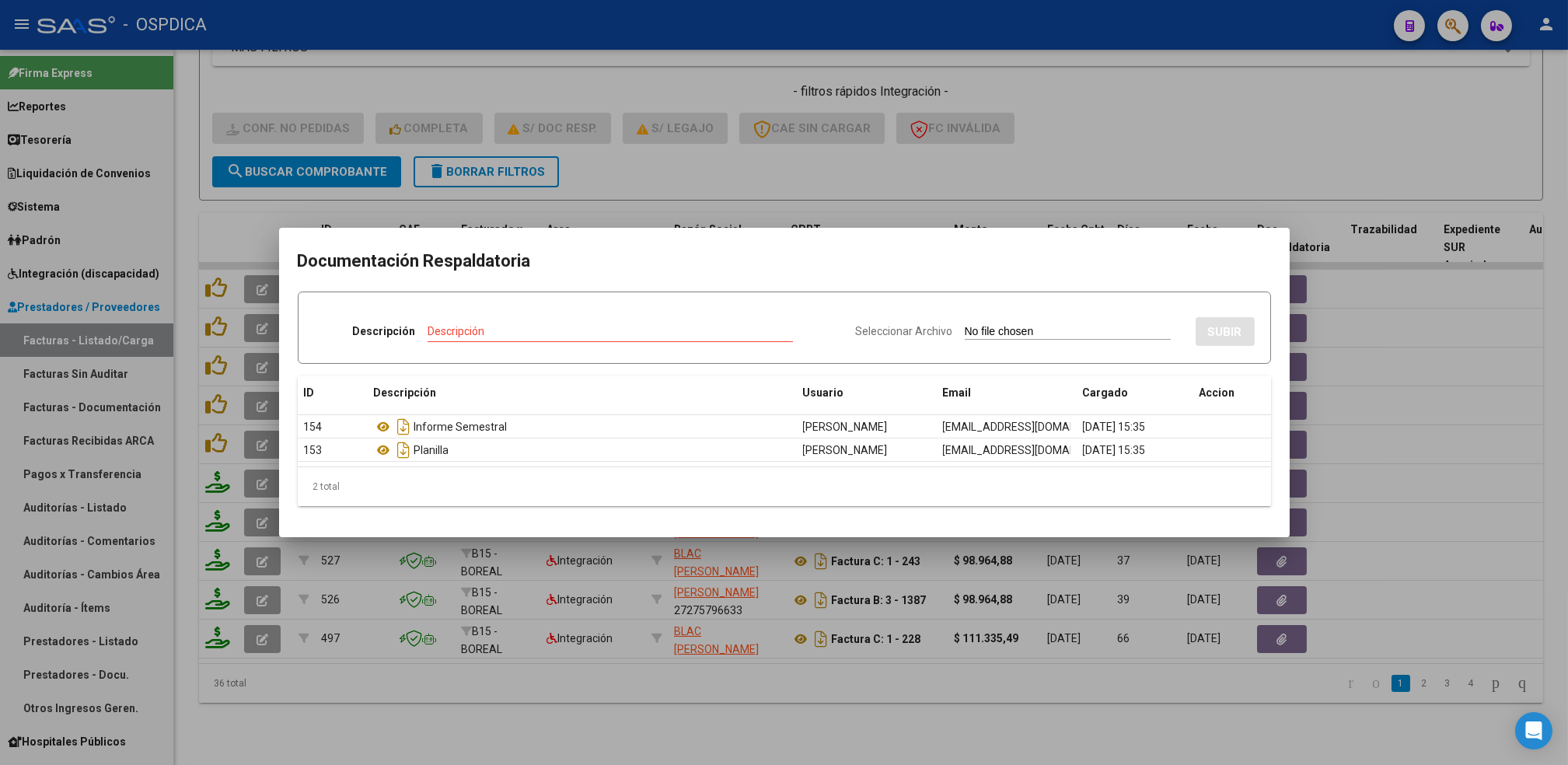click at bounding box center [784, 382] 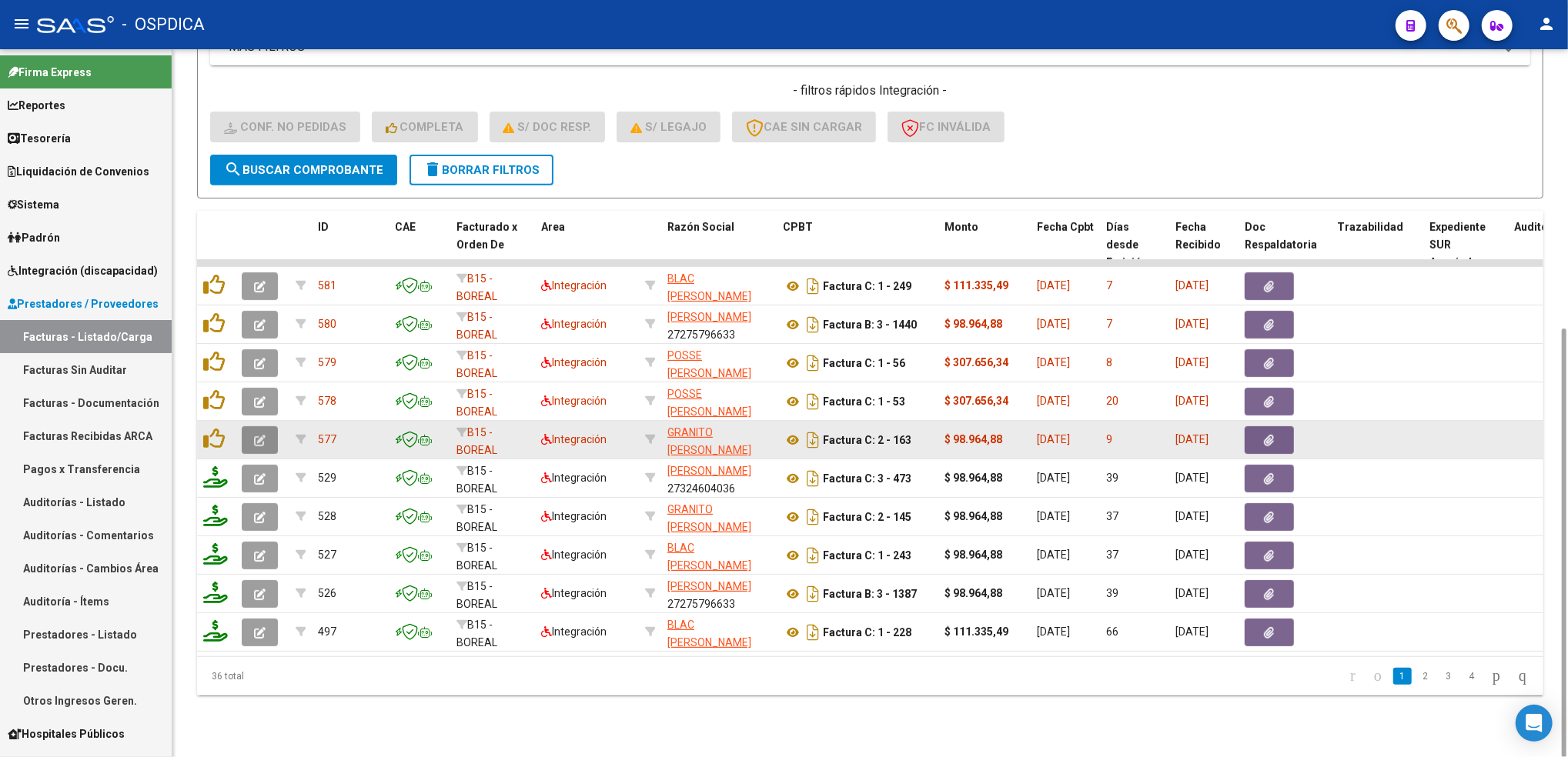 click 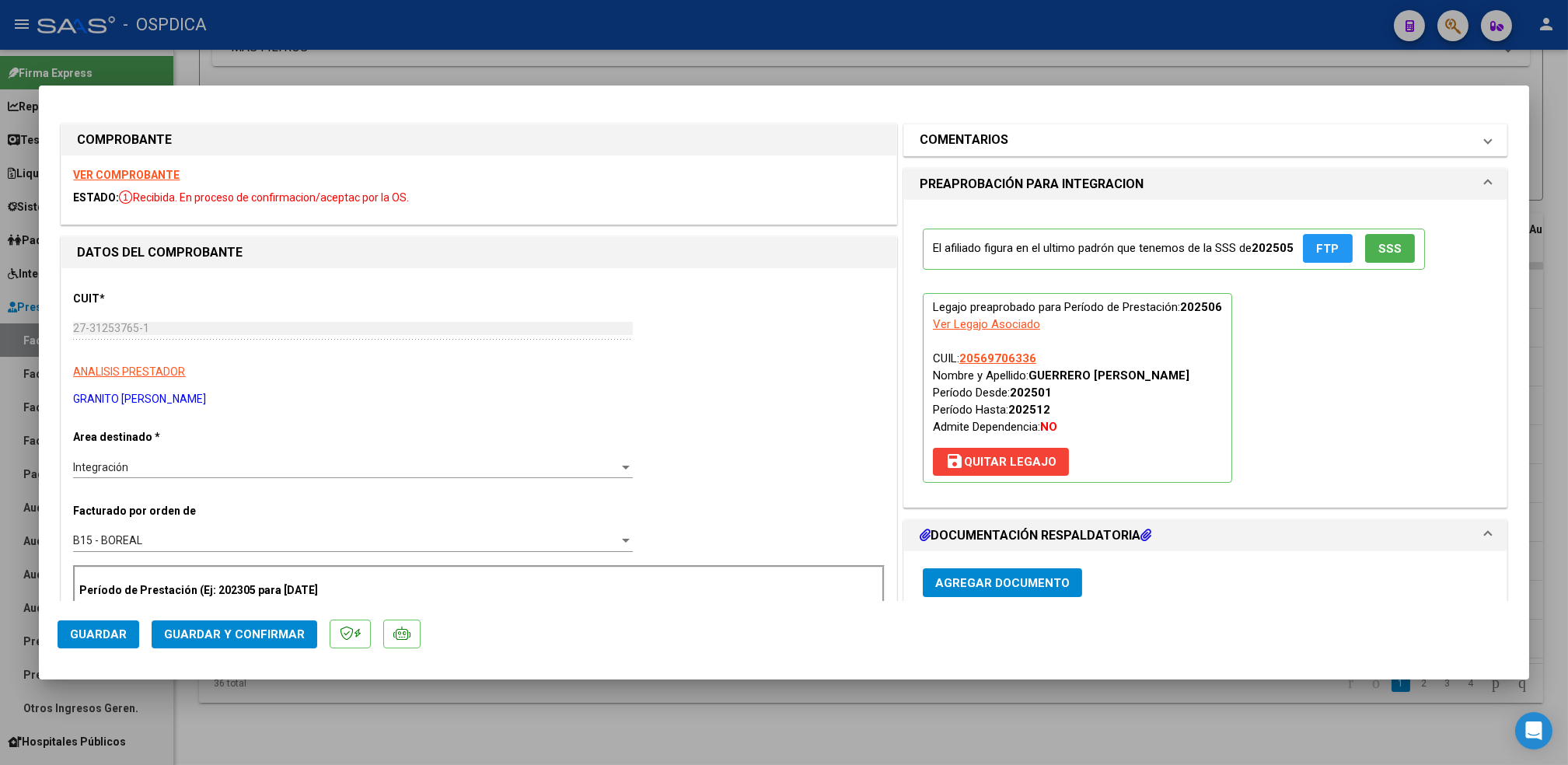 click on "COMENTARIOS" at bounding box center (964, 140) 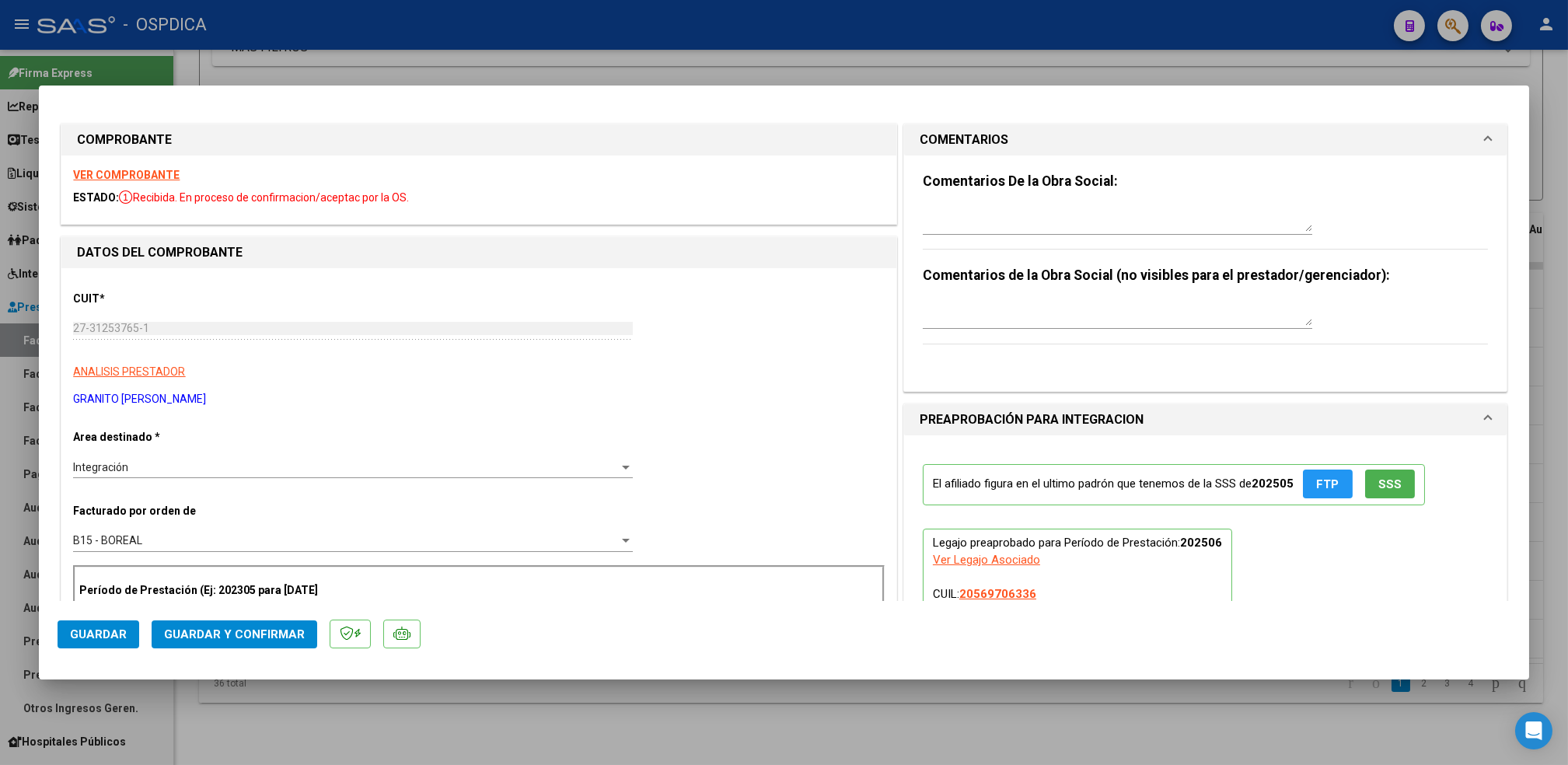 click at bounding box center [1117, 216] 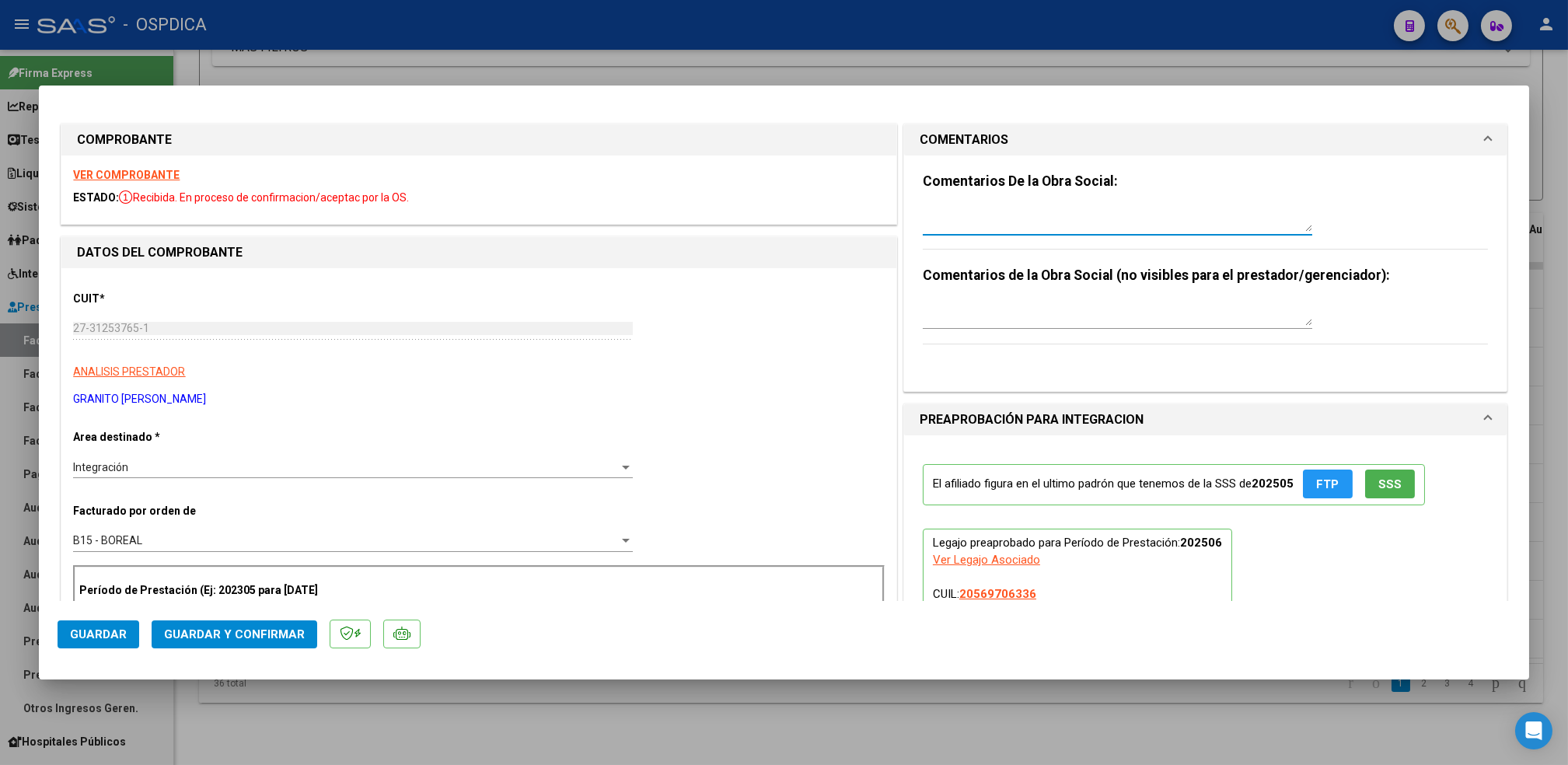 paste on "El informe no tiene firma ni sello del profesional" 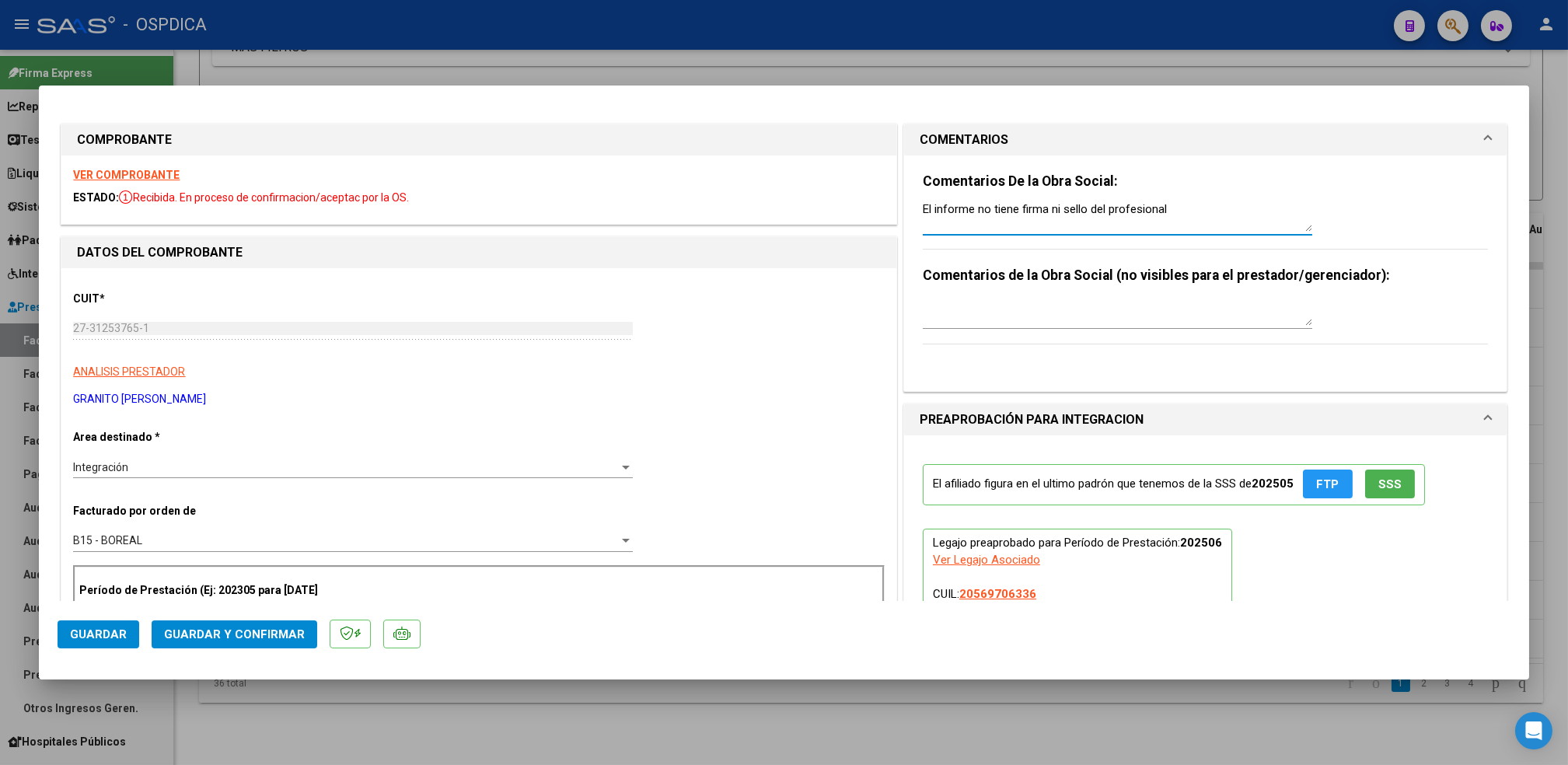type on "El informe no tiene firma ni sello del profesional" 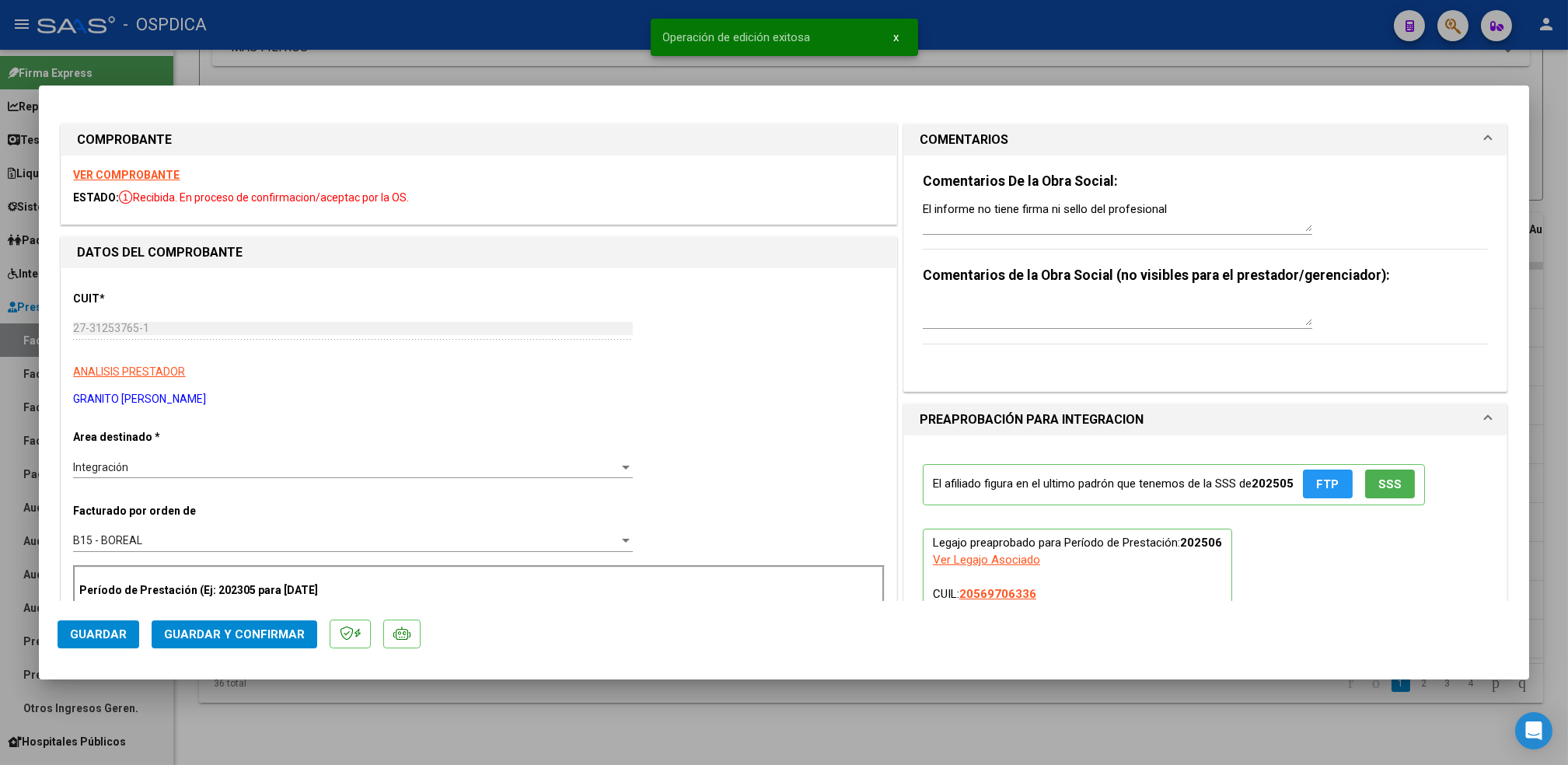 click at bounding box center [784, 382] 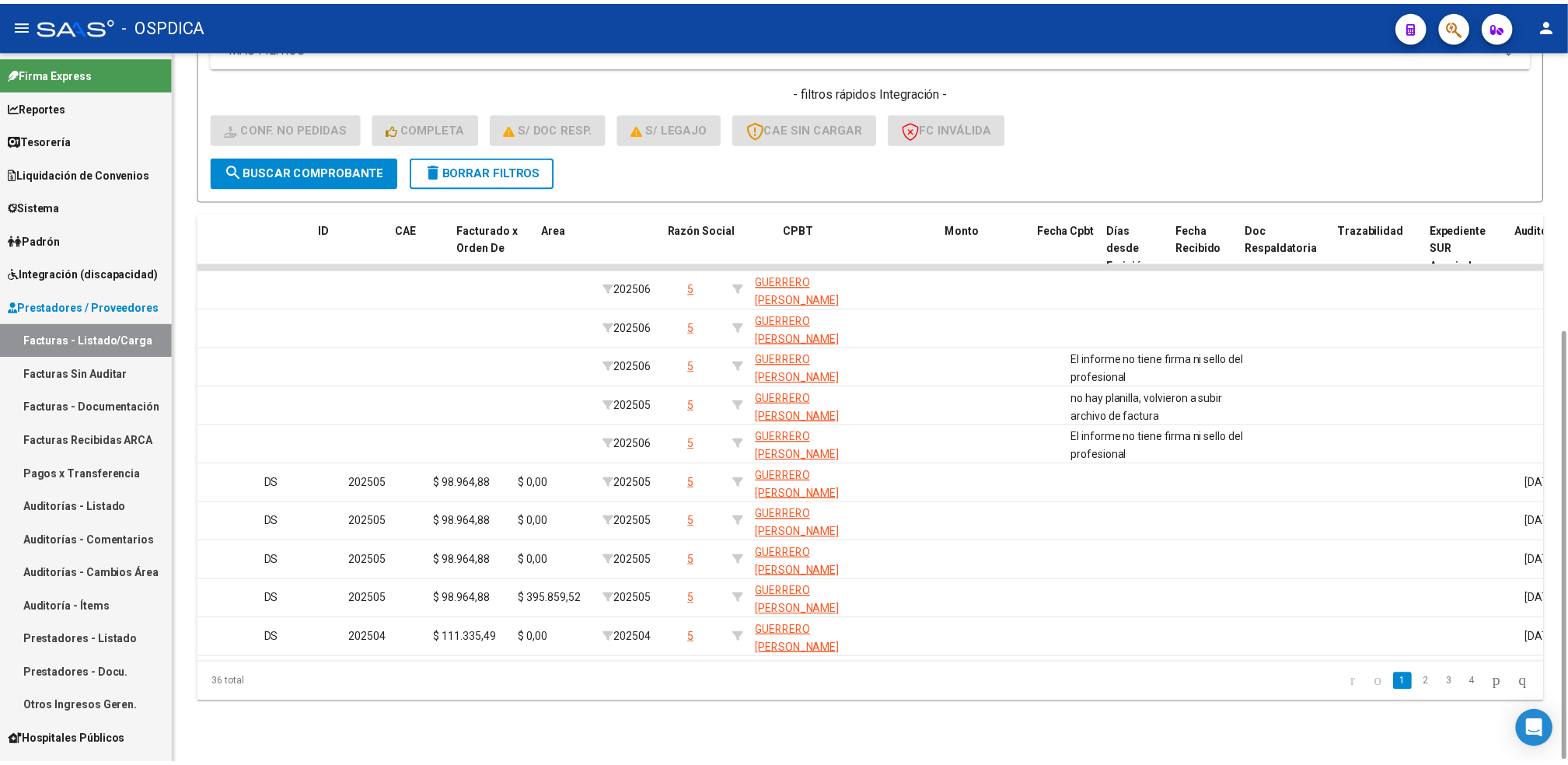 scroll, scrollTop: 0, scrollLeft: 0, axis: both 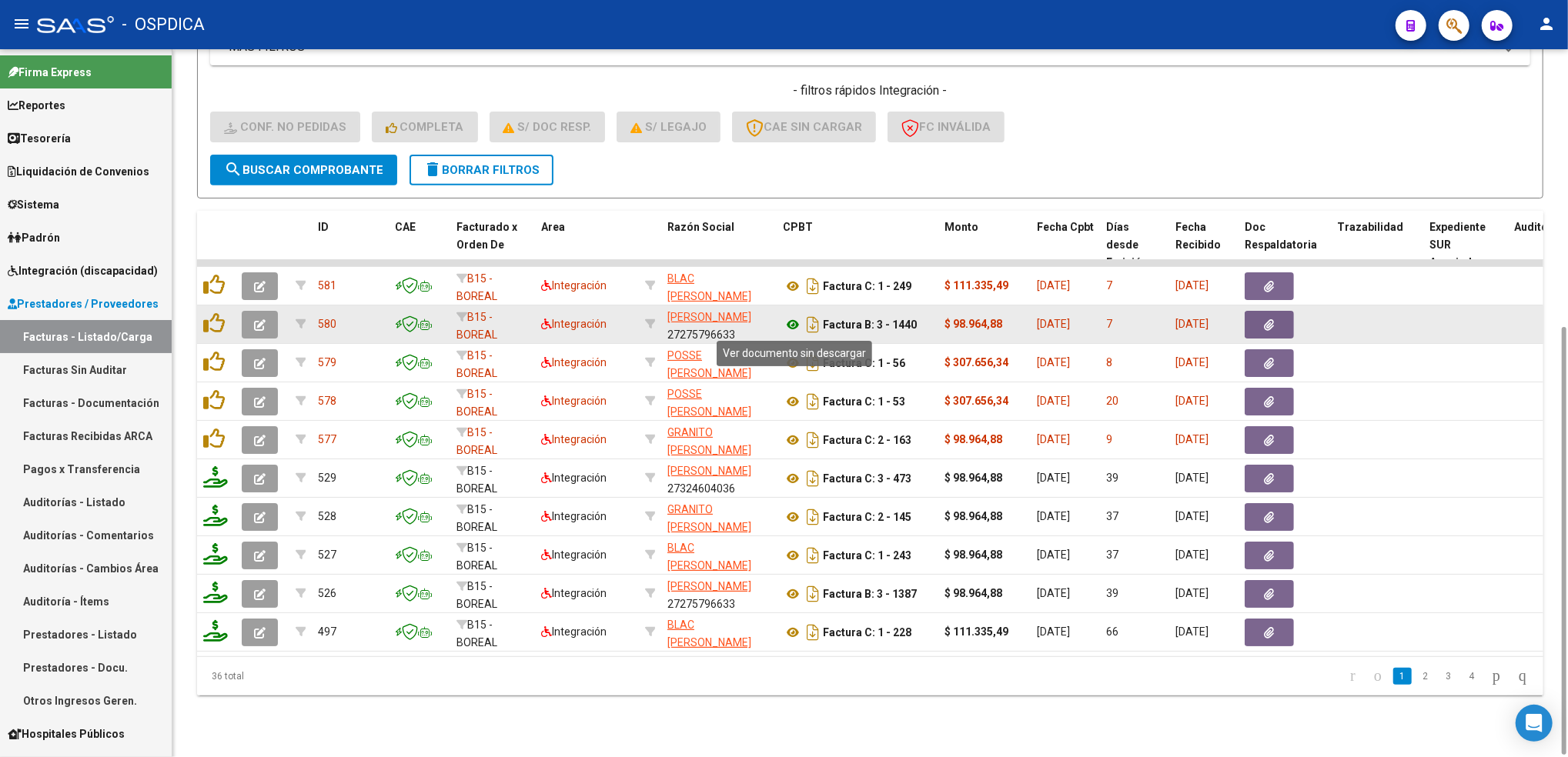 click 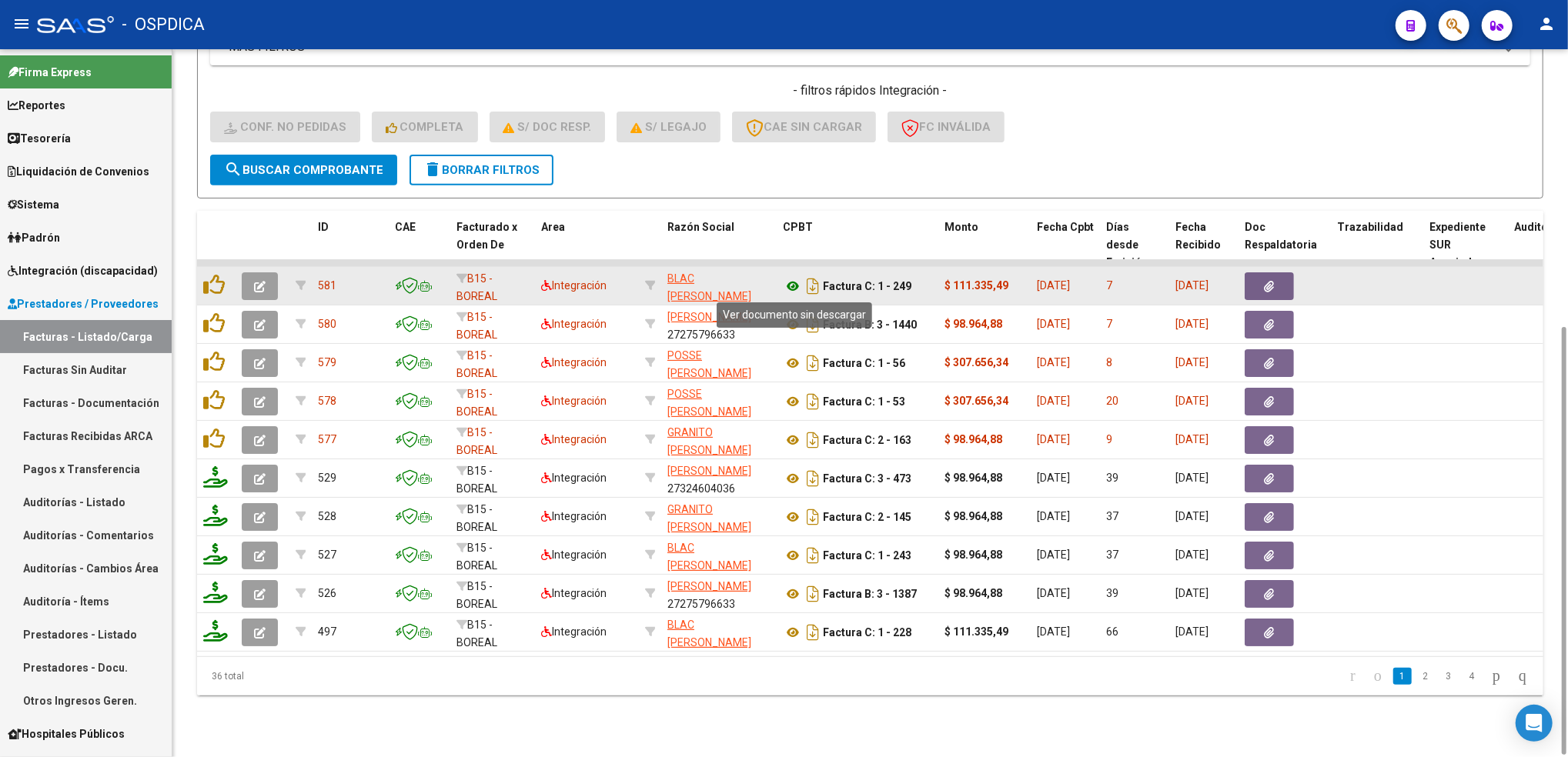 click 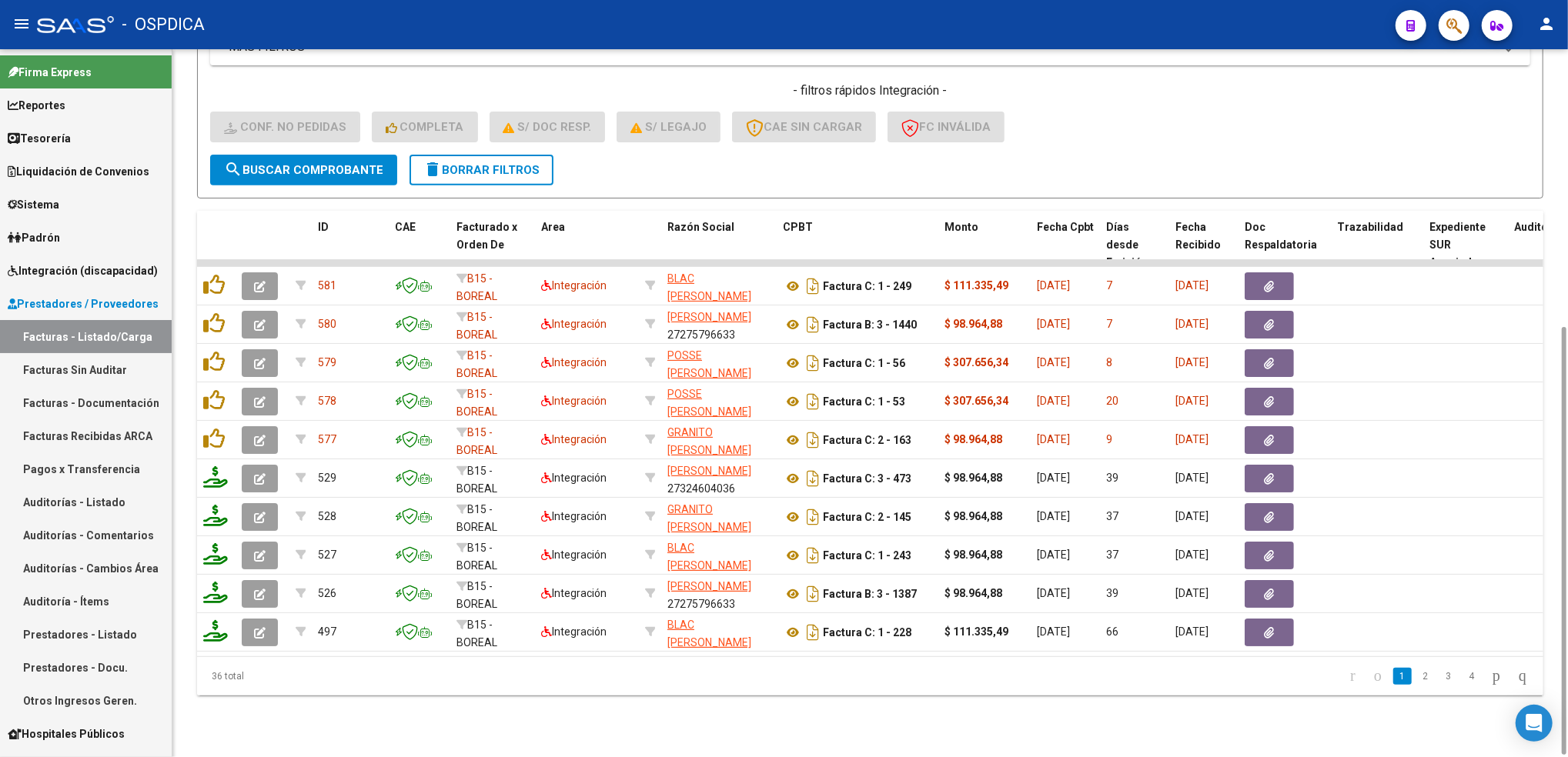 click on "- filtros rápidos Integración -    Conf. no pedidas    Completa    S/ Doc Resp.    S/ legajo  CAE SIN CARGAR  FC Inválida" 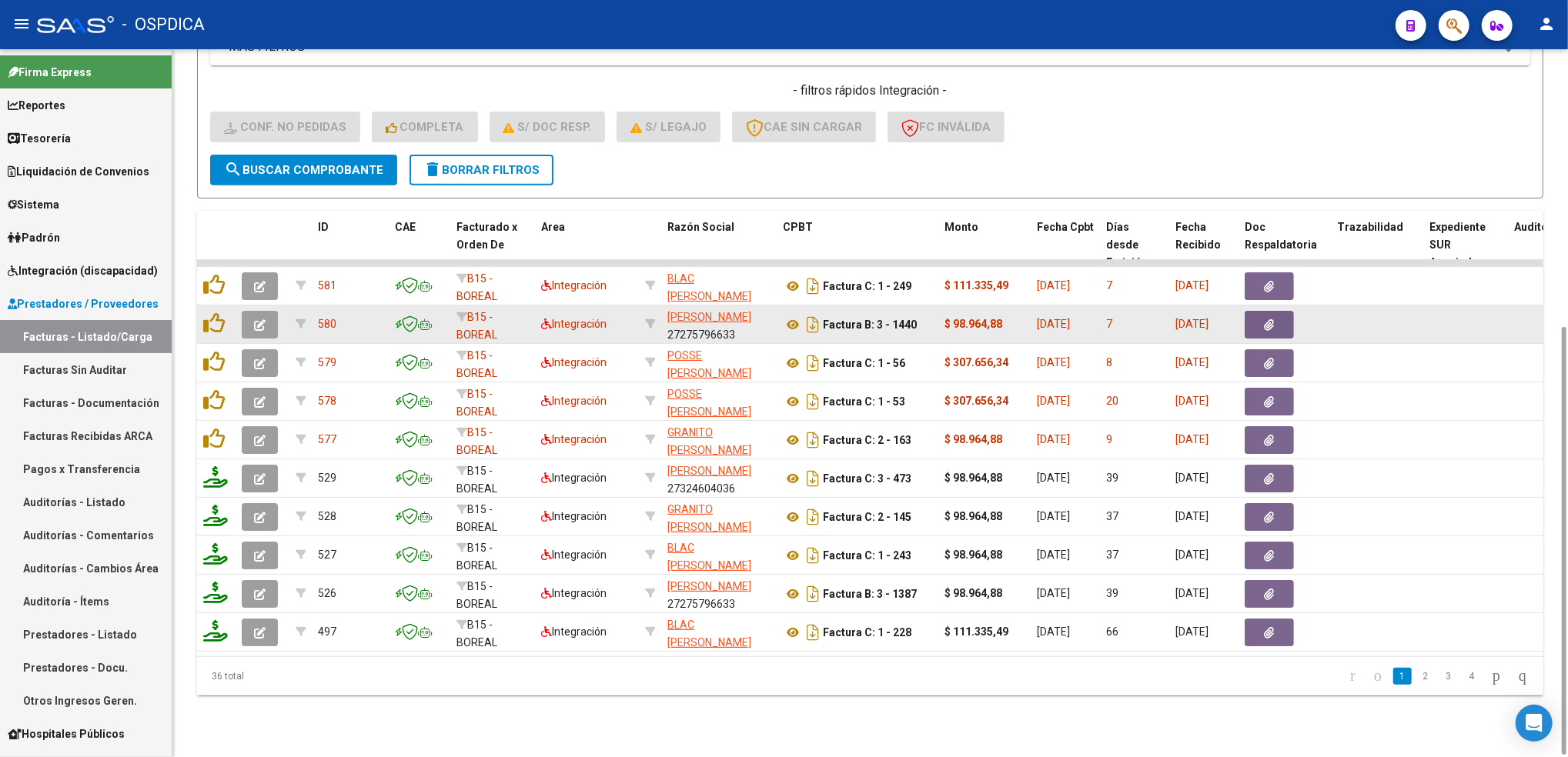 click 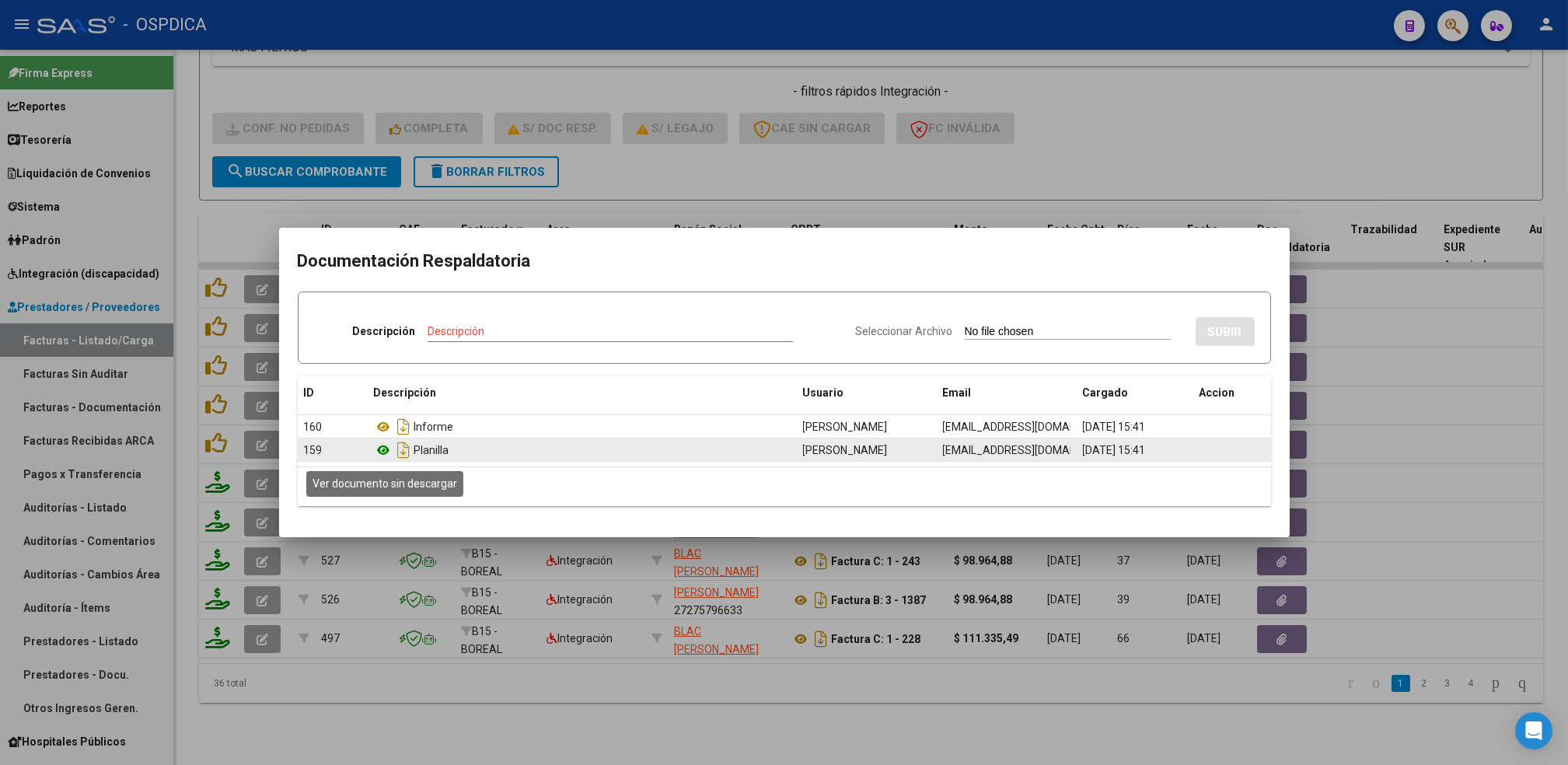 click 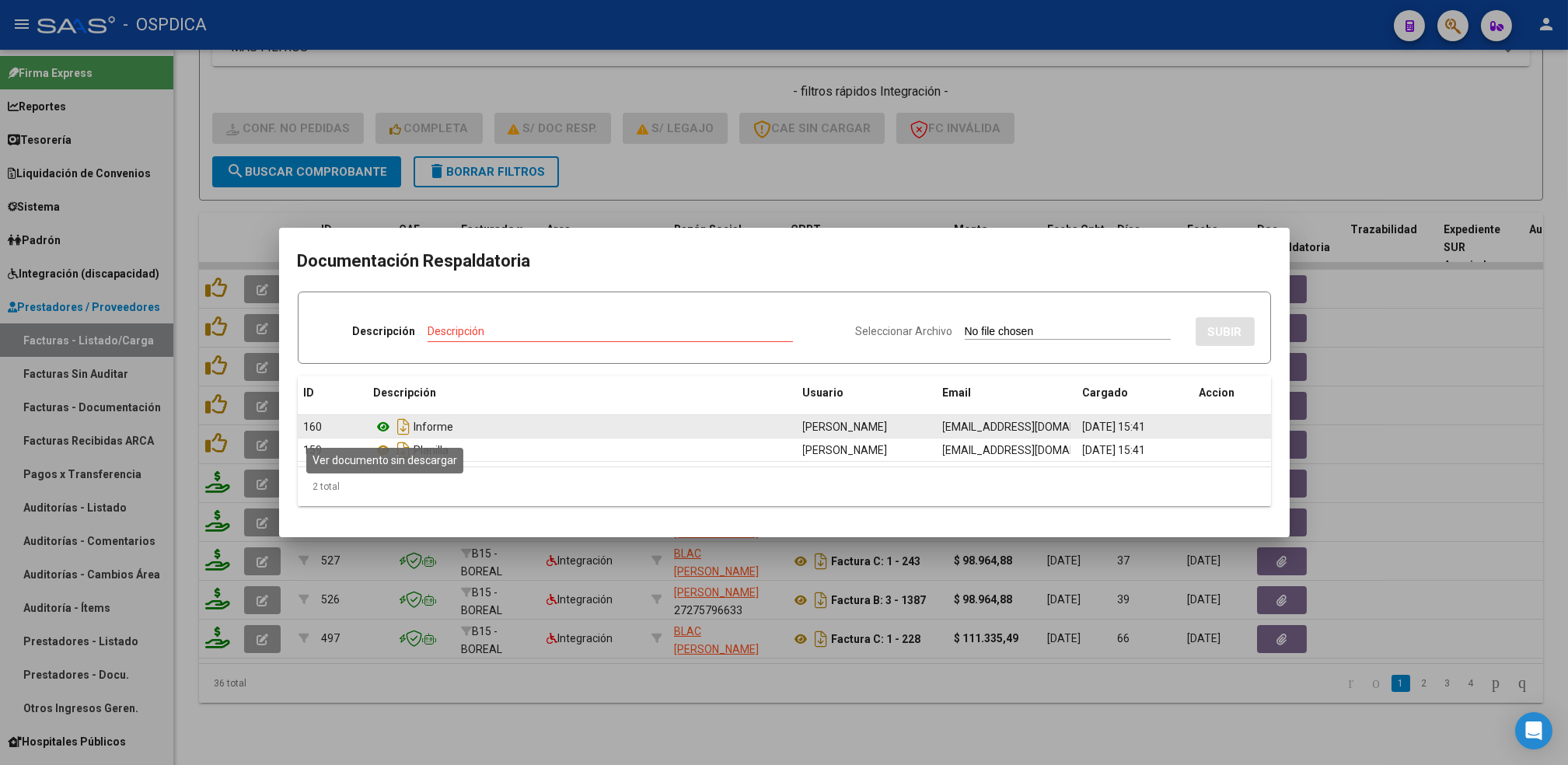 click 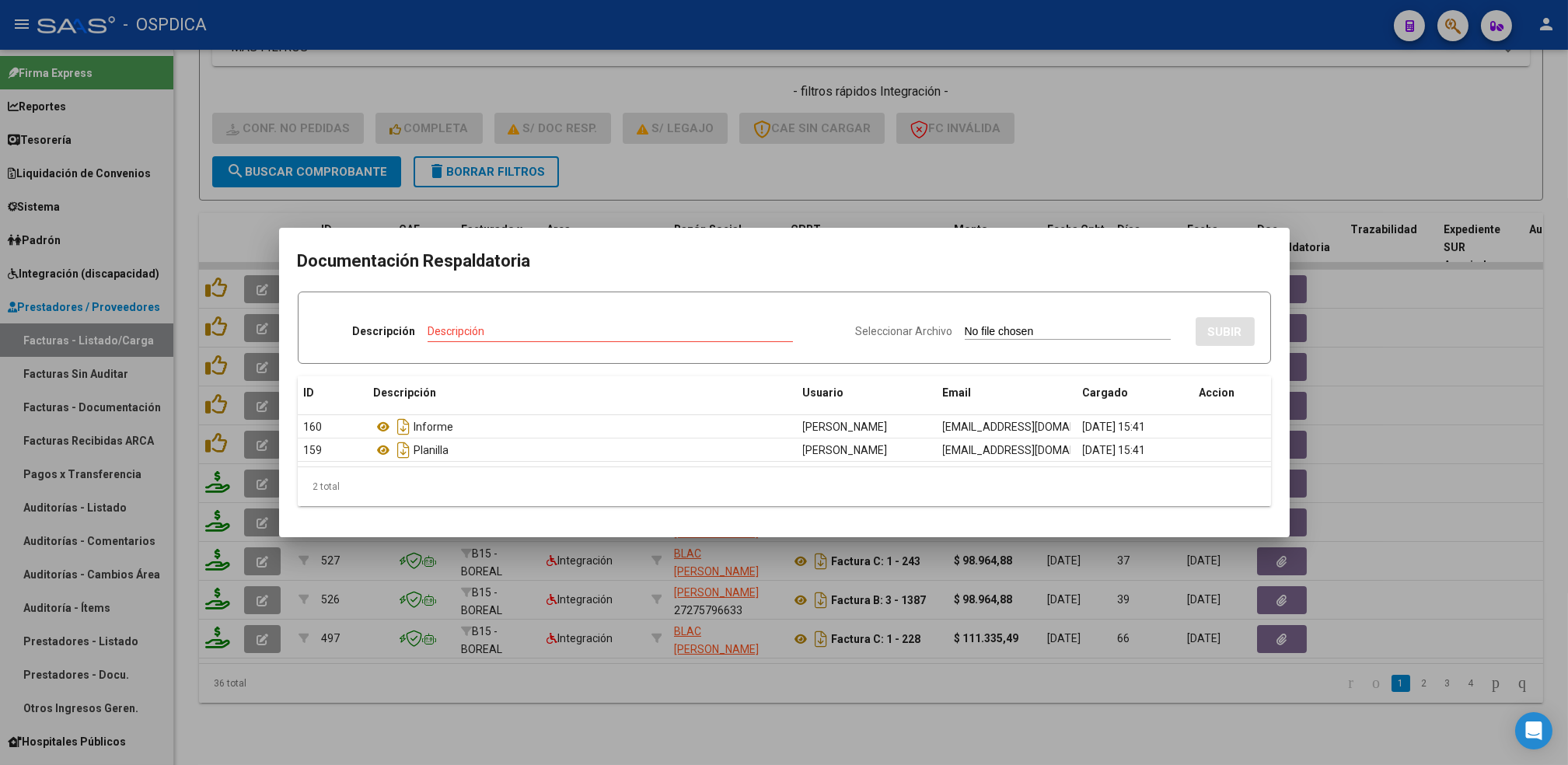 click at bounding box center [784, 382] 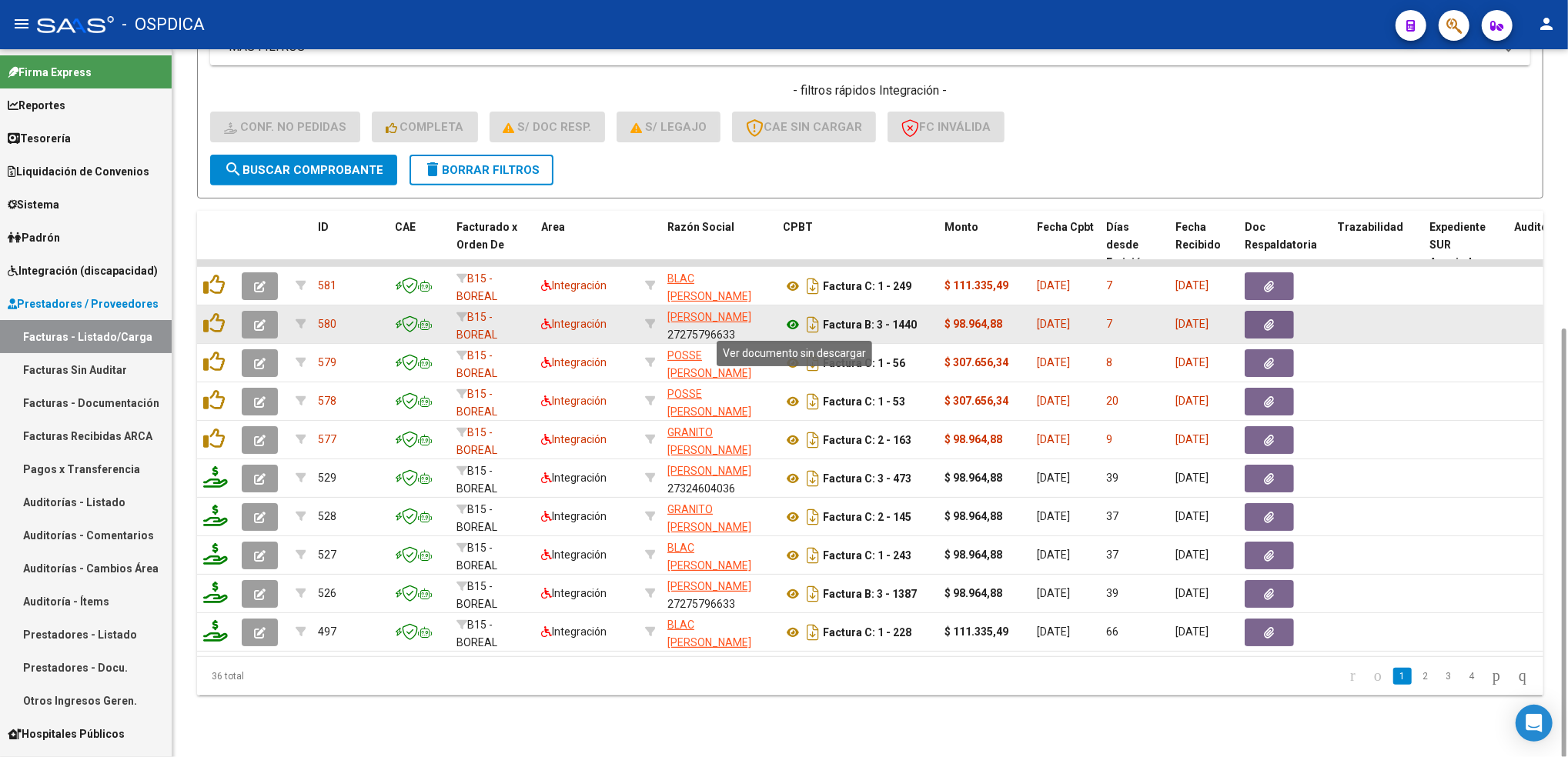 click 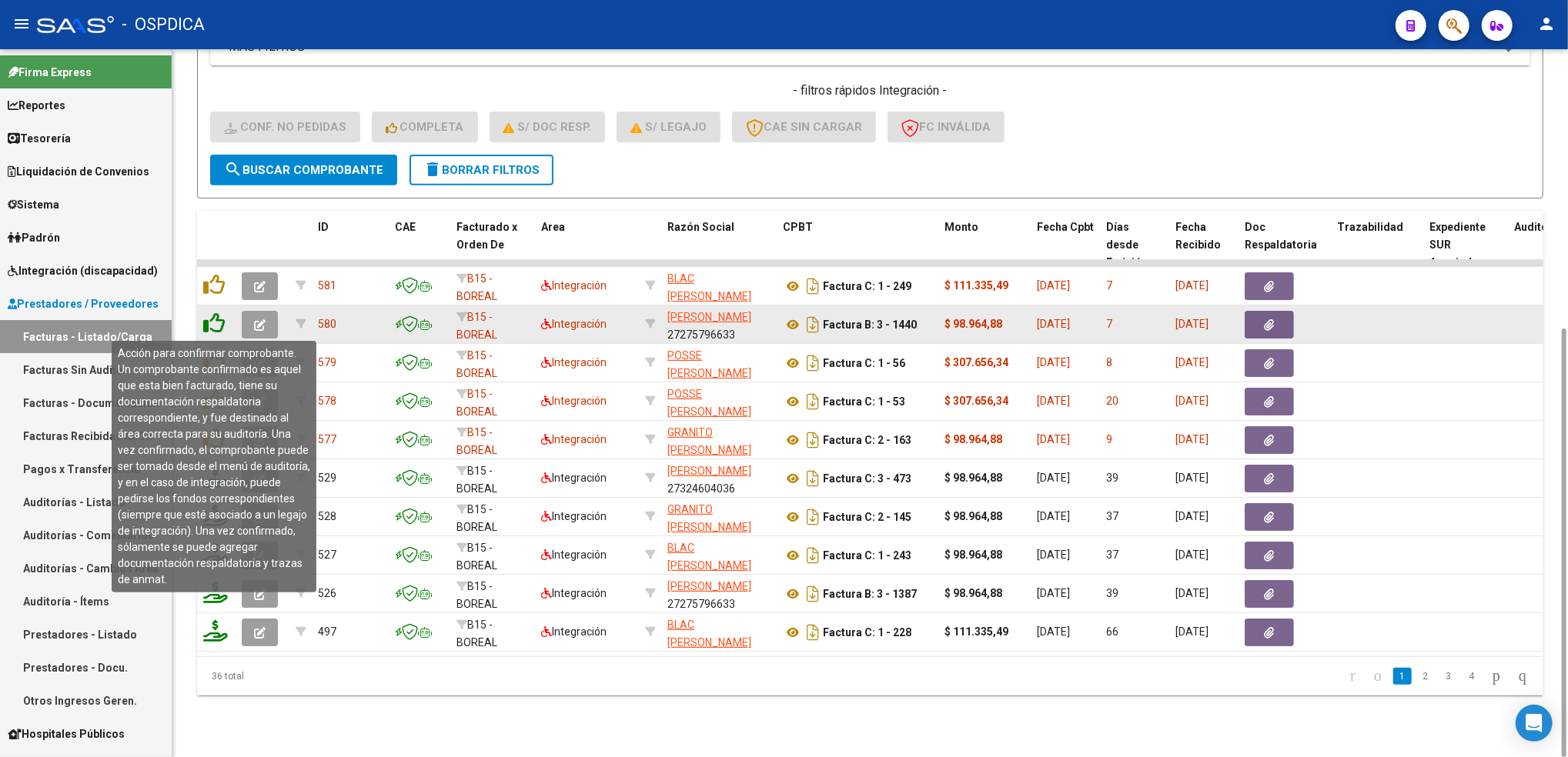 click 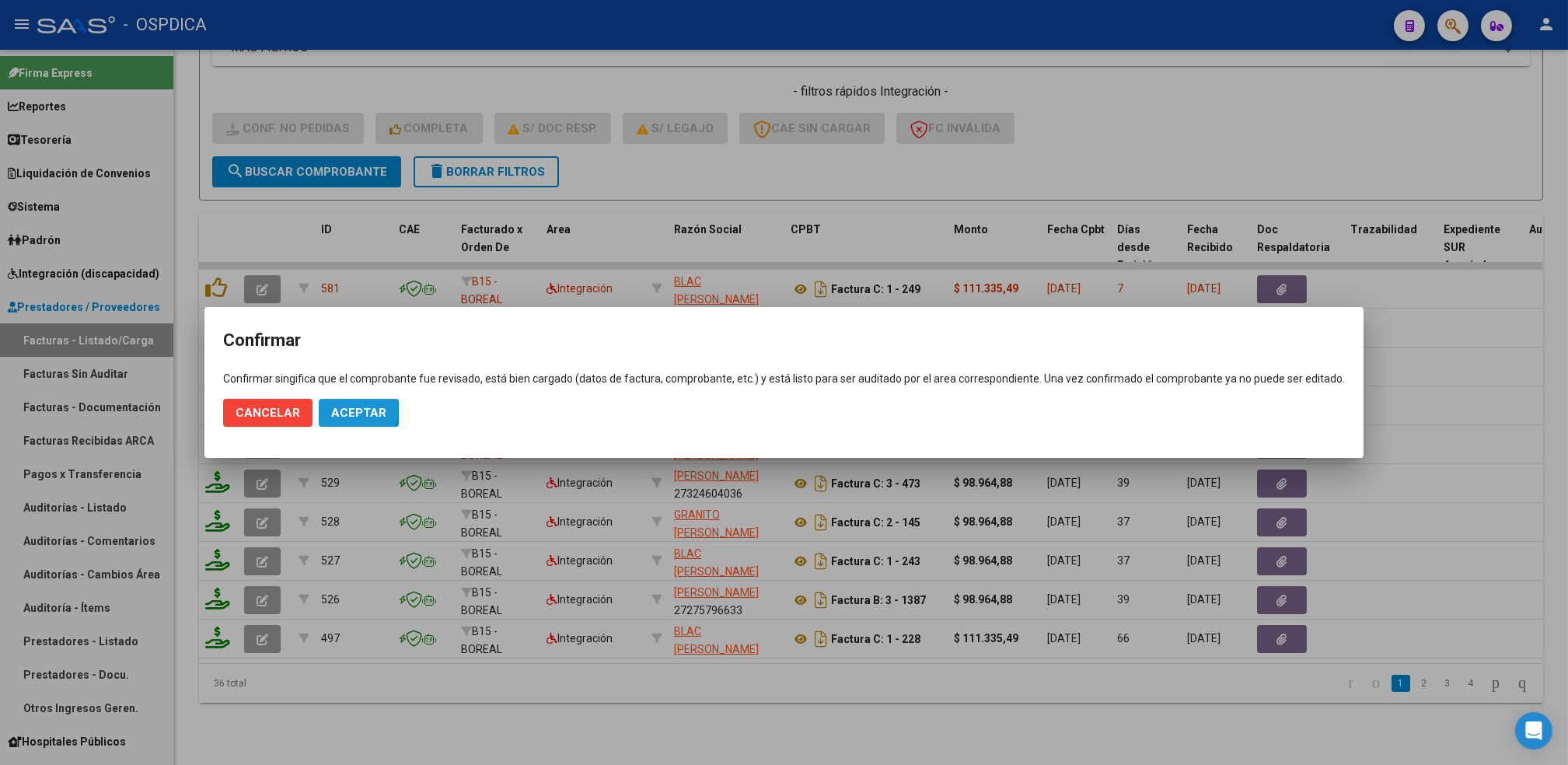 click on "Aceptar" 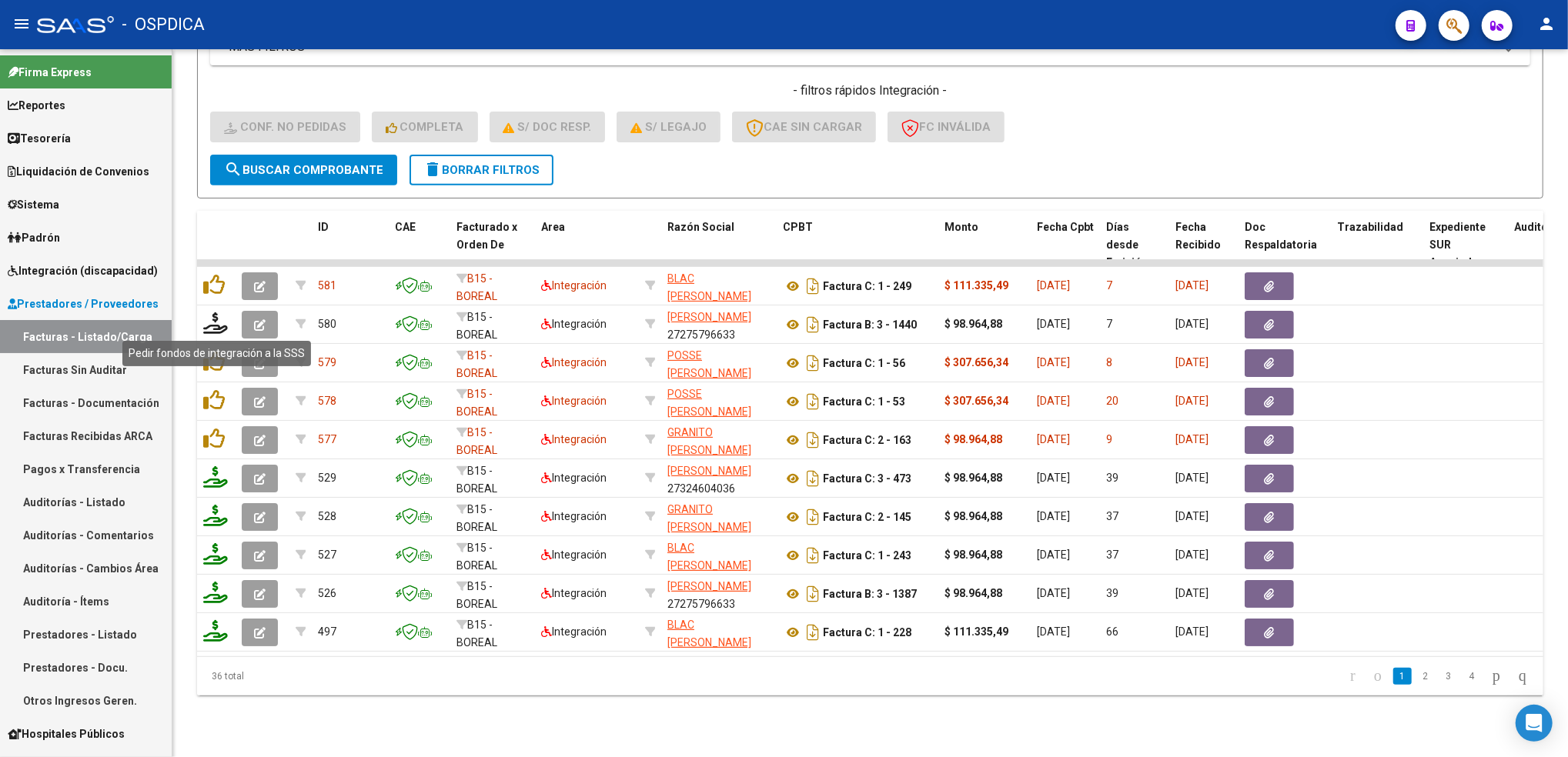 click 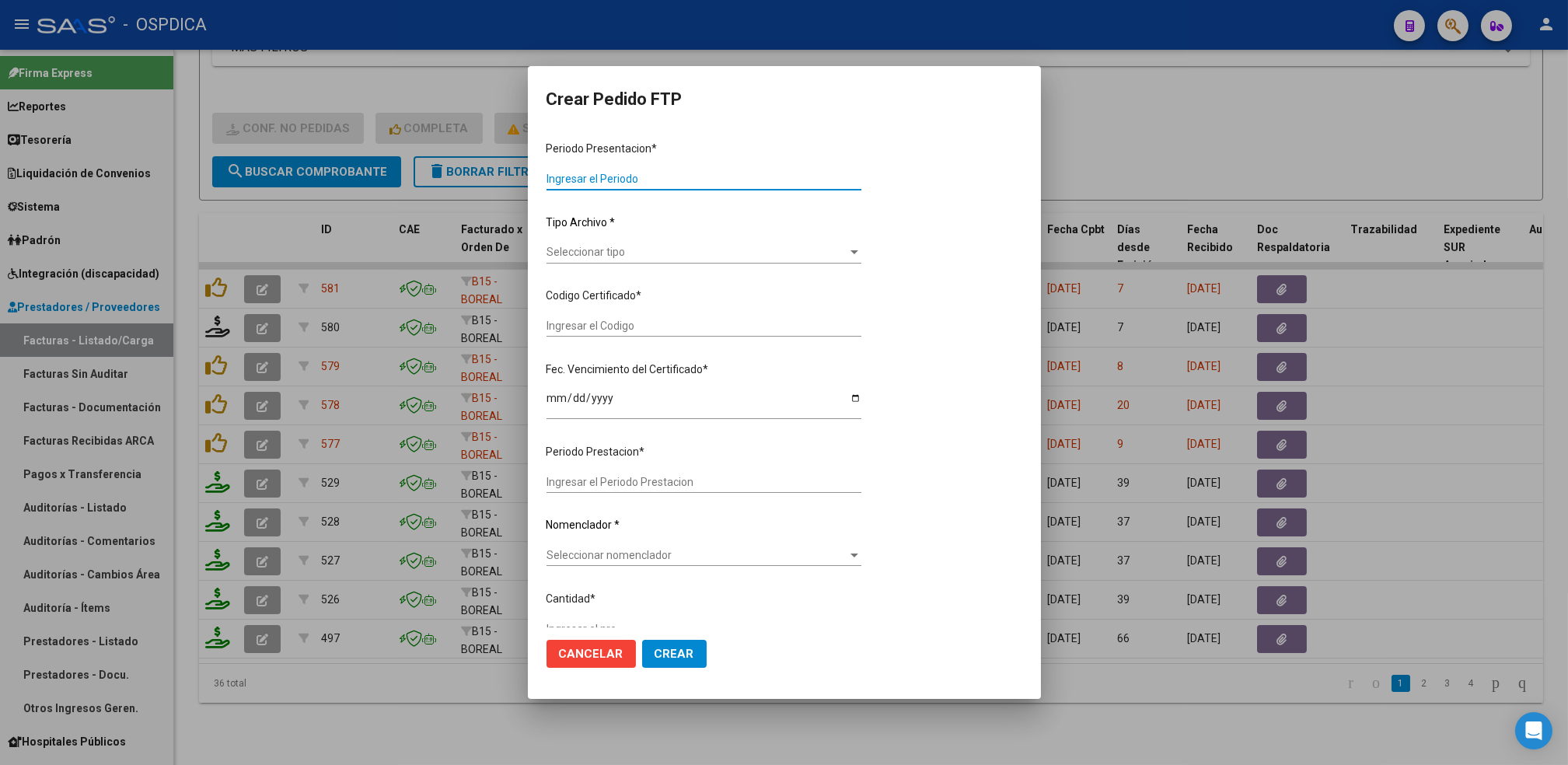 type on "202506" 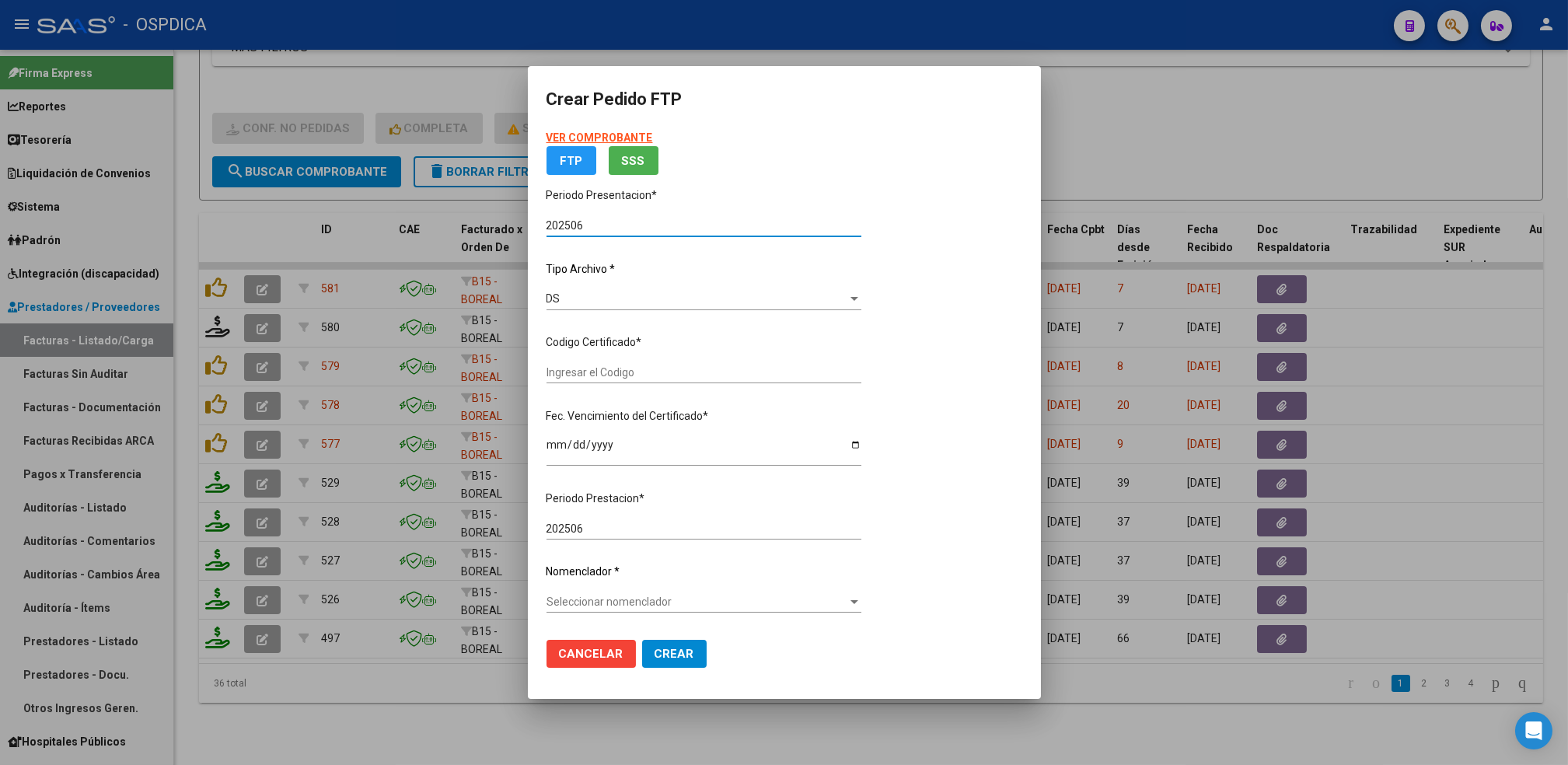 type on "02000569706332022081120270811" 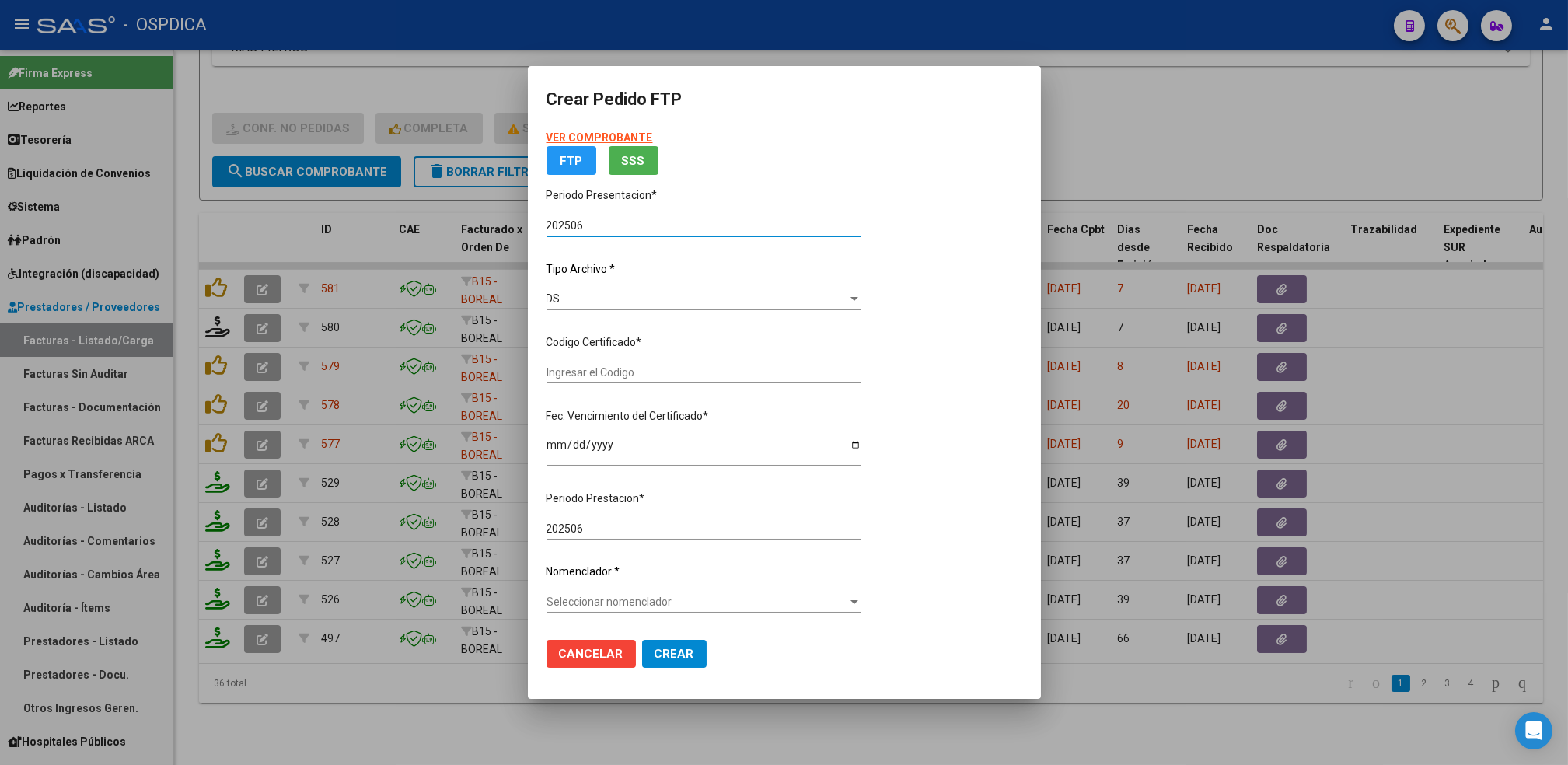 type on "[DATE]" 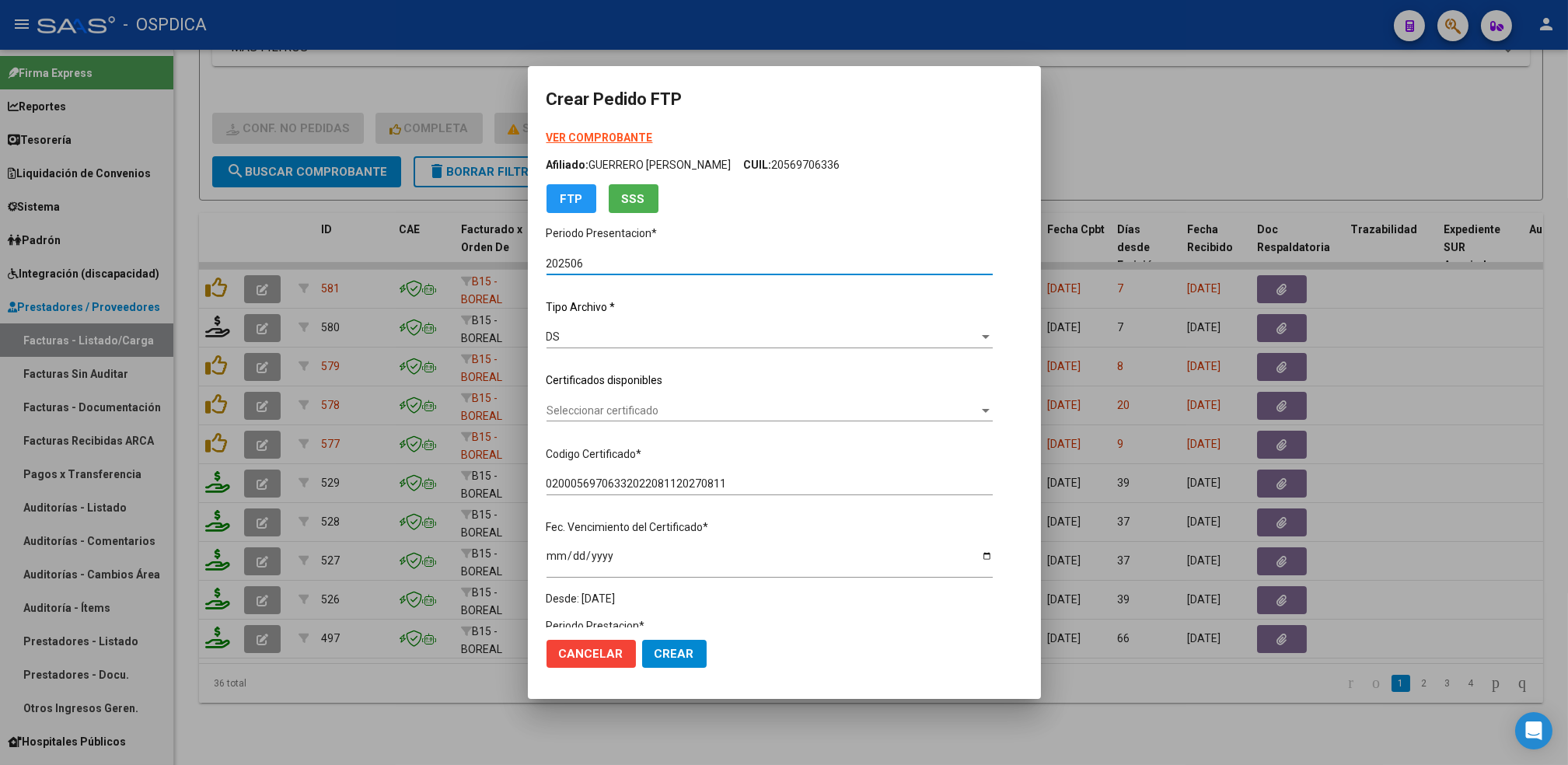 click on "Seleccionar certificado Seleccionar certificado" 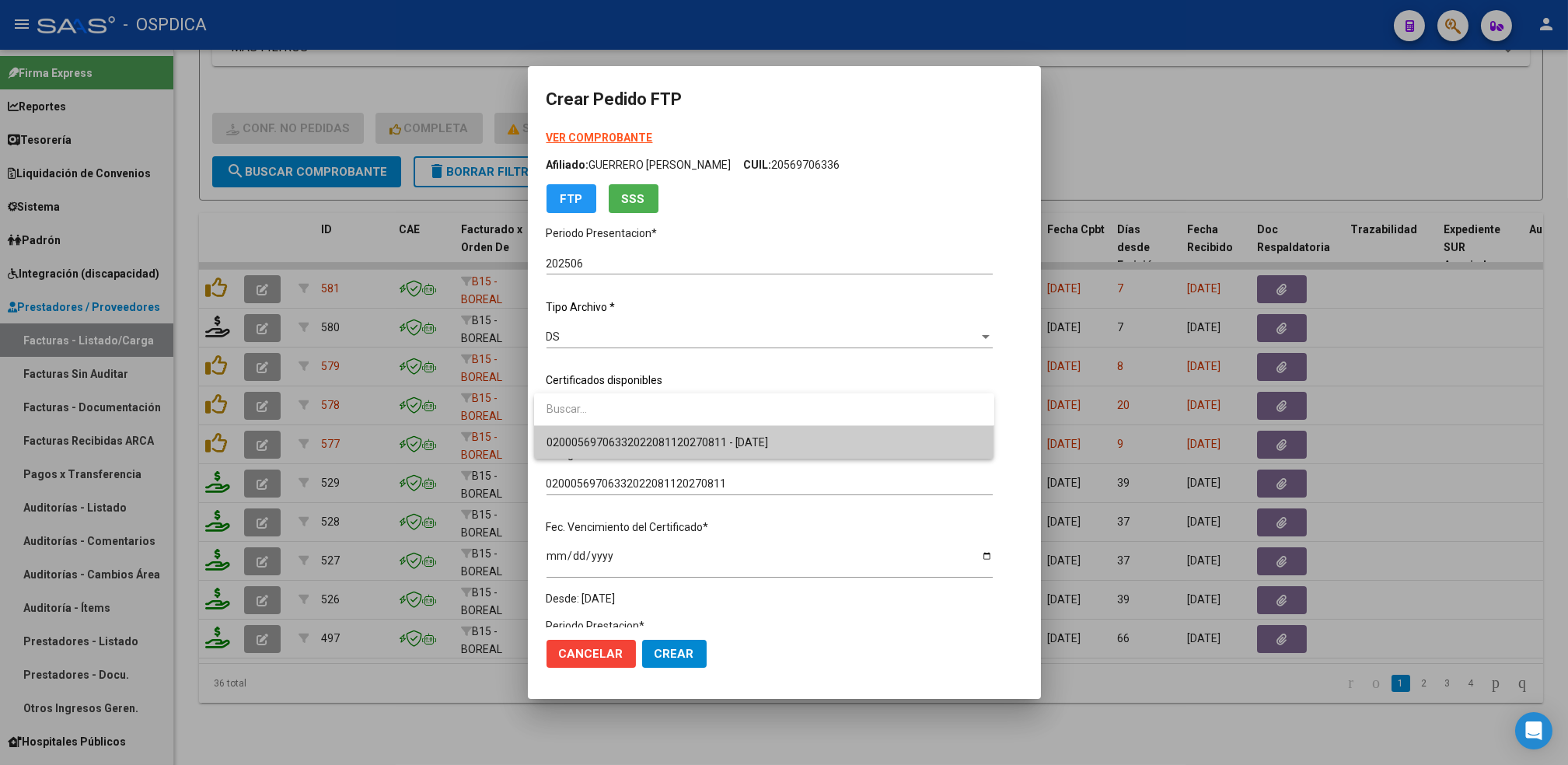 click on "02000569706332022081120270811 - [DATE]" at bounding box center (764, 442) 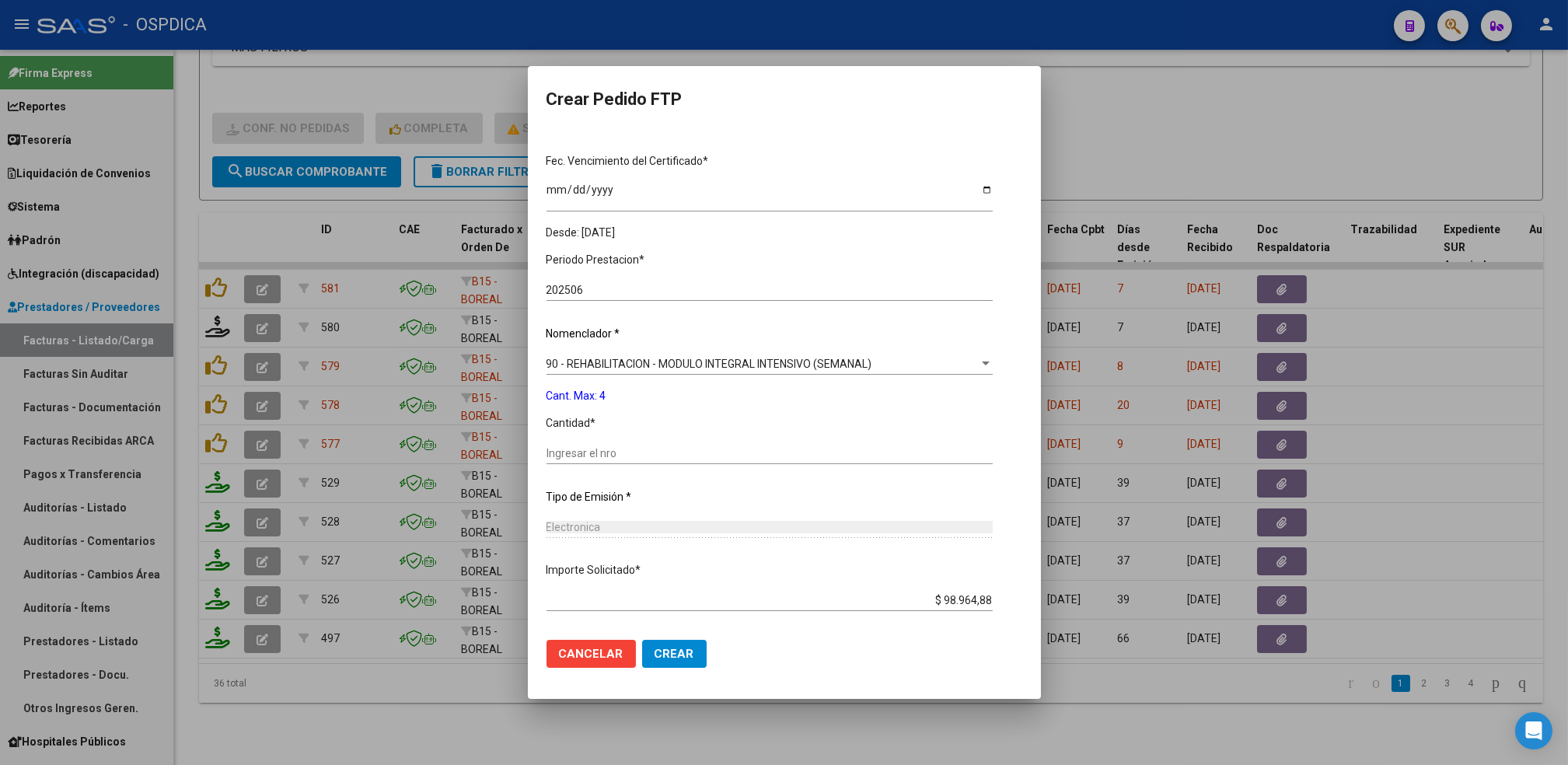 scroll, scrollTop: 414, scrollLeft: 0, axis: vertical 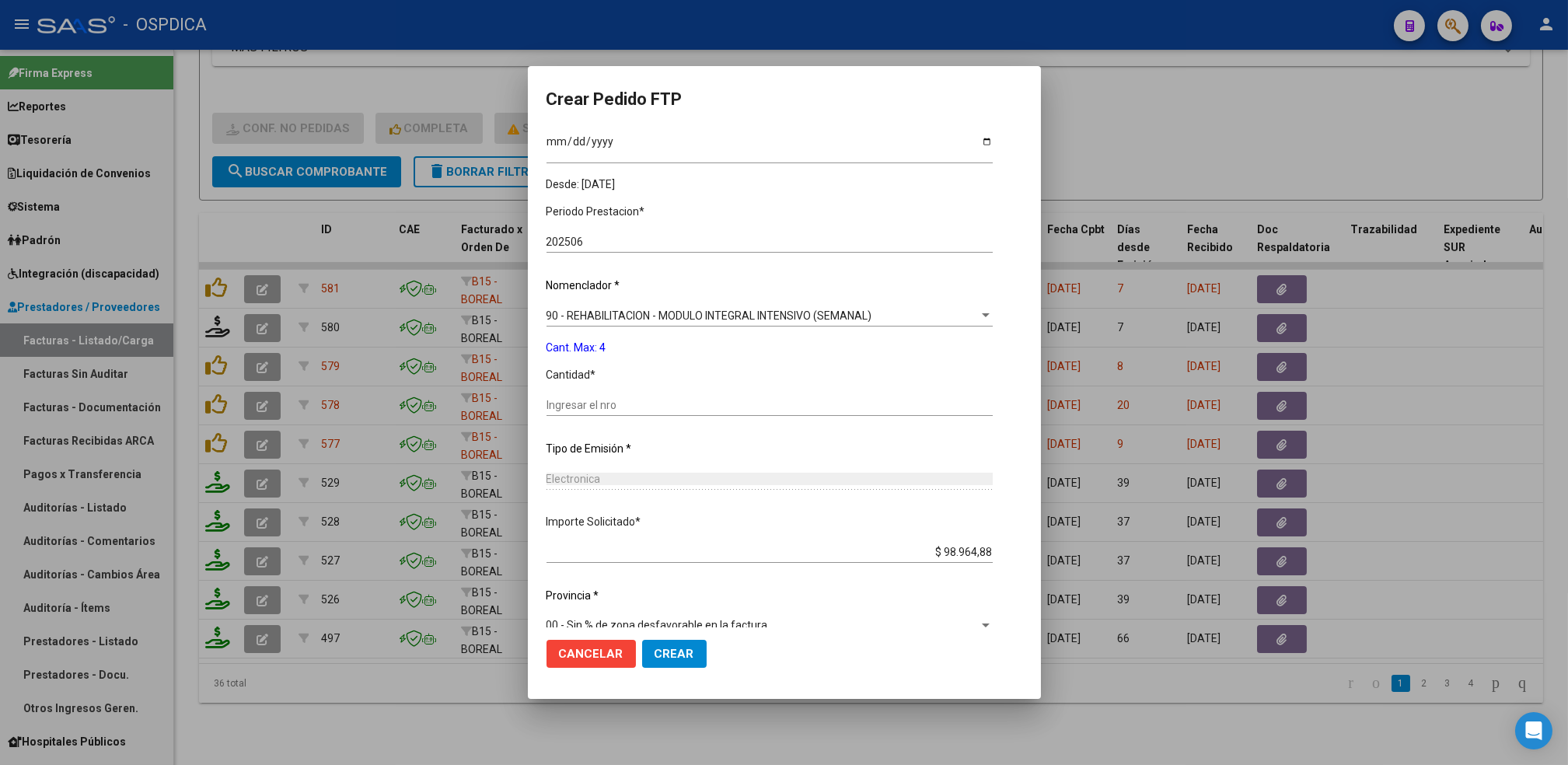click on "Ingresar el nro" at bounding box center [770, 405] 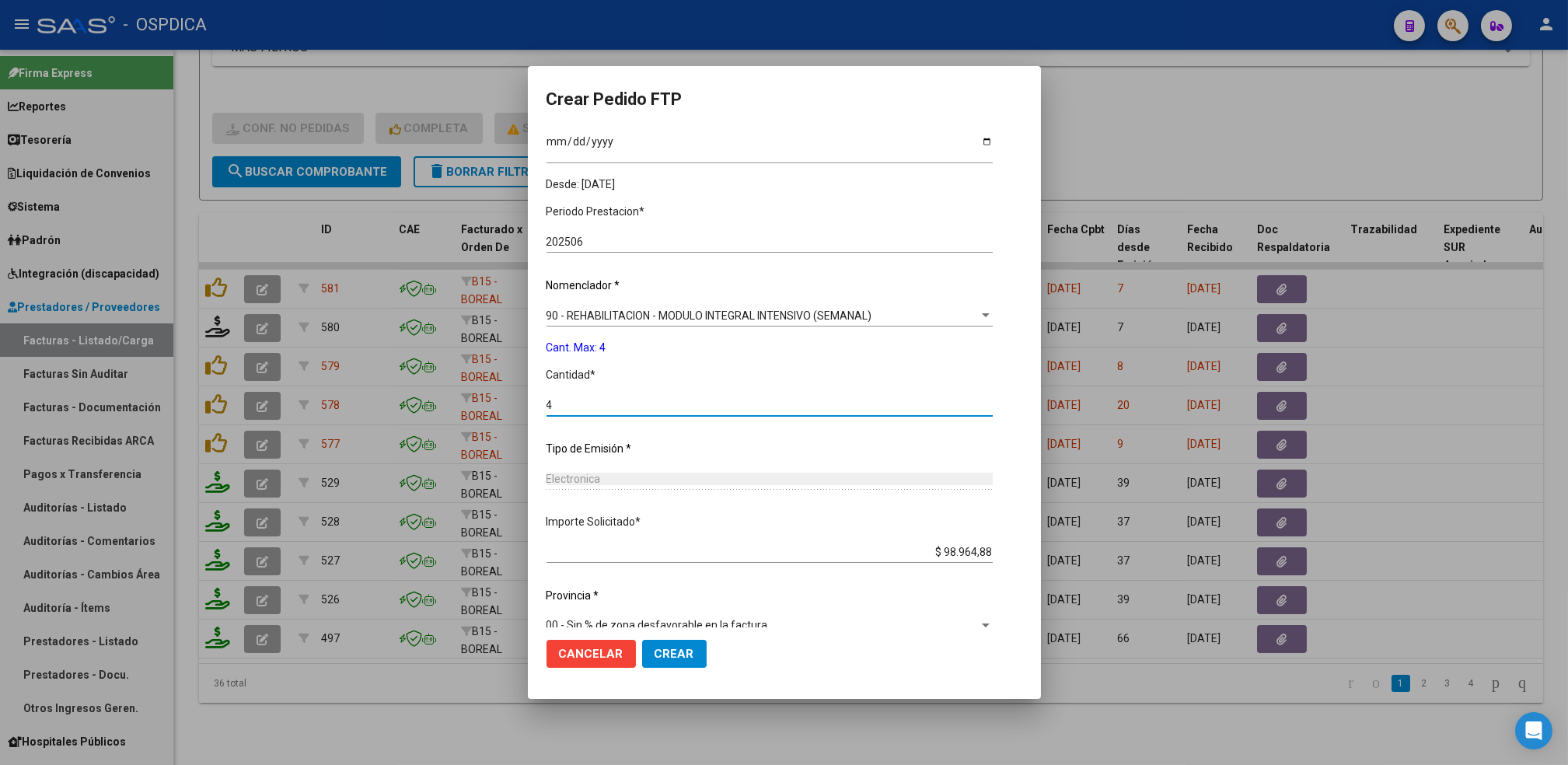 type on "4" 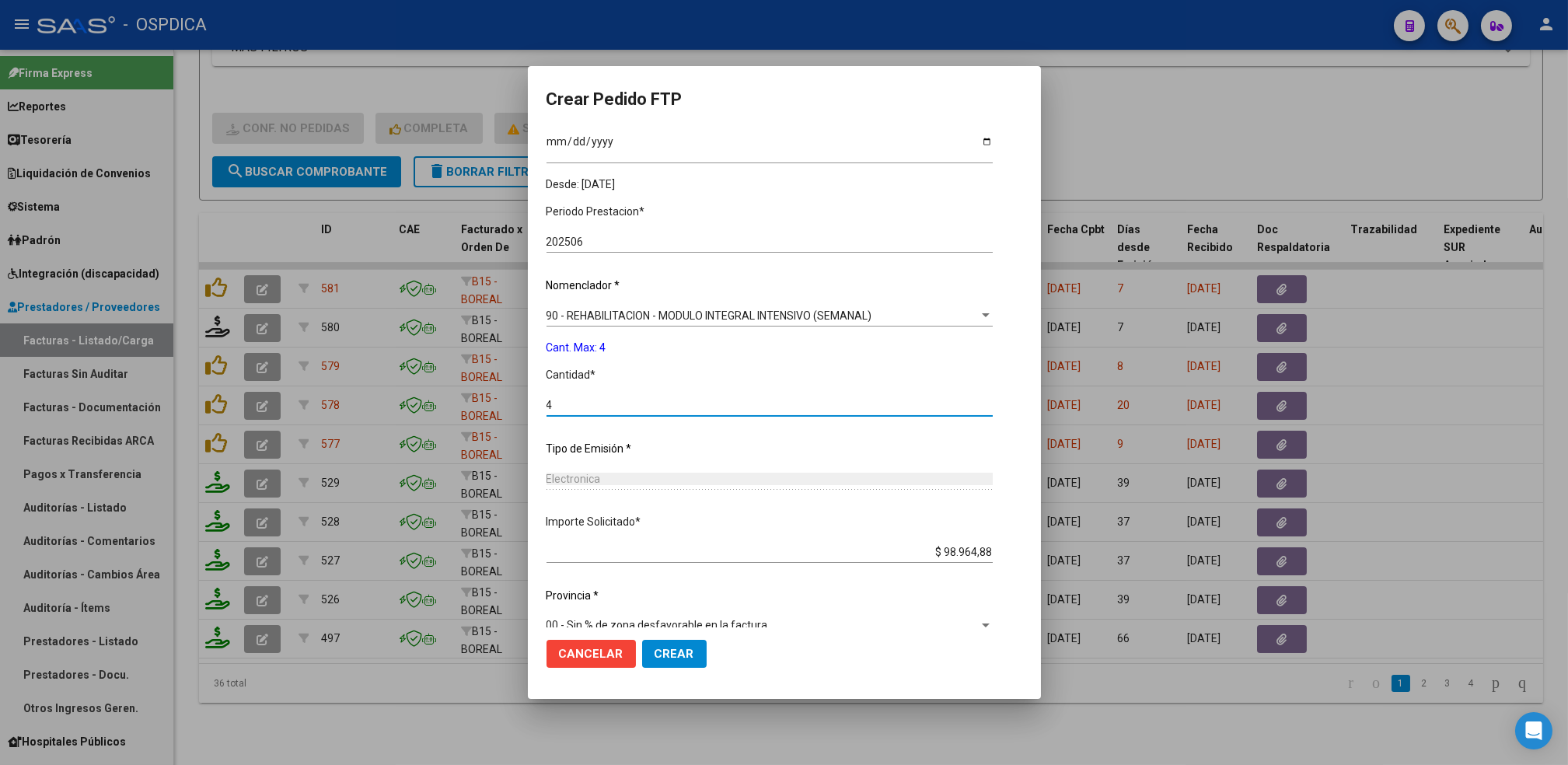 click on "Crear" 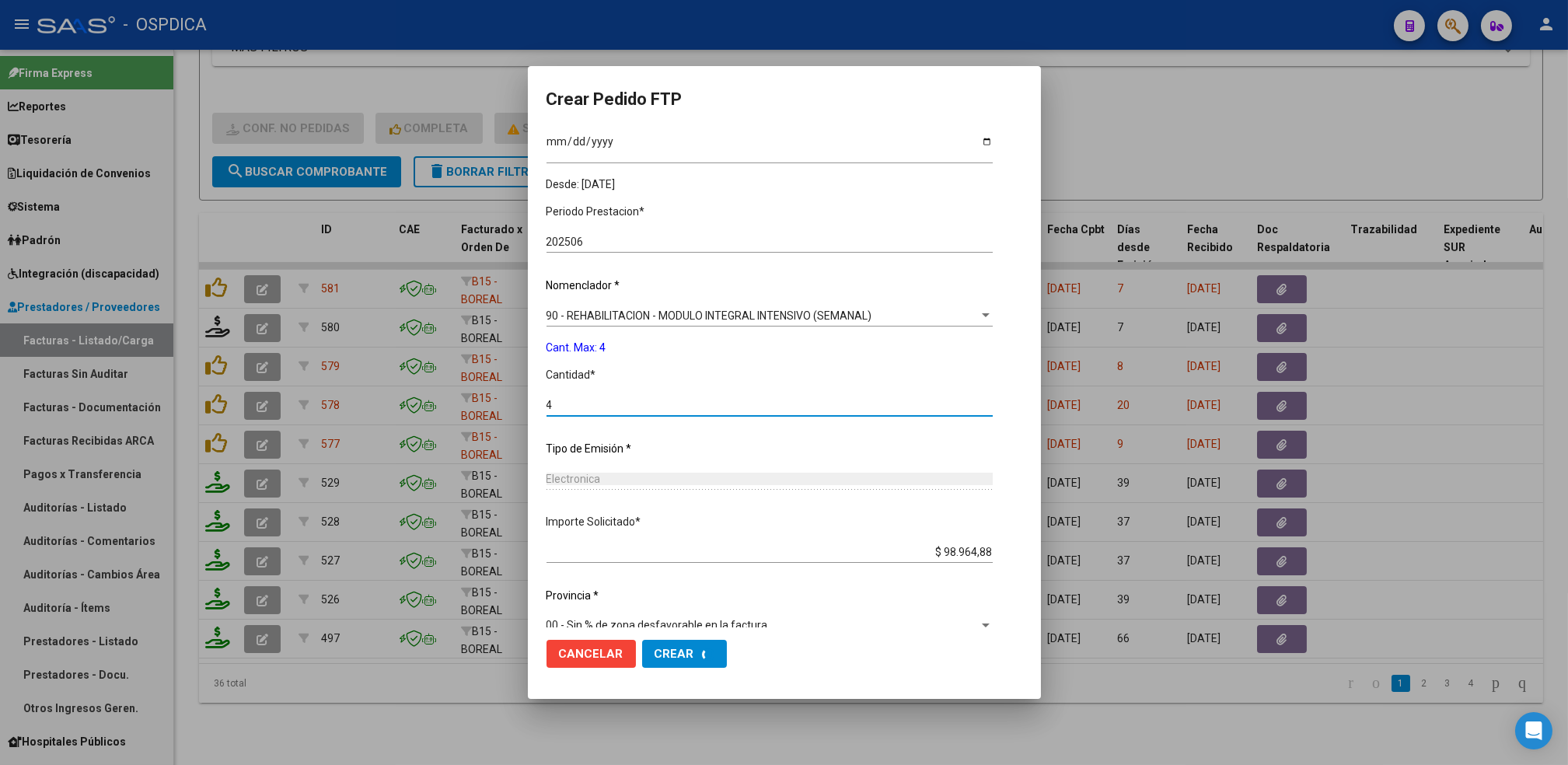 scroll, scrollTop: 0, scrollLeft: 0, axis: both 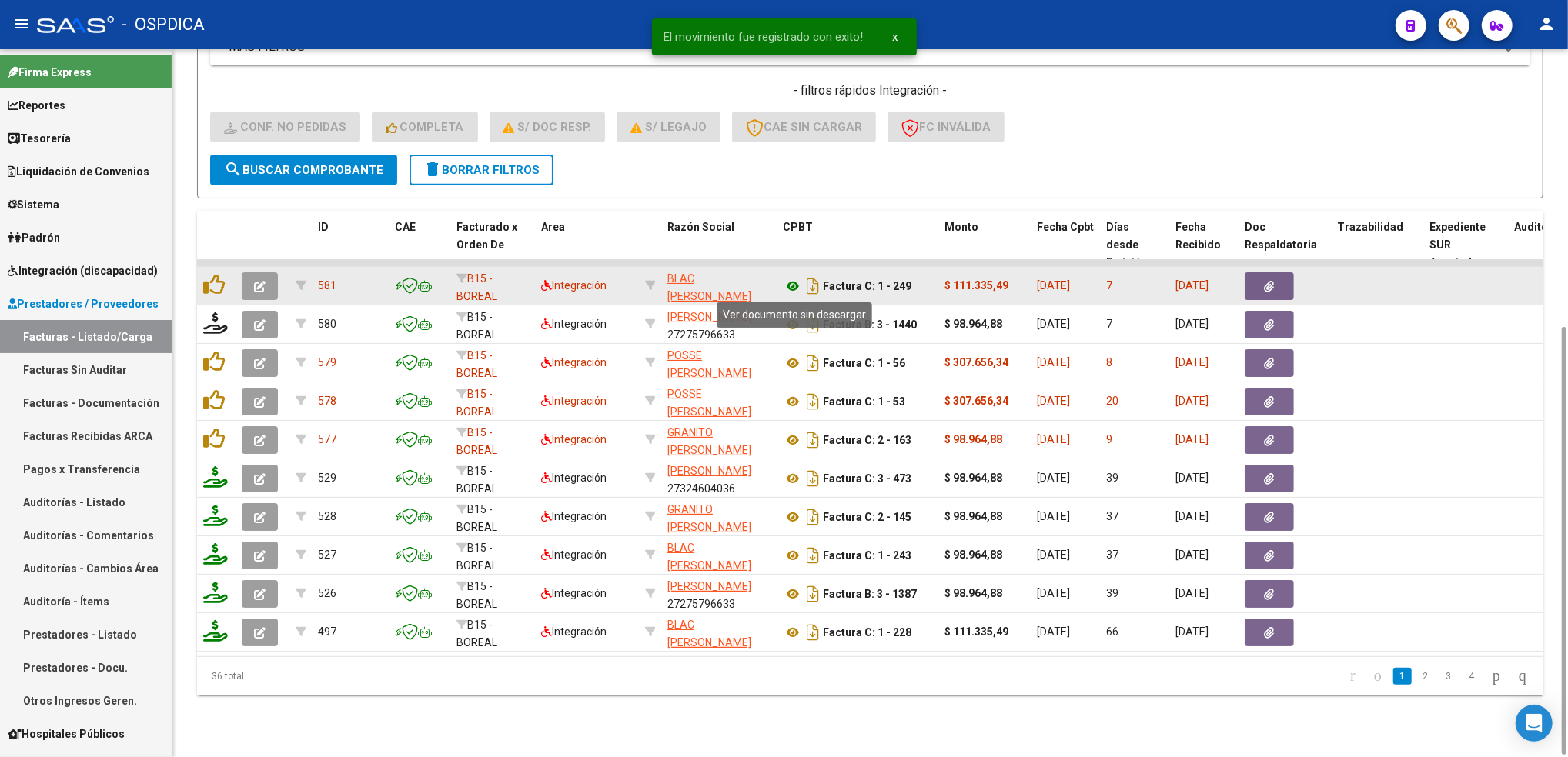 click 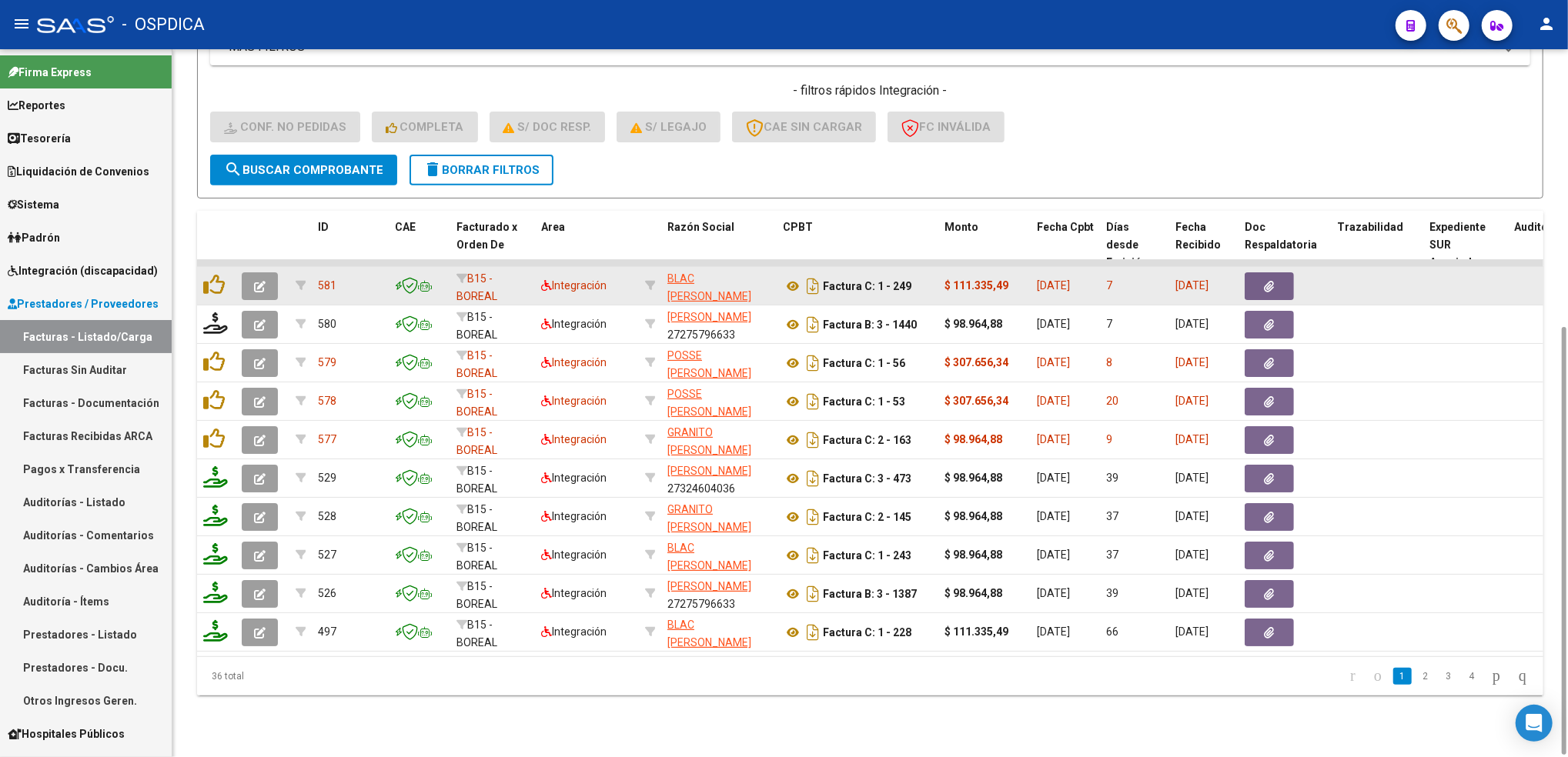 click 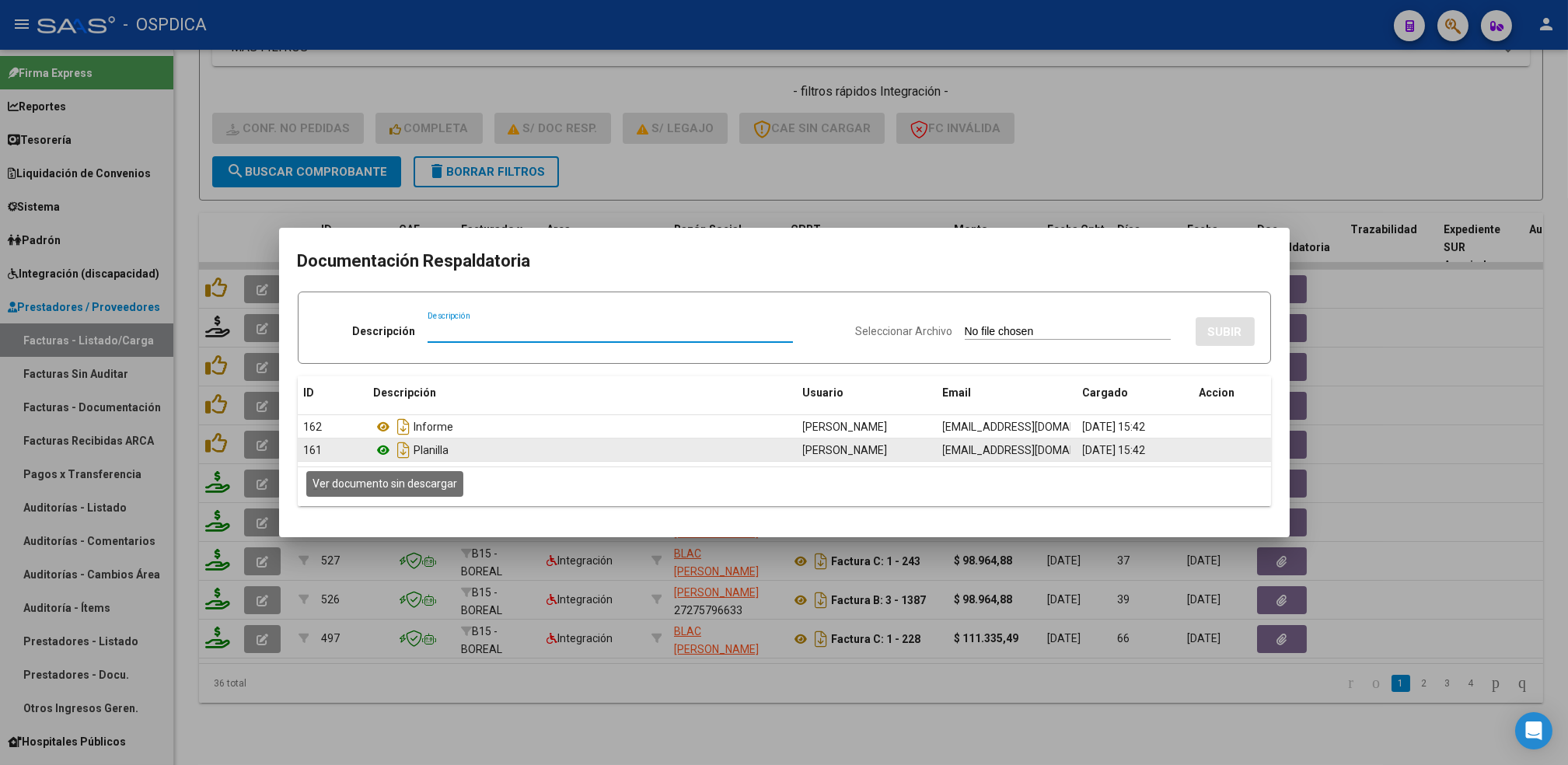 click 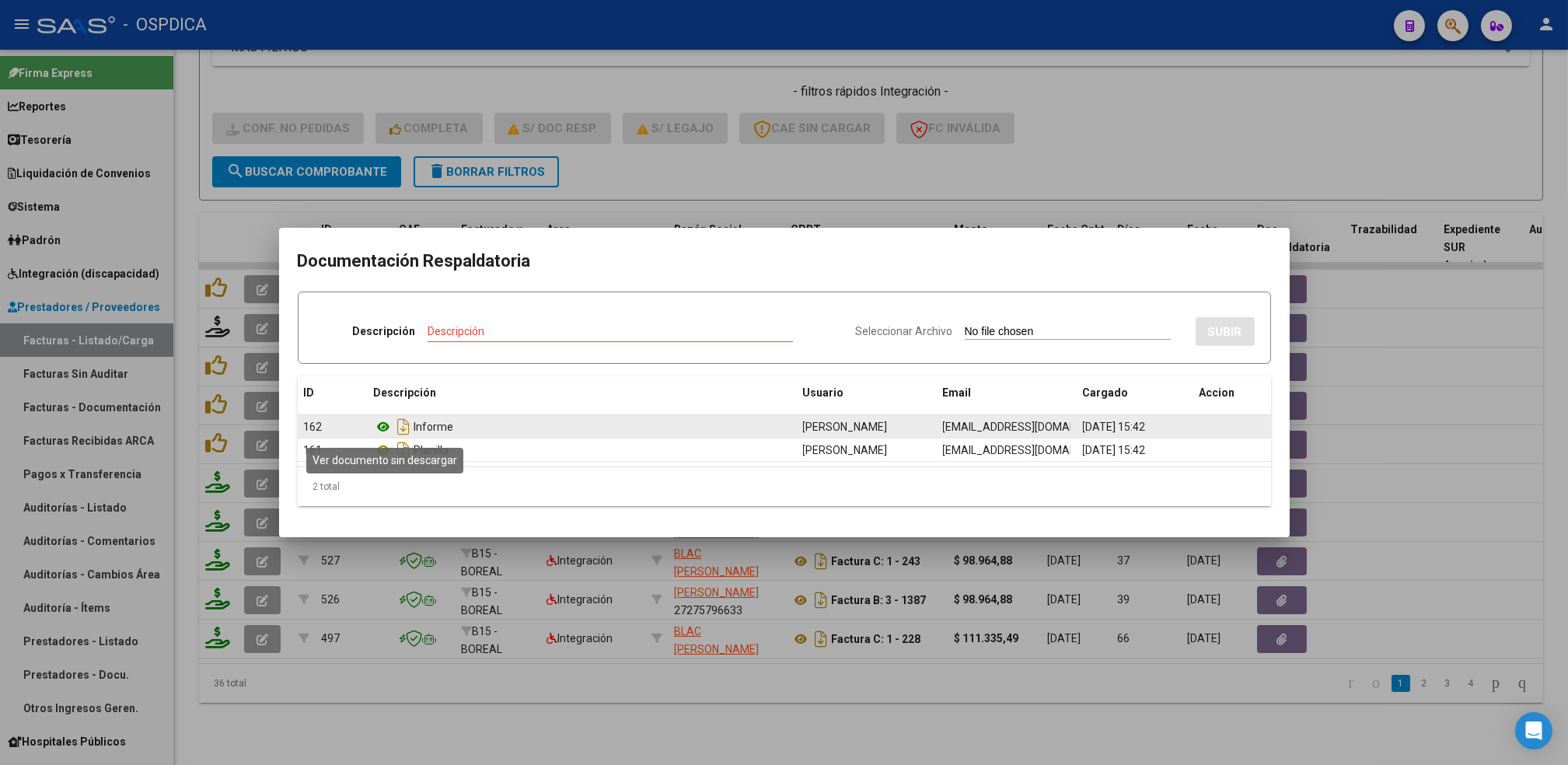 click 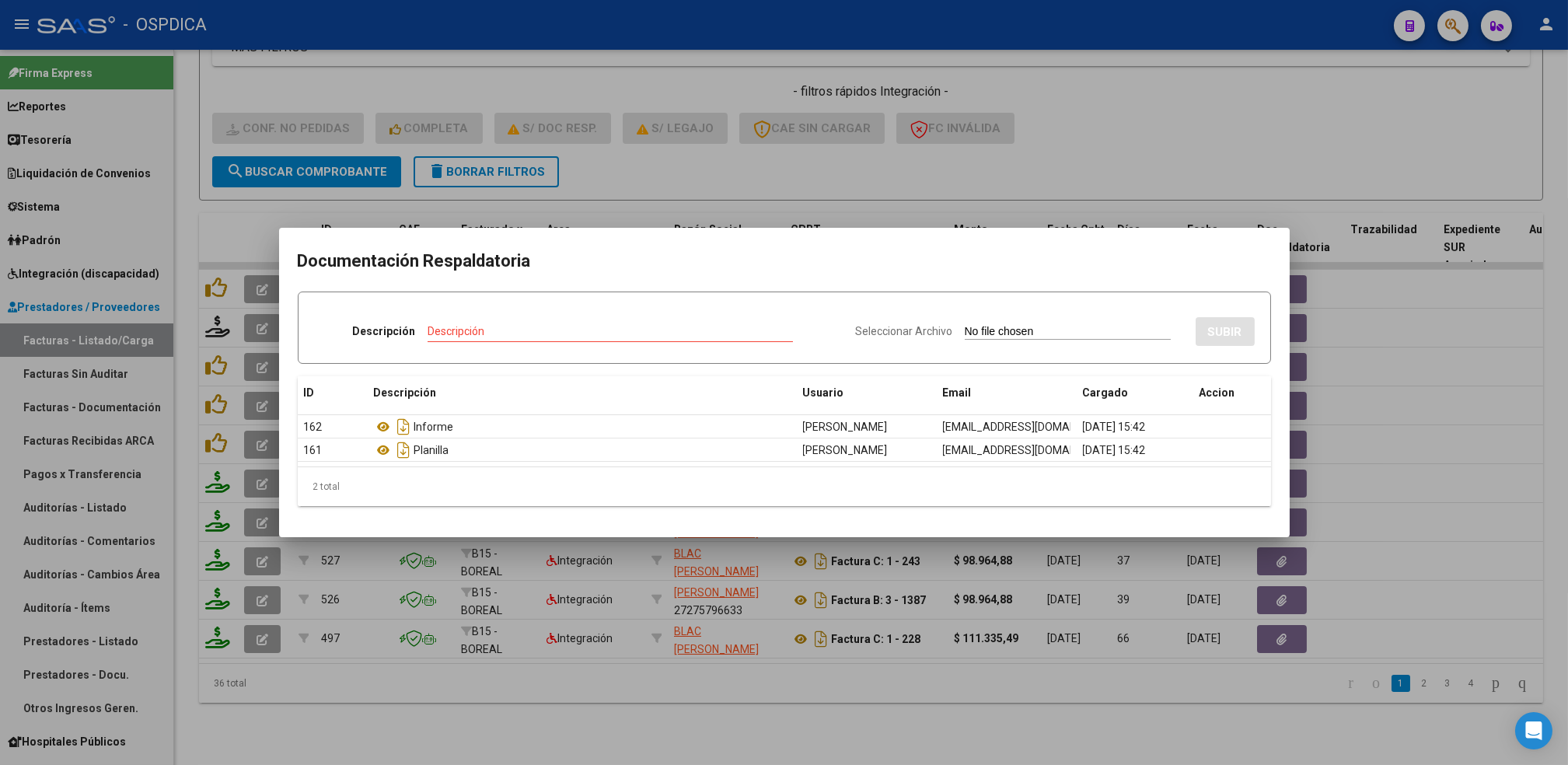 click at bounding box center [784, 382] 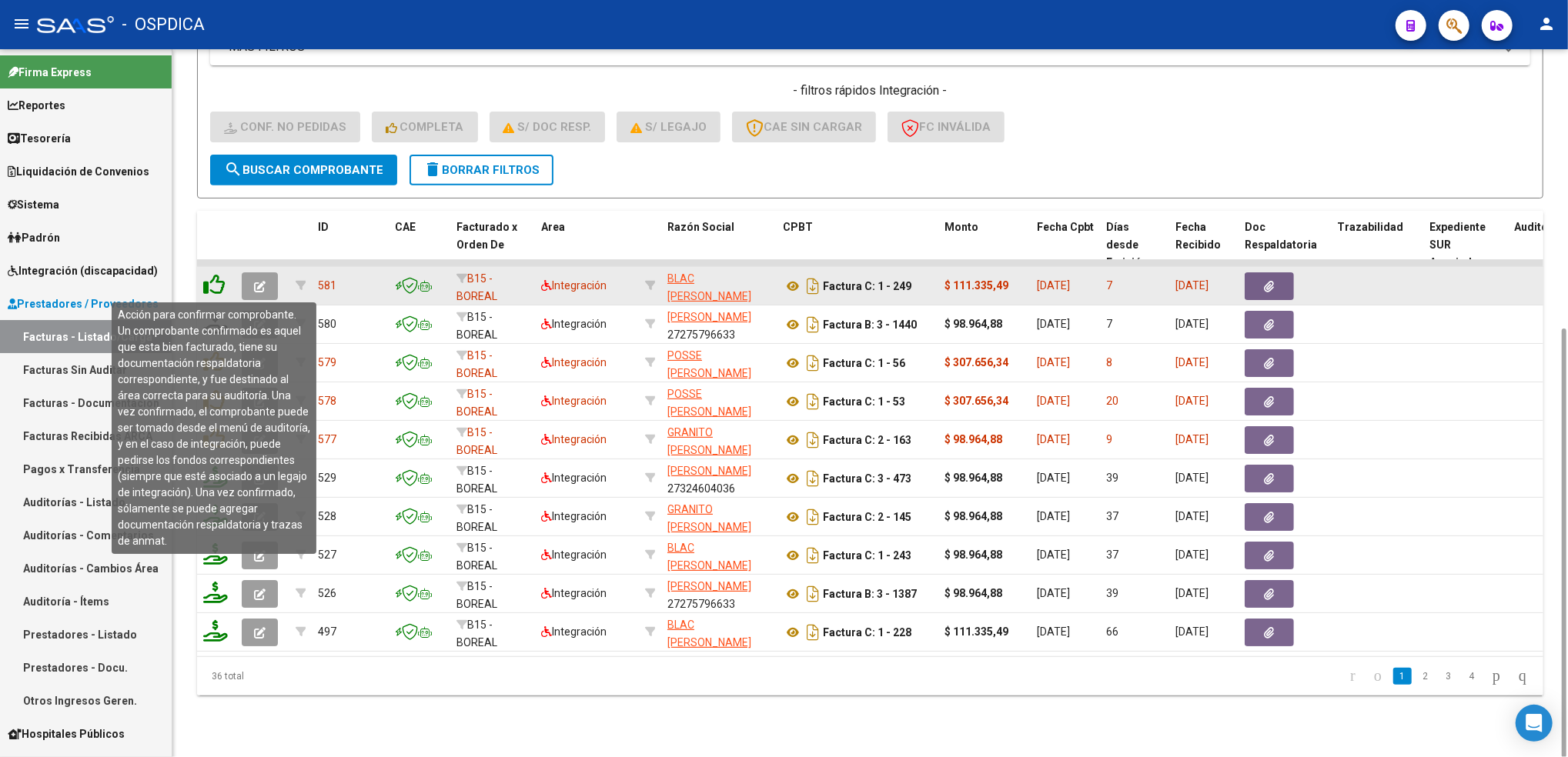 click 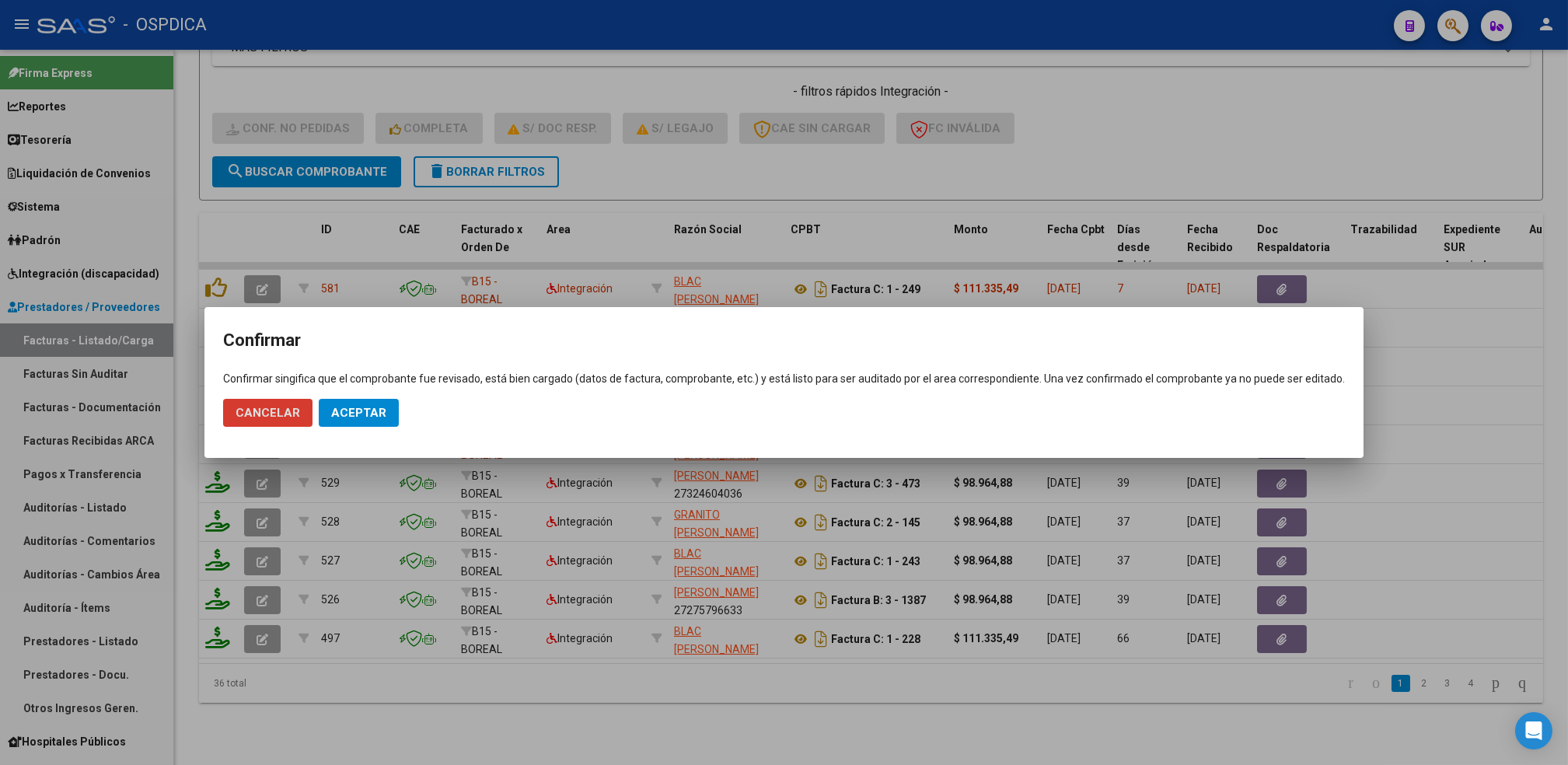 click on "Cancelar Aceptar" 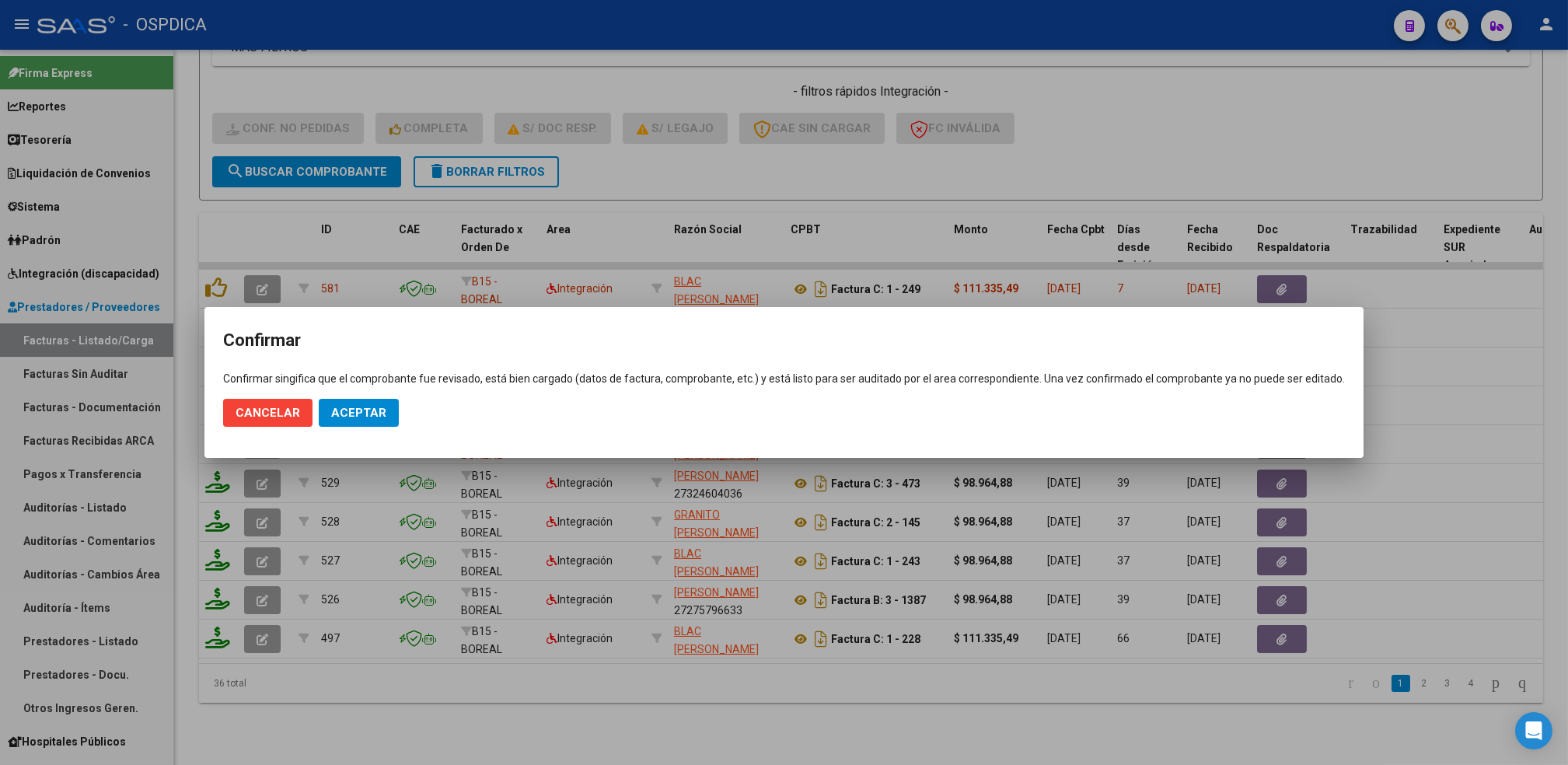 click on "Aceptar" 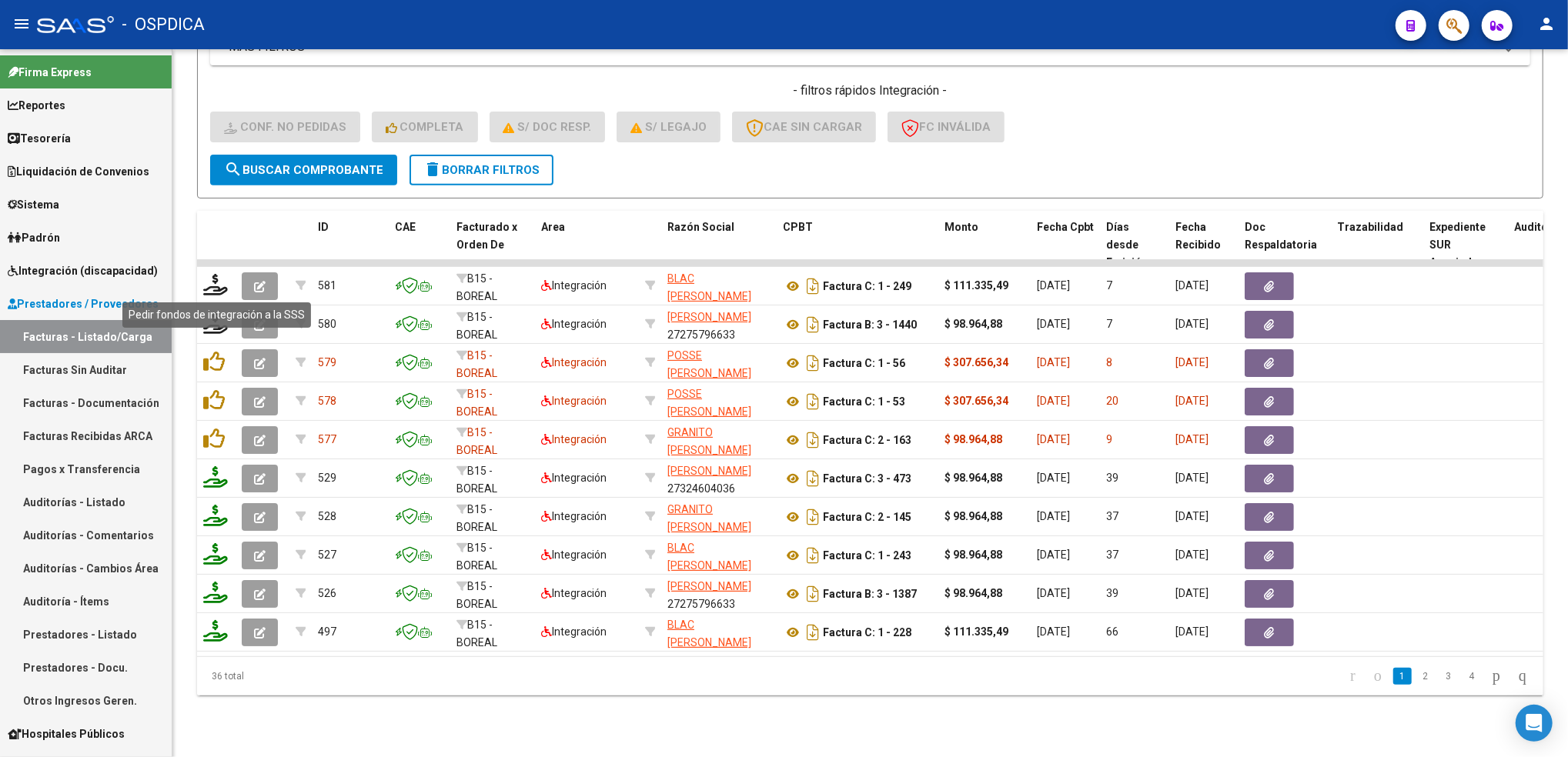 click 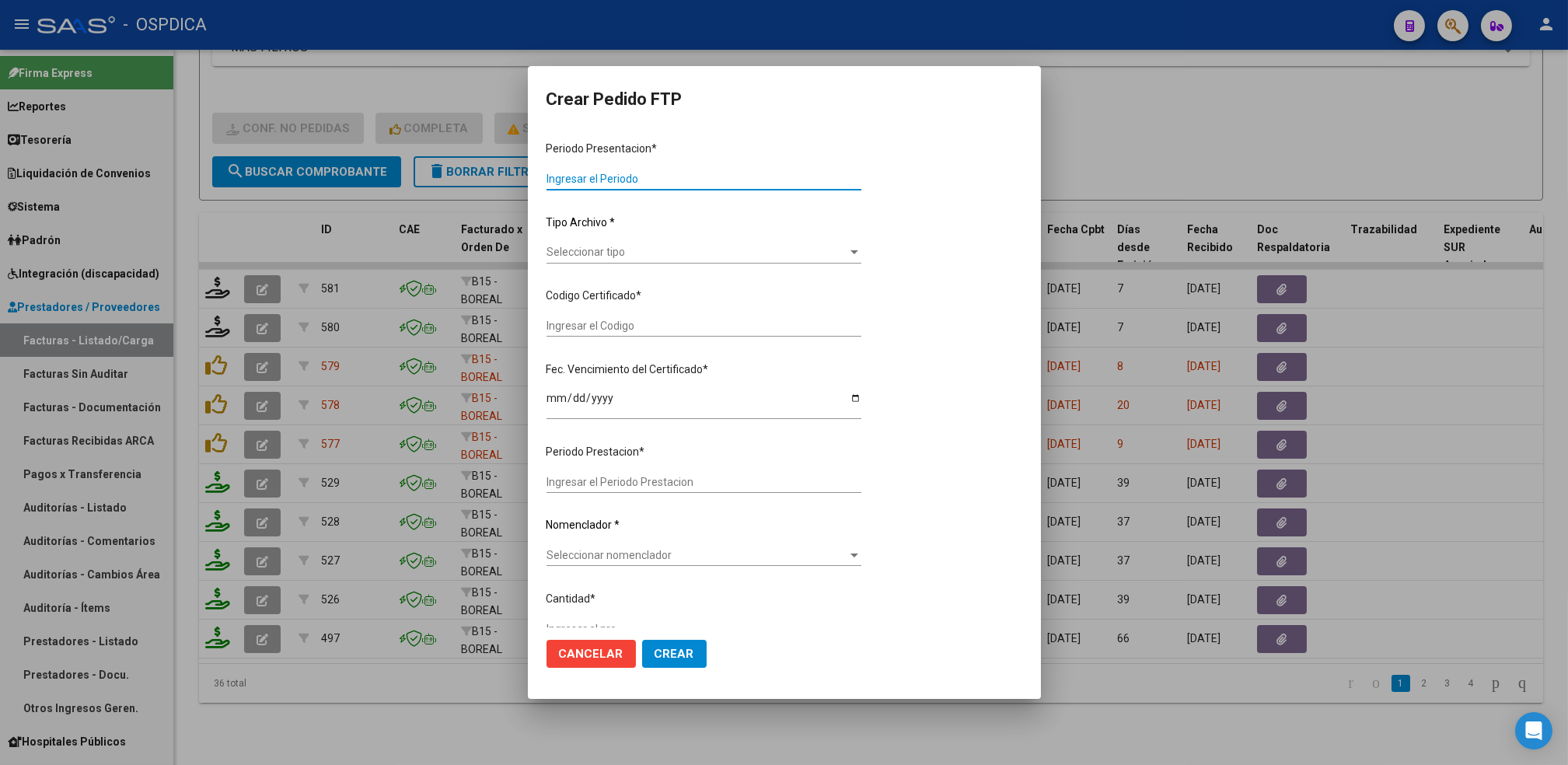type on "202506" 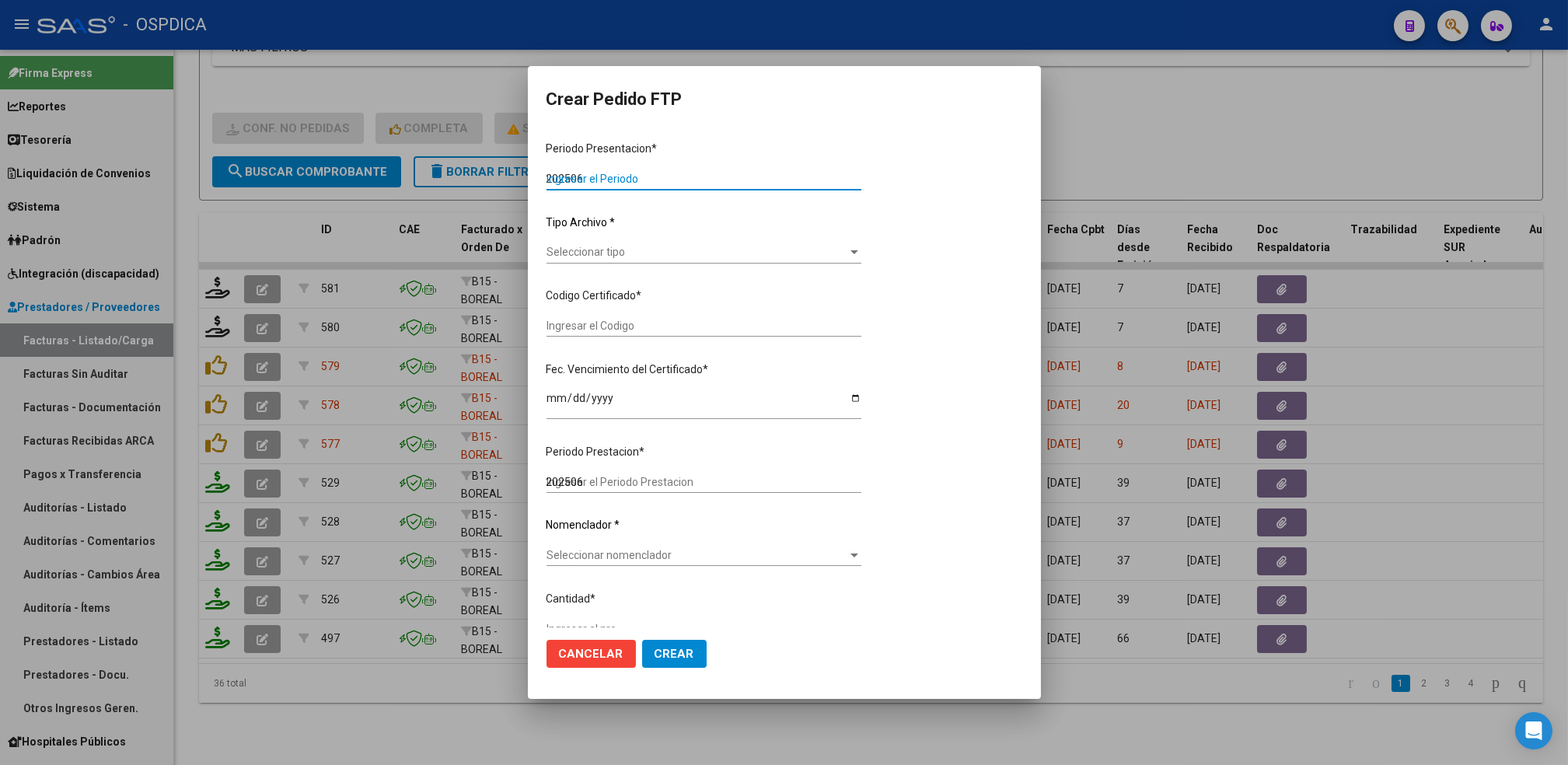 type on "$ 111.335,49" 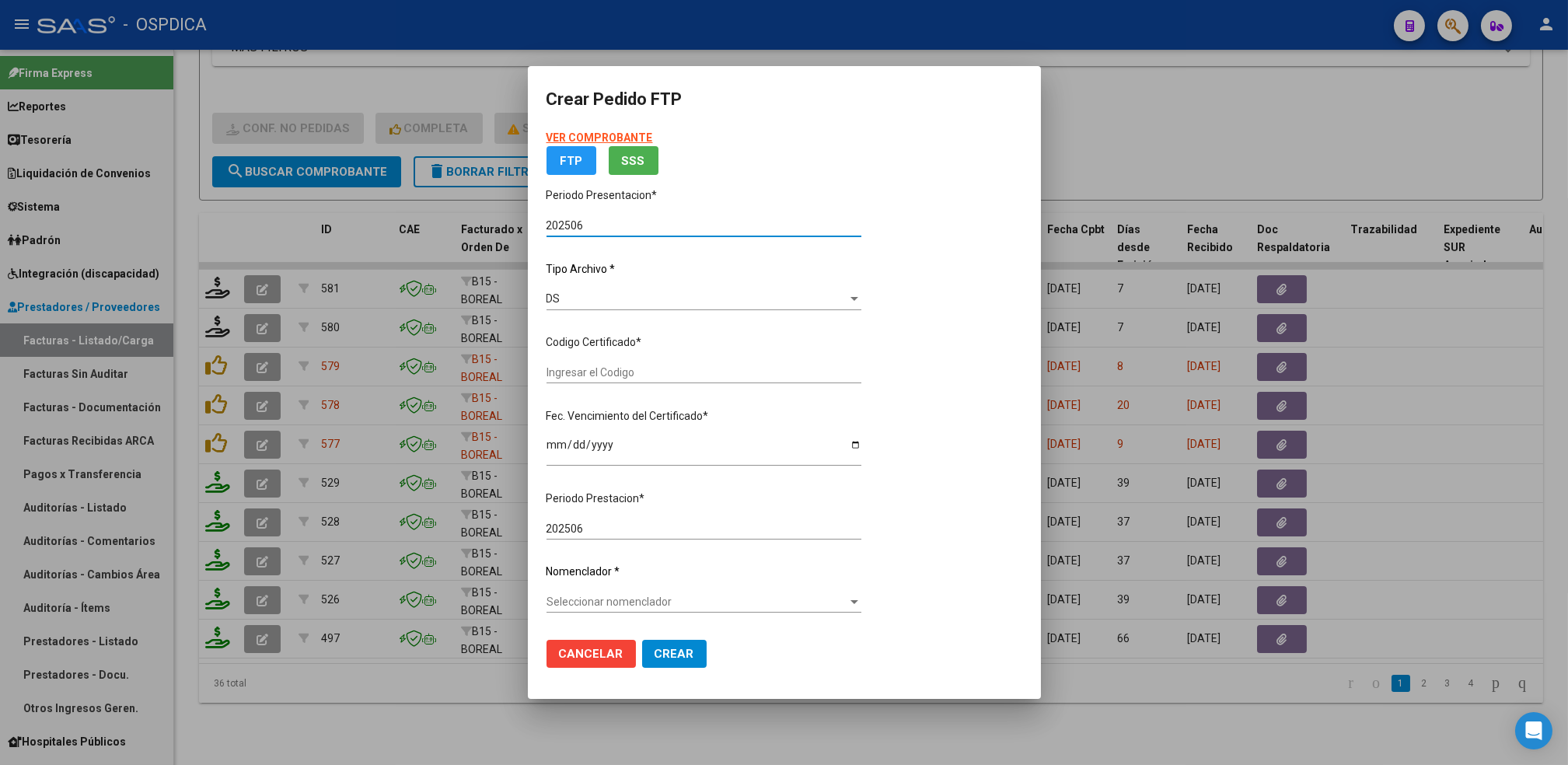 type on "02000569706332022081120270811" 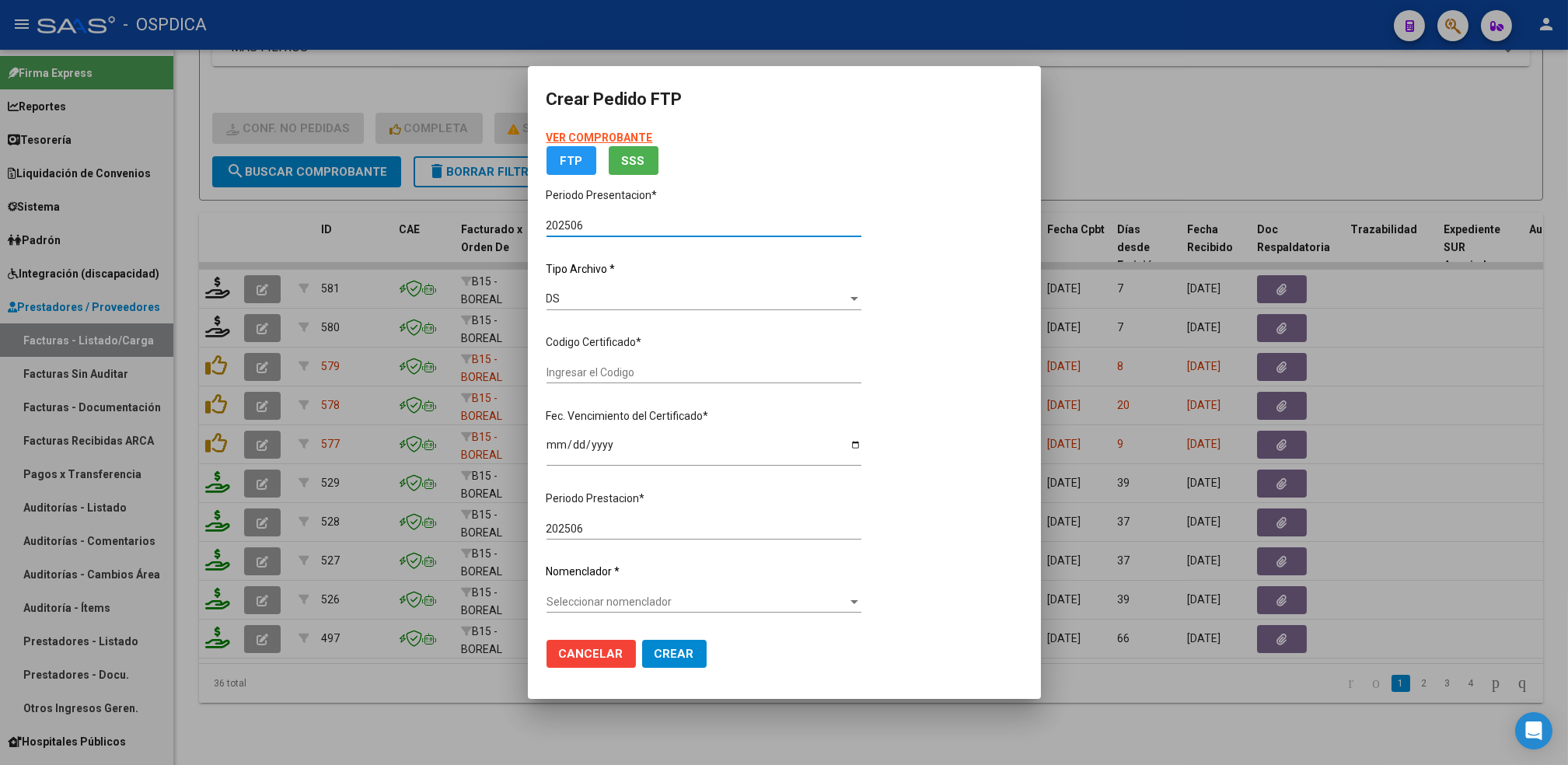 type on "[DATE]" 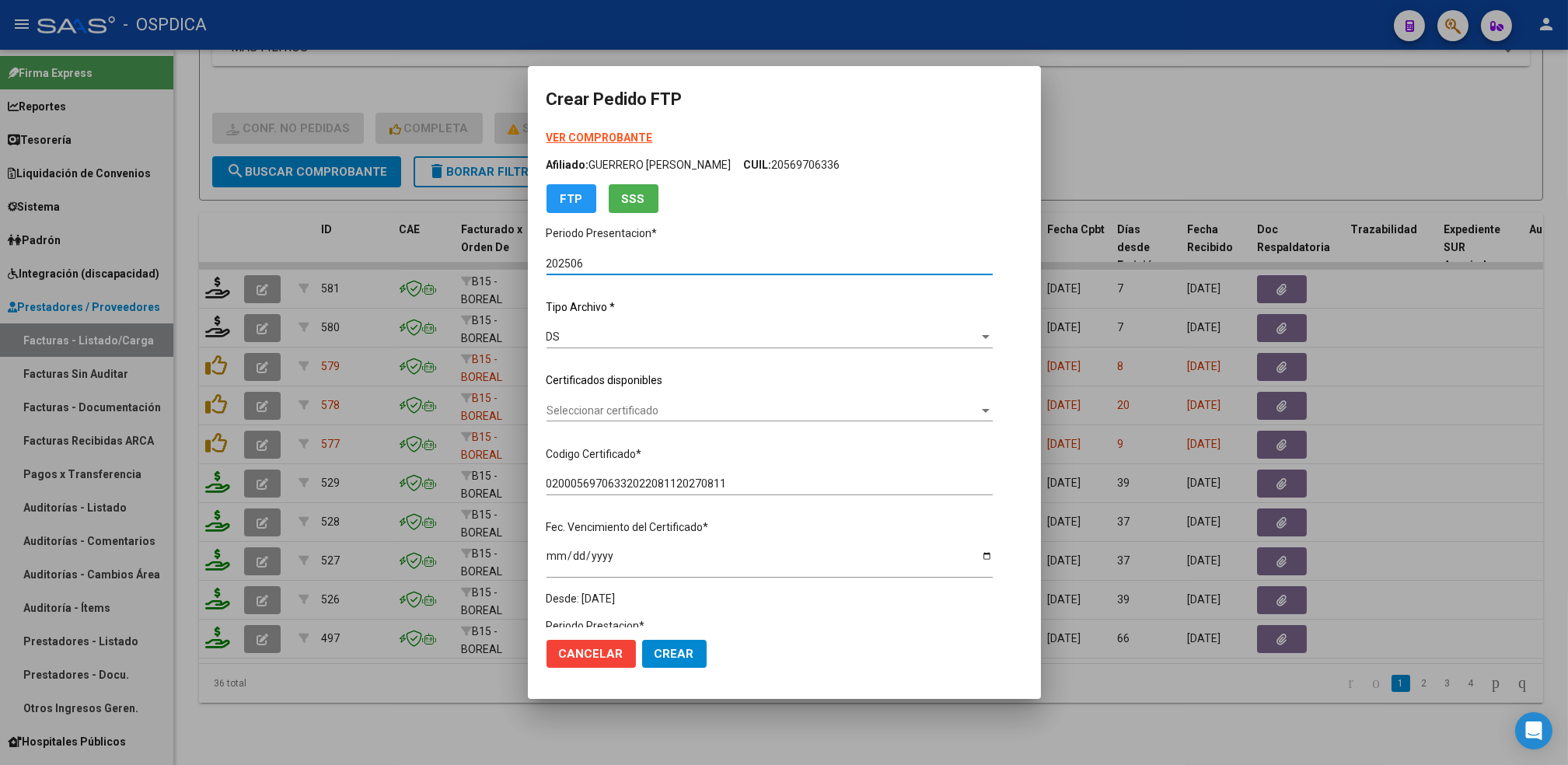 click on "Seleccionar certificado" at bounding box center [763, 410] 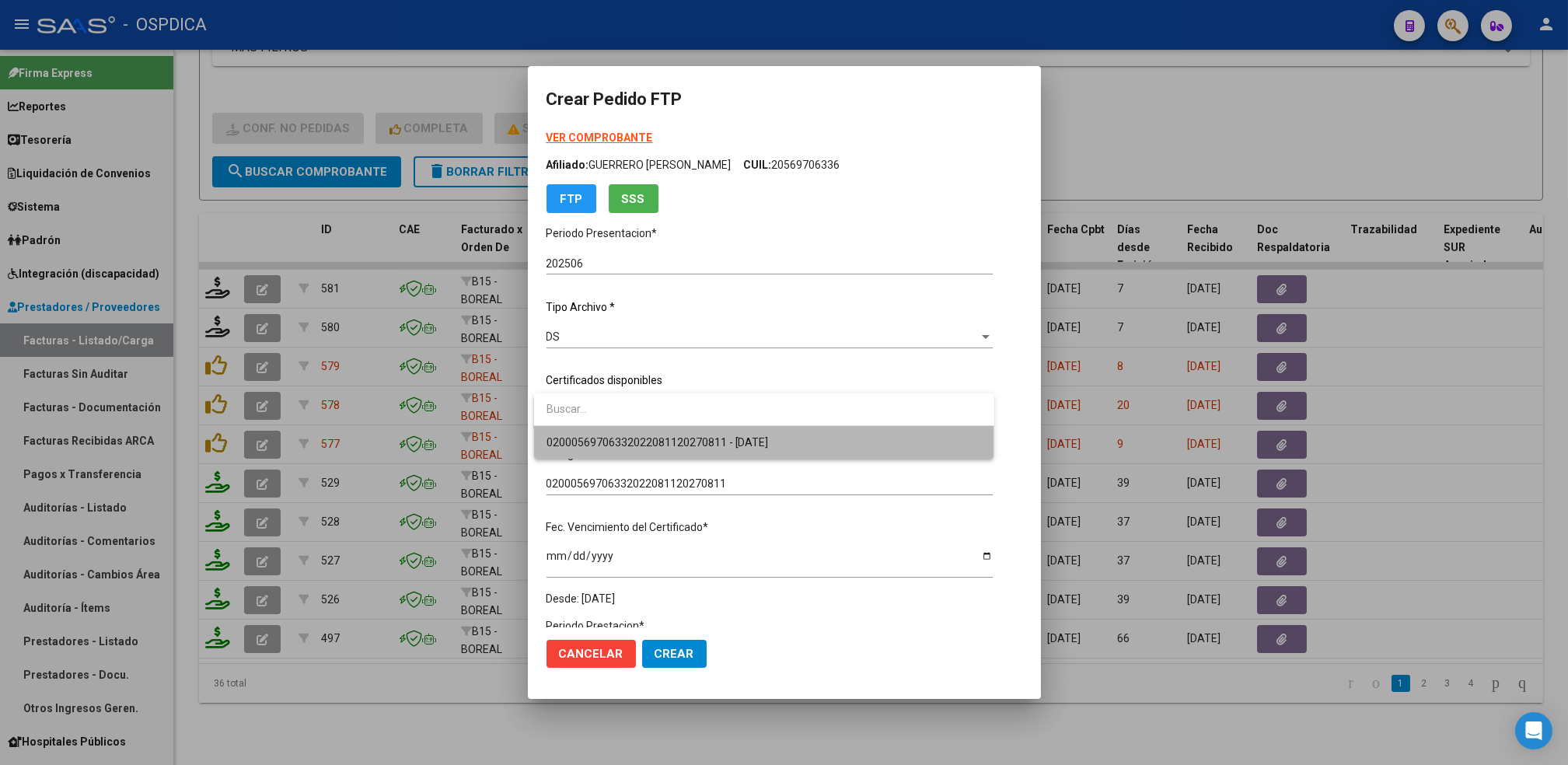 click on "02000569706332022081120270811 - [DATE]" at bounding box center [764, 442] 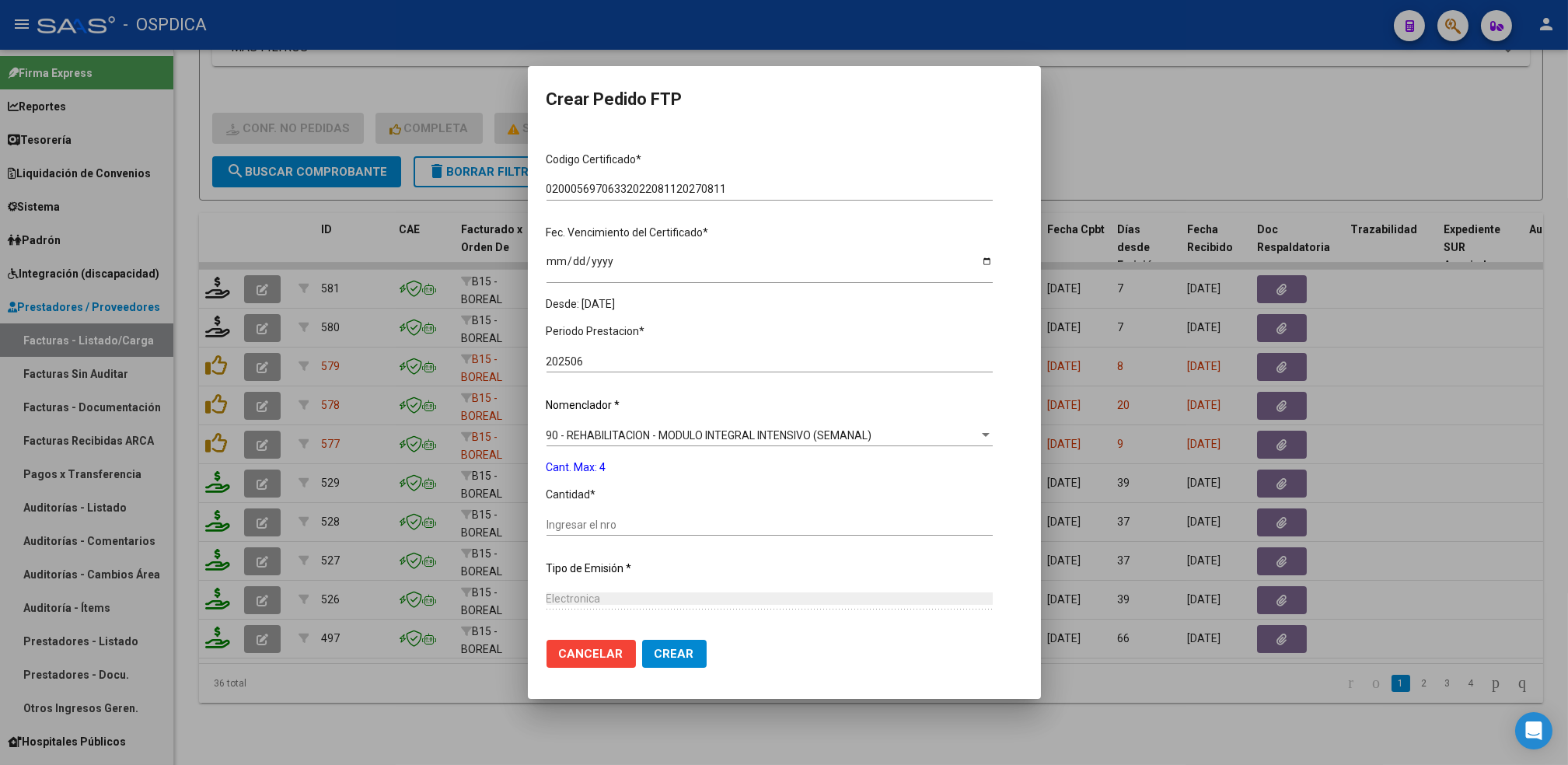 scroll, scrollTop: 436, scrollLeft: 0, axis: vertical 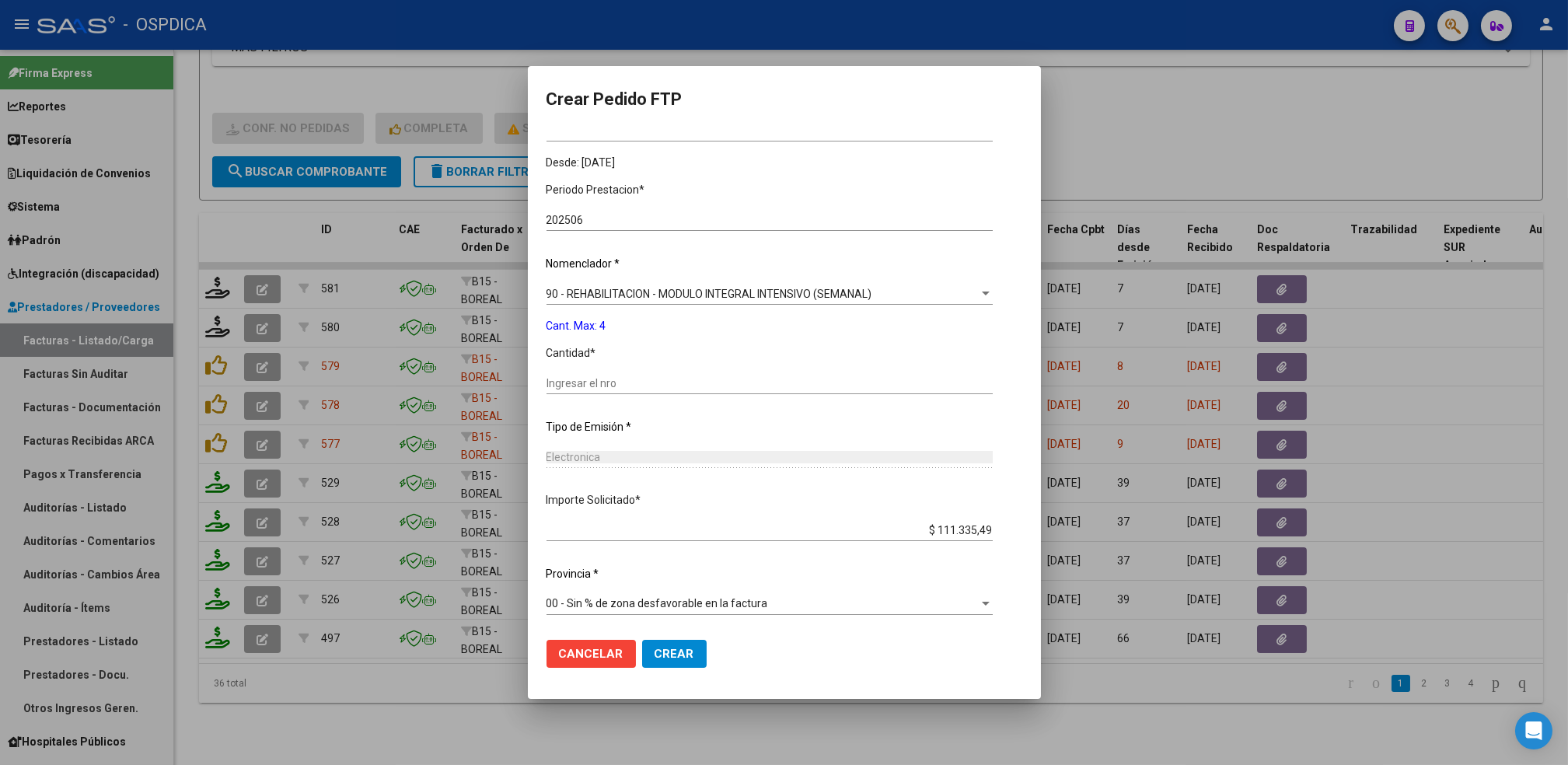click on "Cancelar" 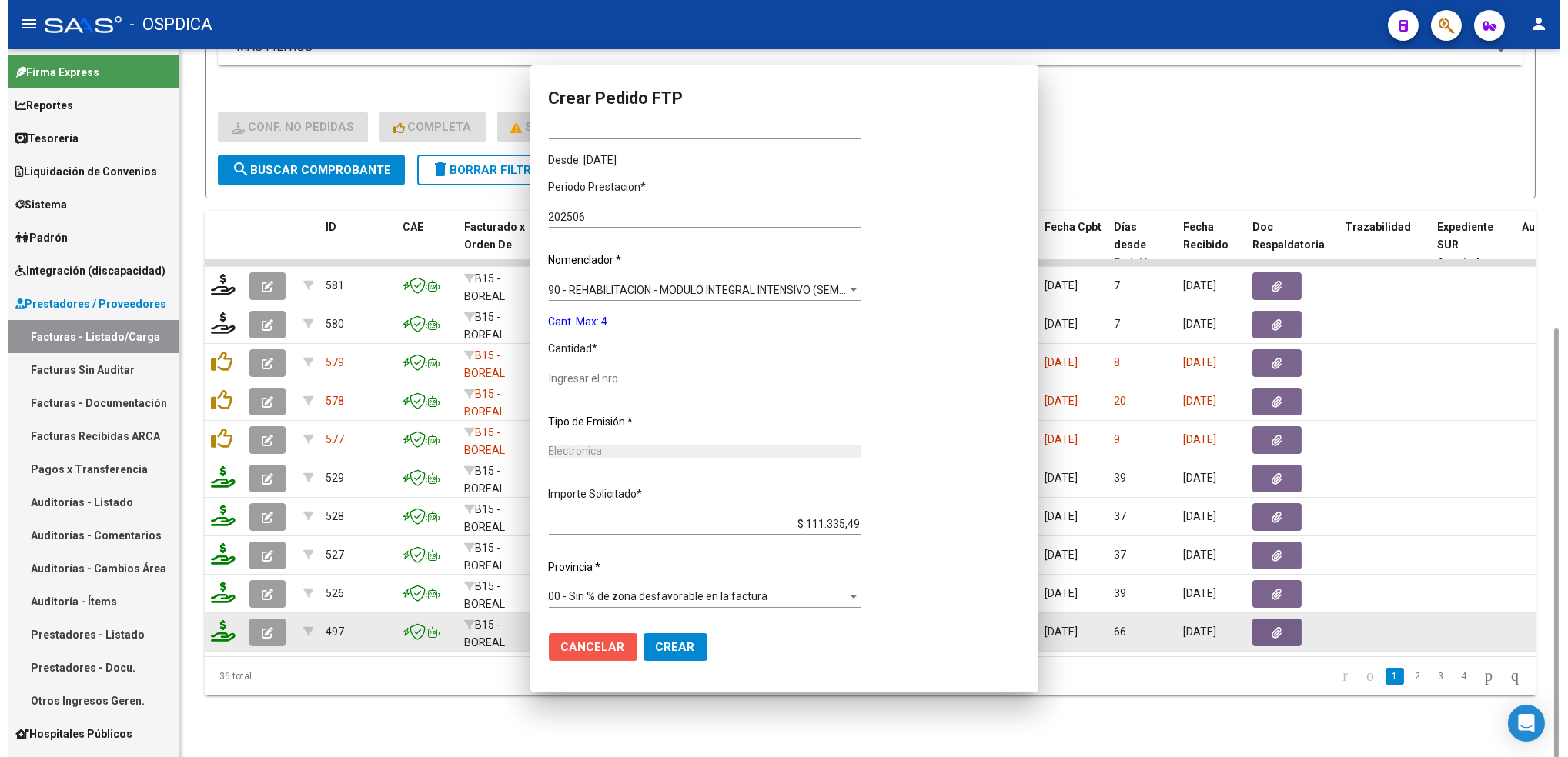 scroll, scrollTop: 348, scrollLeft: 0, axis: vertical 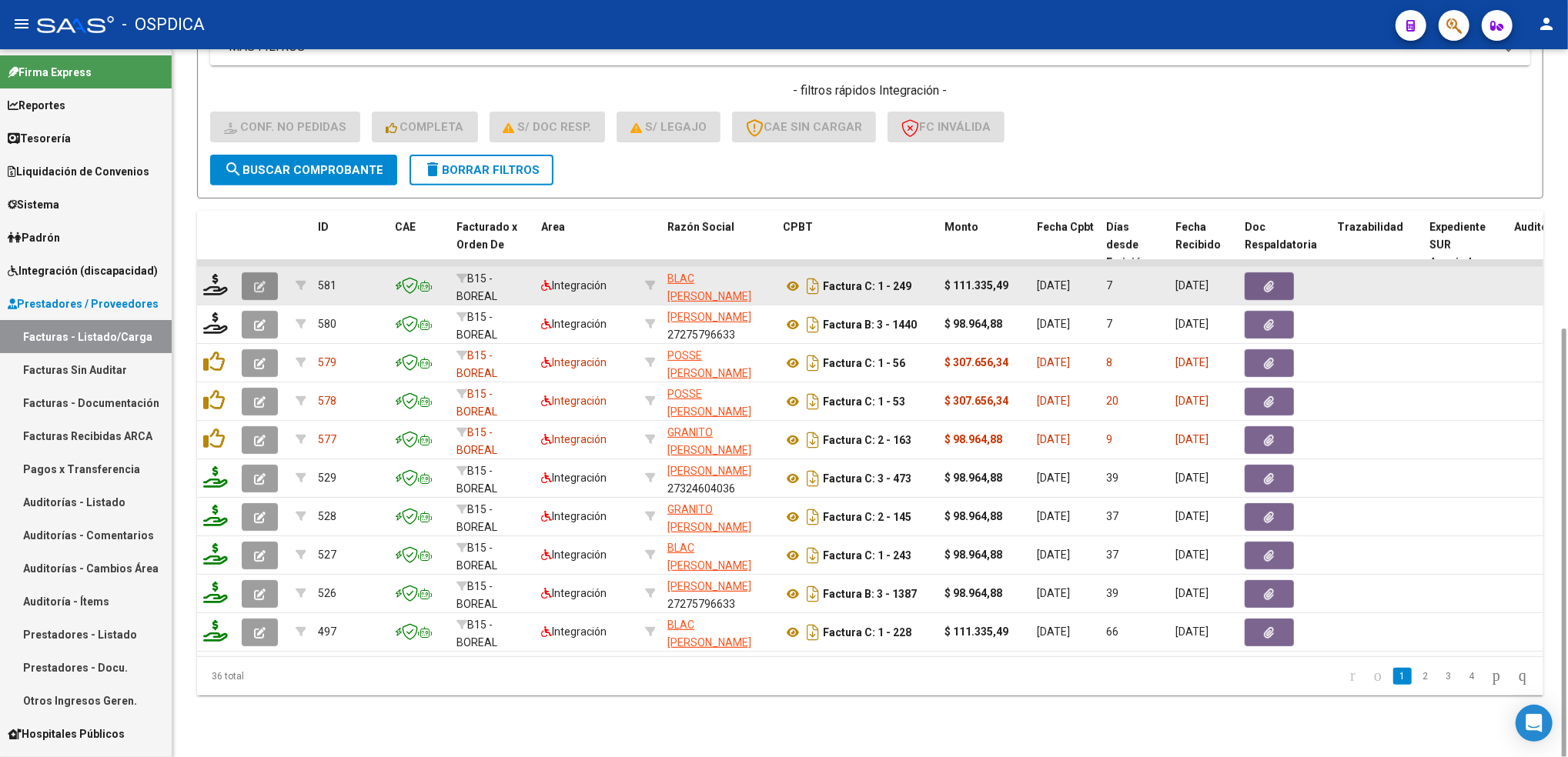 click 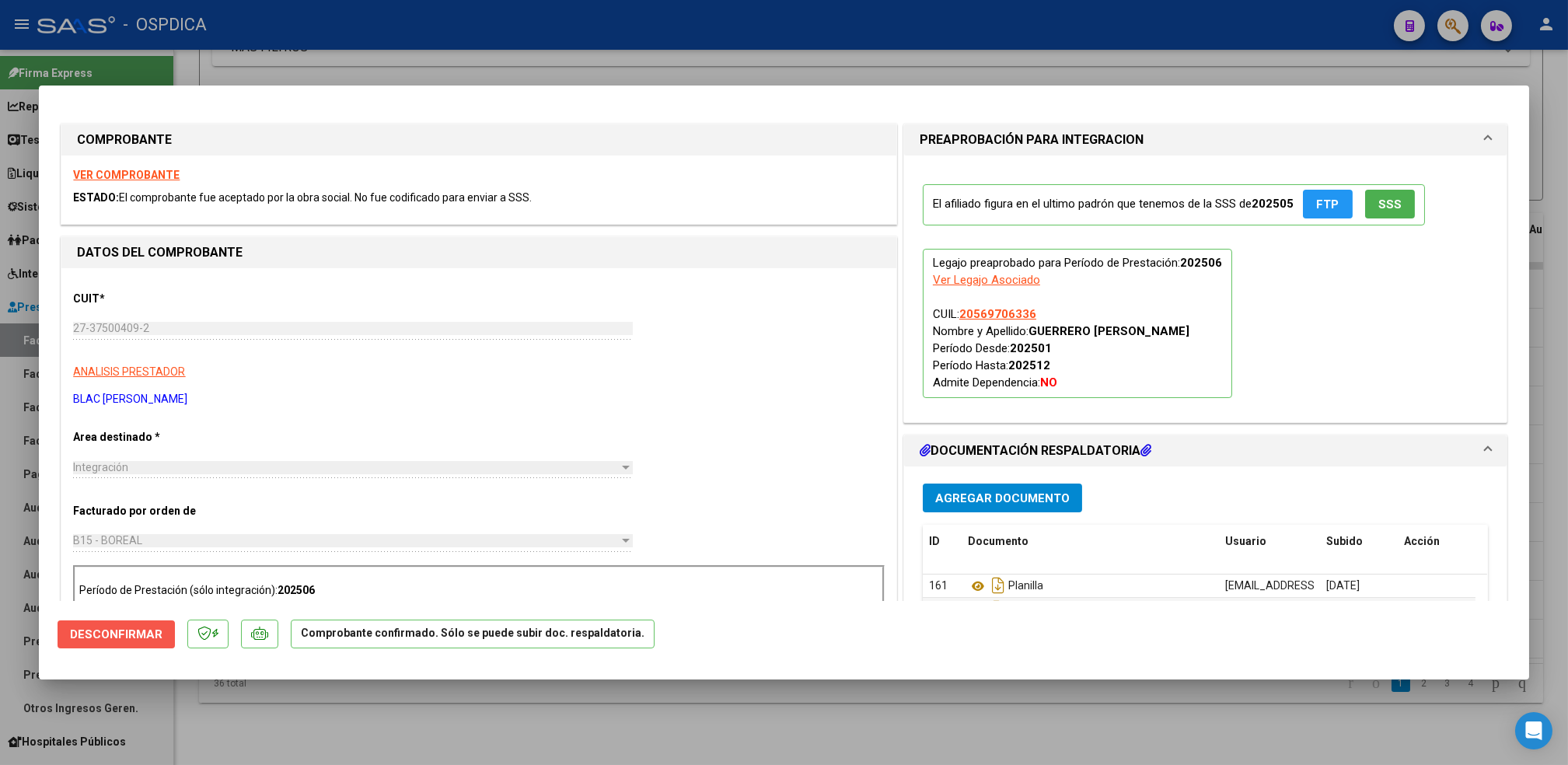 click on "Desconfirmar" 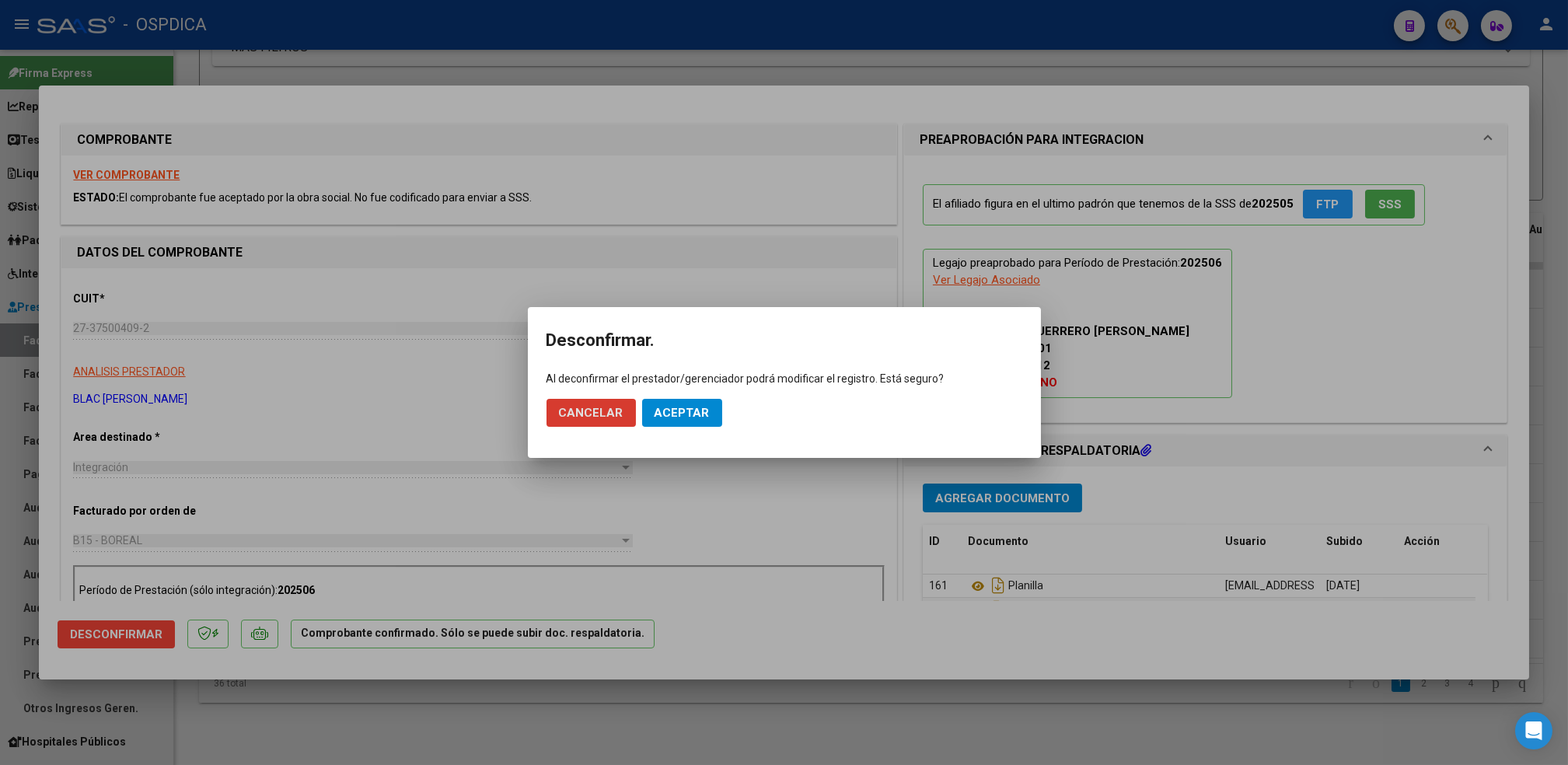 click on "Aceptar" 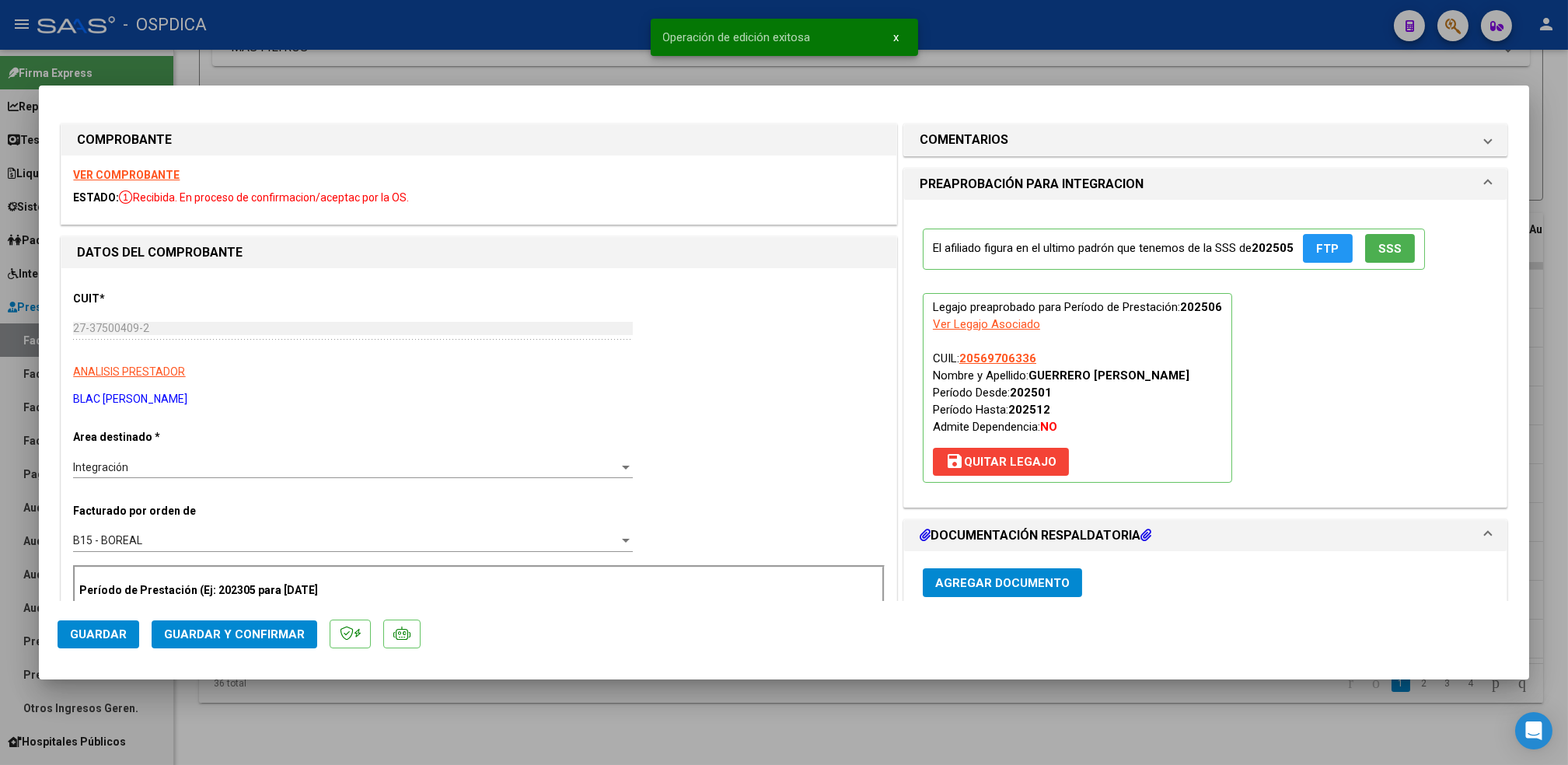click on "COMENTARIOS" at bounding box center (964, 140) 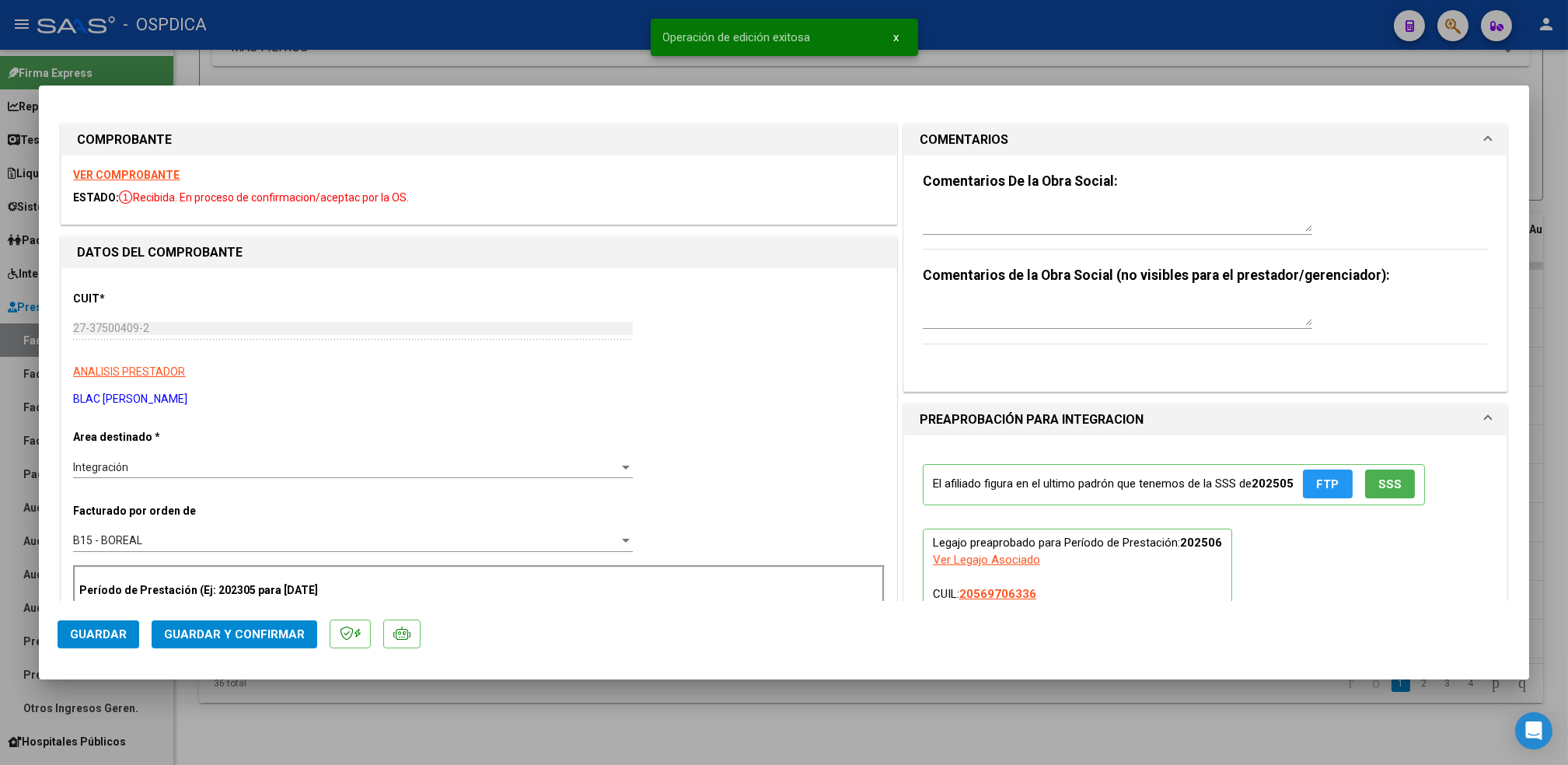 click at bounding box center (1117, 216) 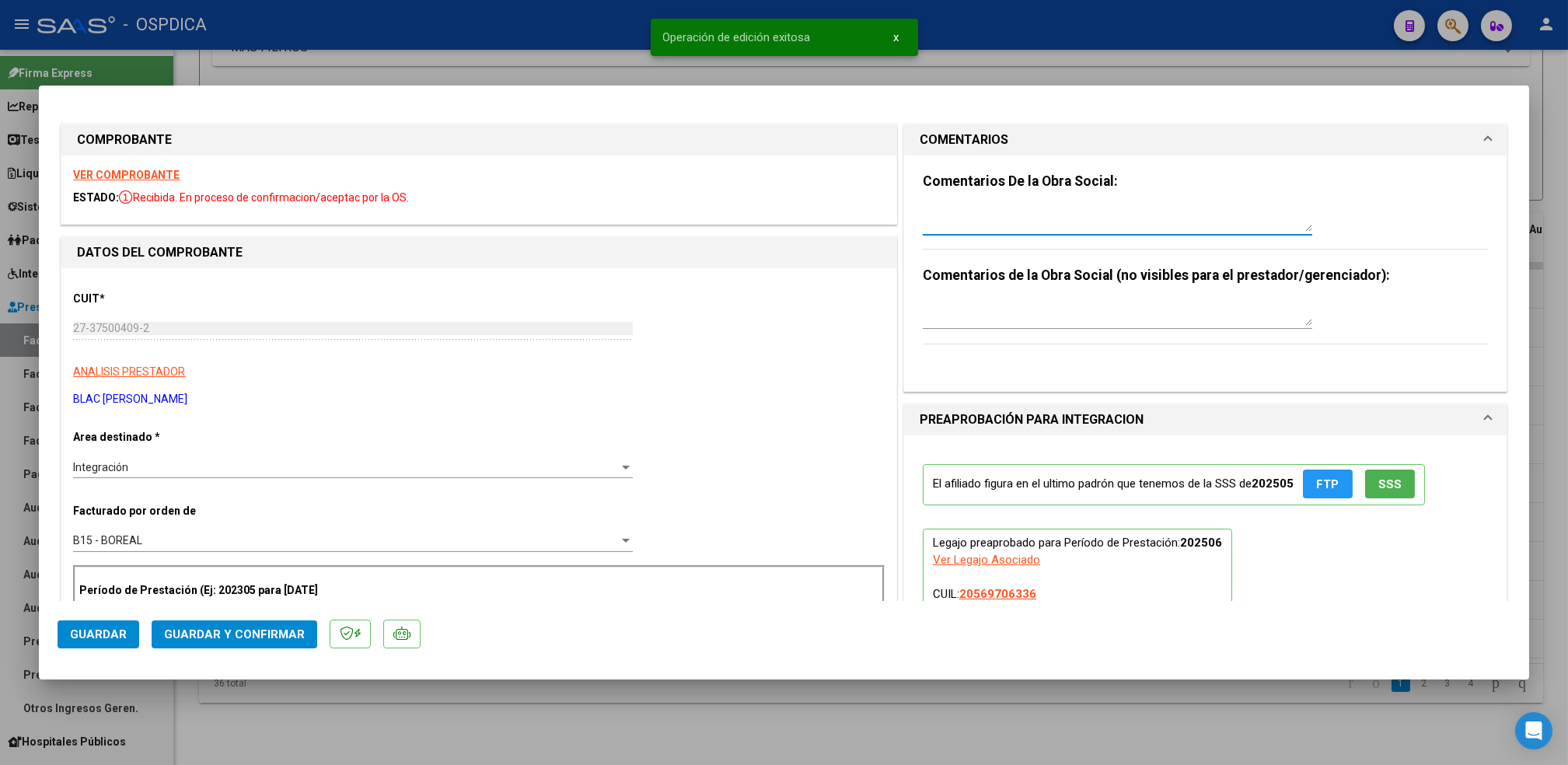 paste on "El informe no tiene firma ni sello del profesional" 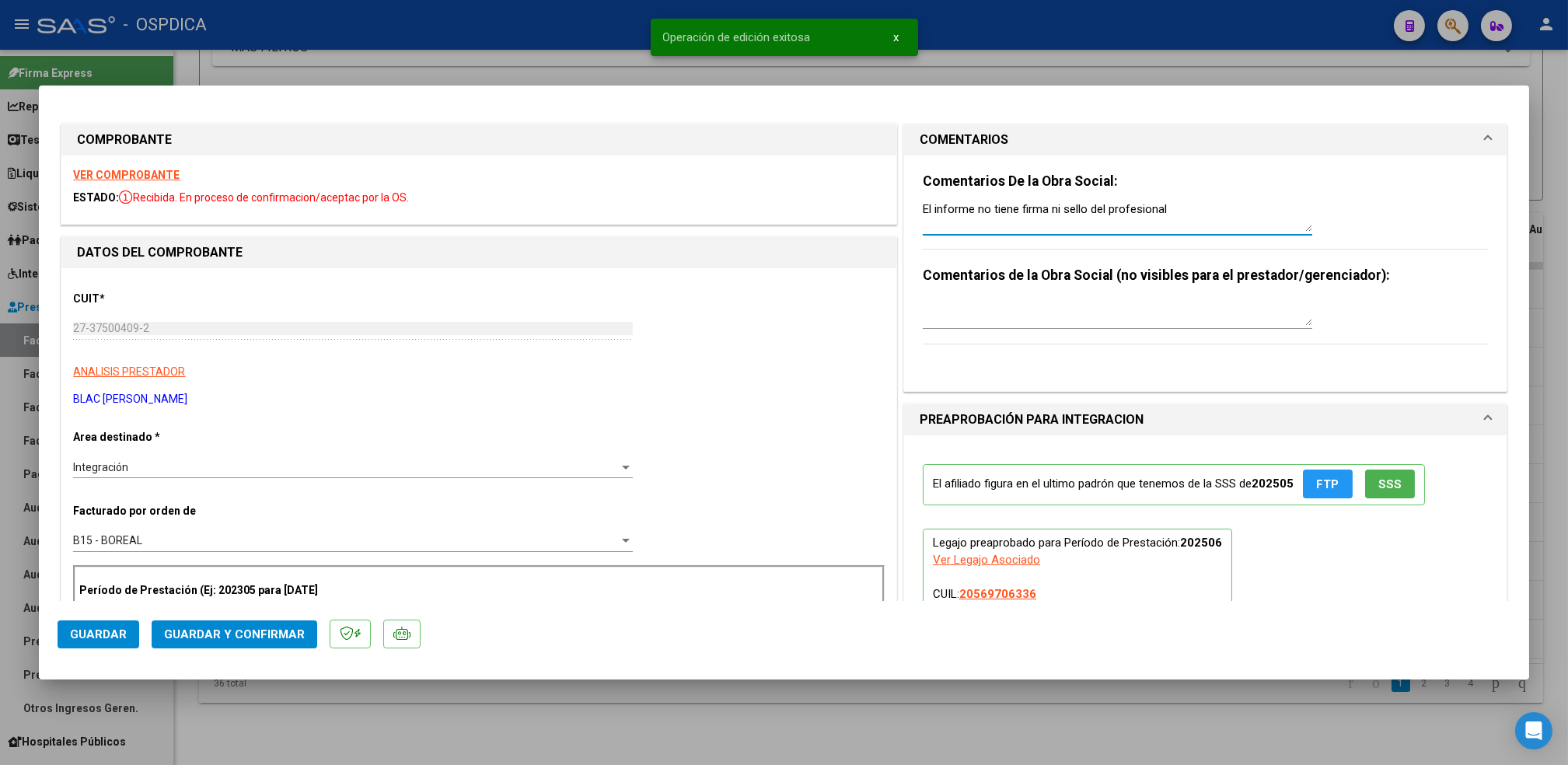 drag, startPoint x: 1043, startPoint y: 208, endPoint x: 1078, endPoint y: 206, distance: 35.057096 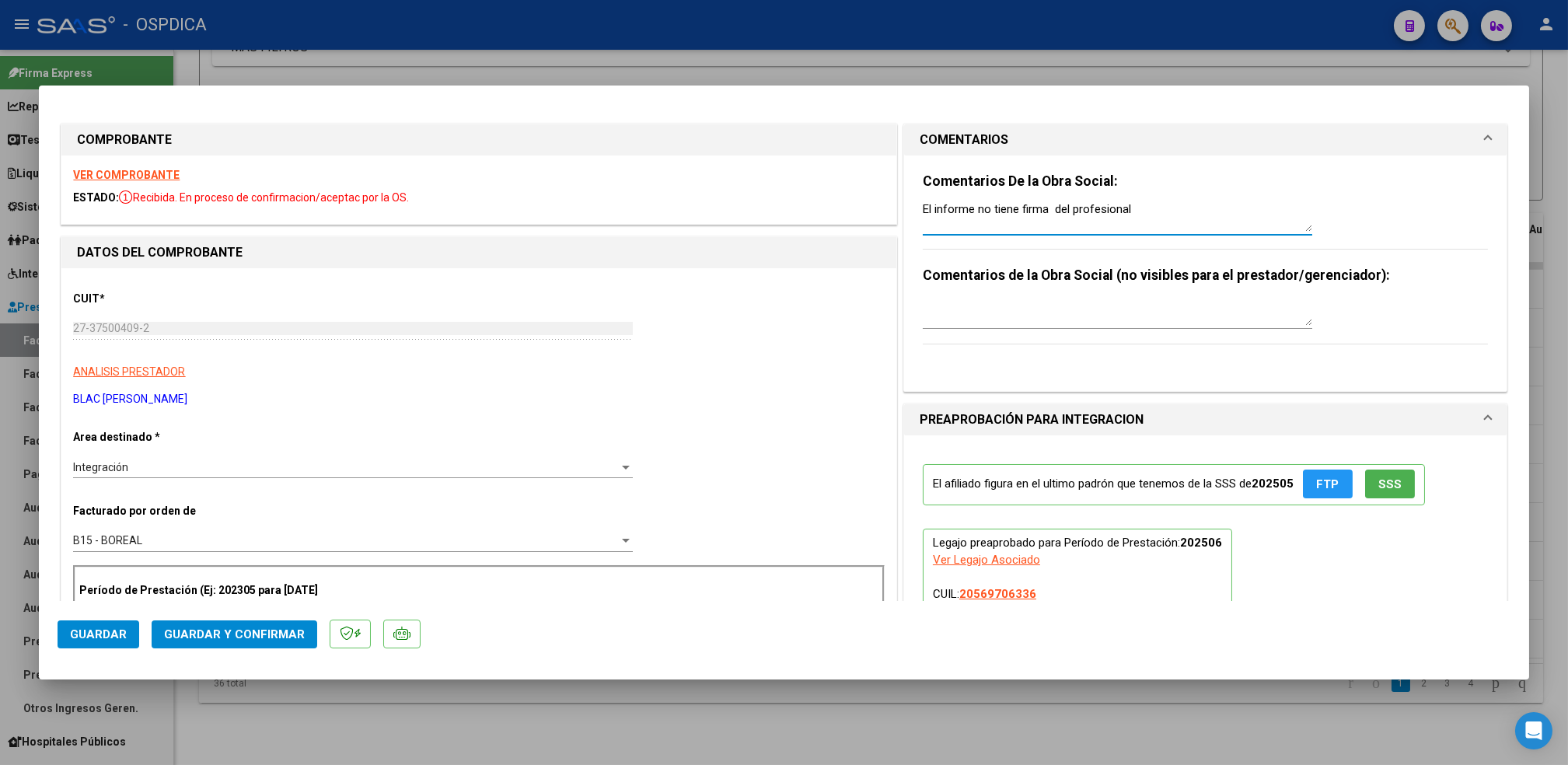 type on "El informe no tiene firma  del profesional" 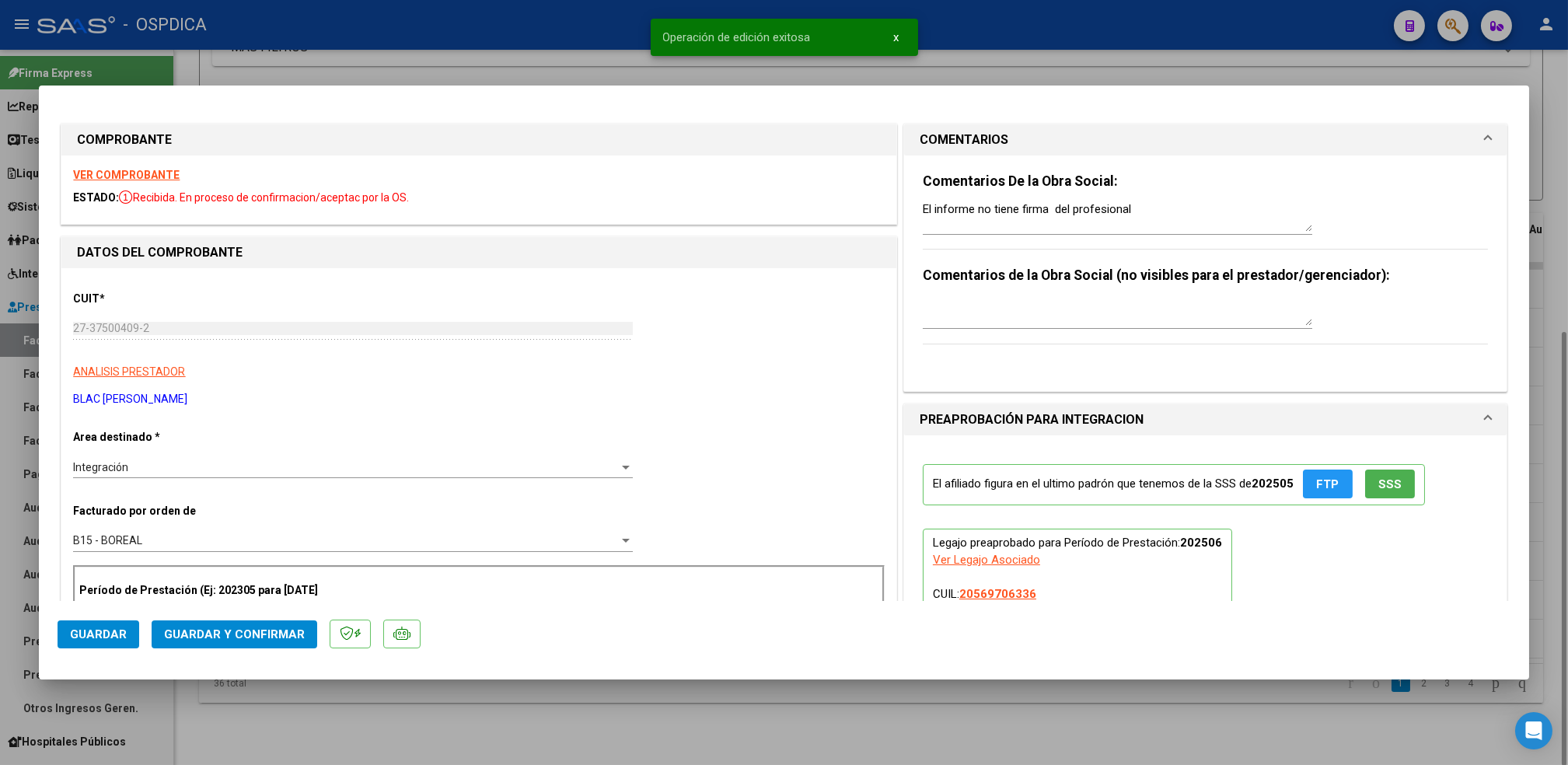 click at bounding box center (784, 382) 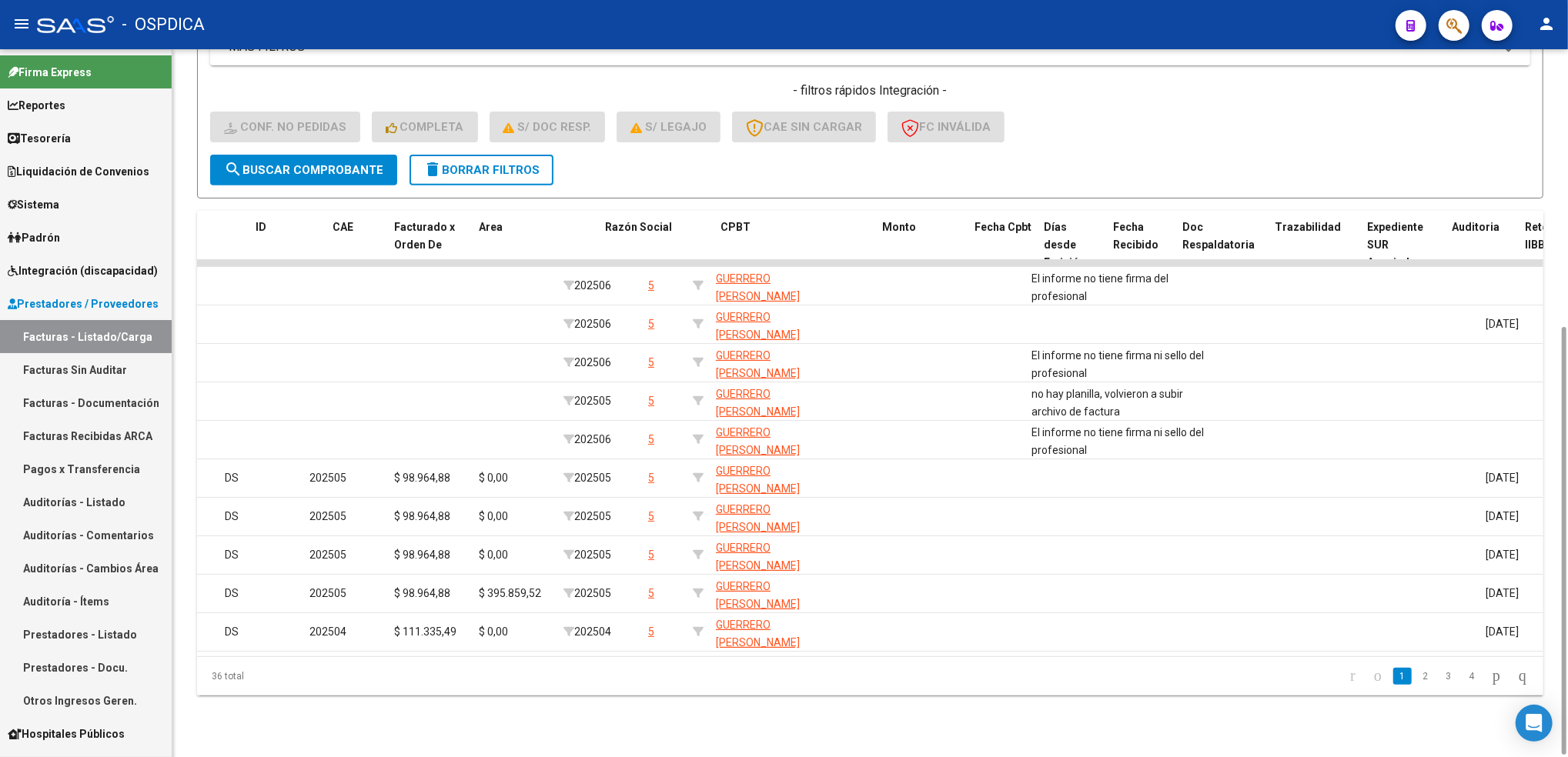 scroll, scrollTop: 0, scrollLeft: 0, axis: both 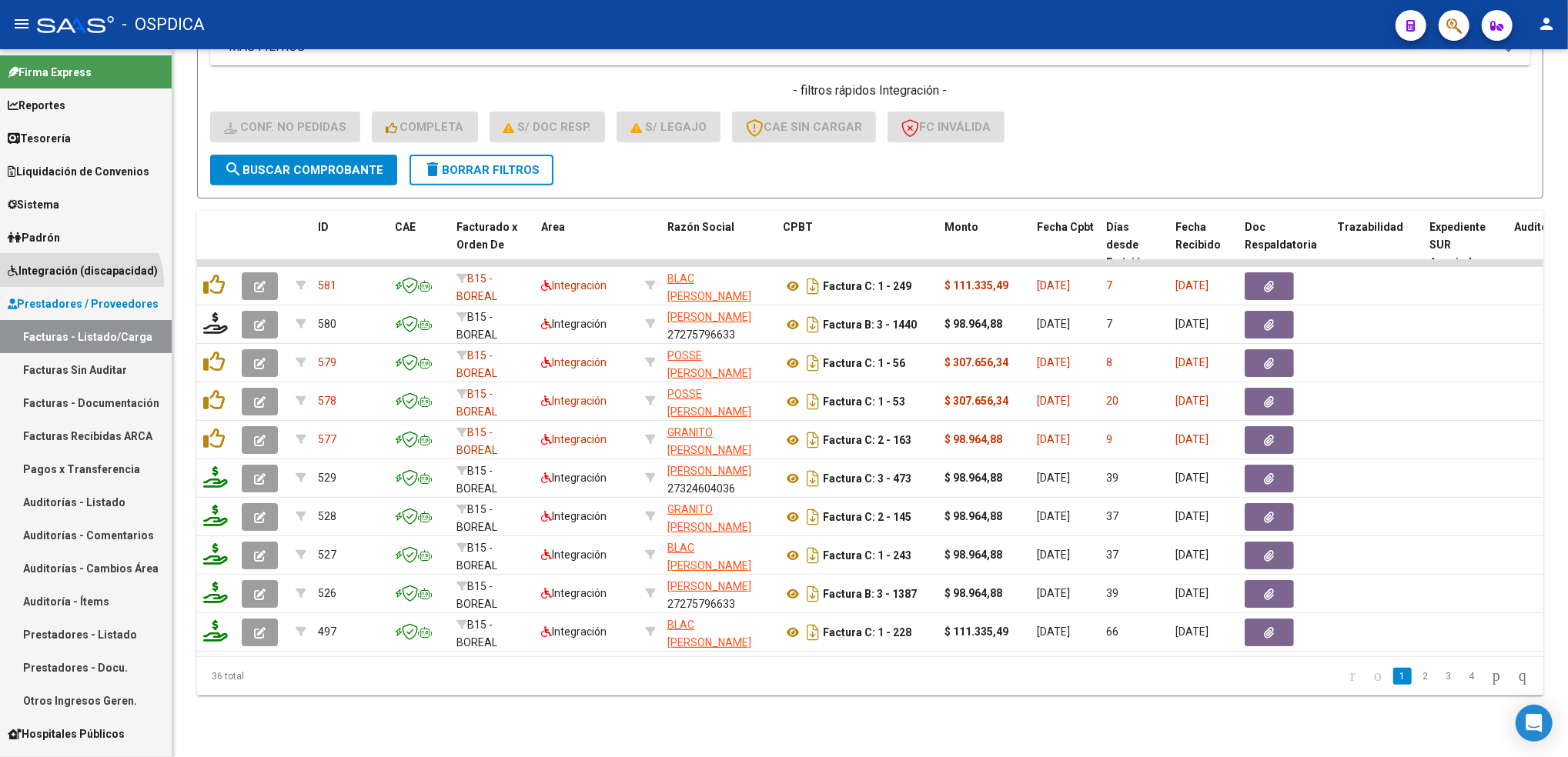 click on "Integración (discapacidad)" at bounding box center (82, 271) 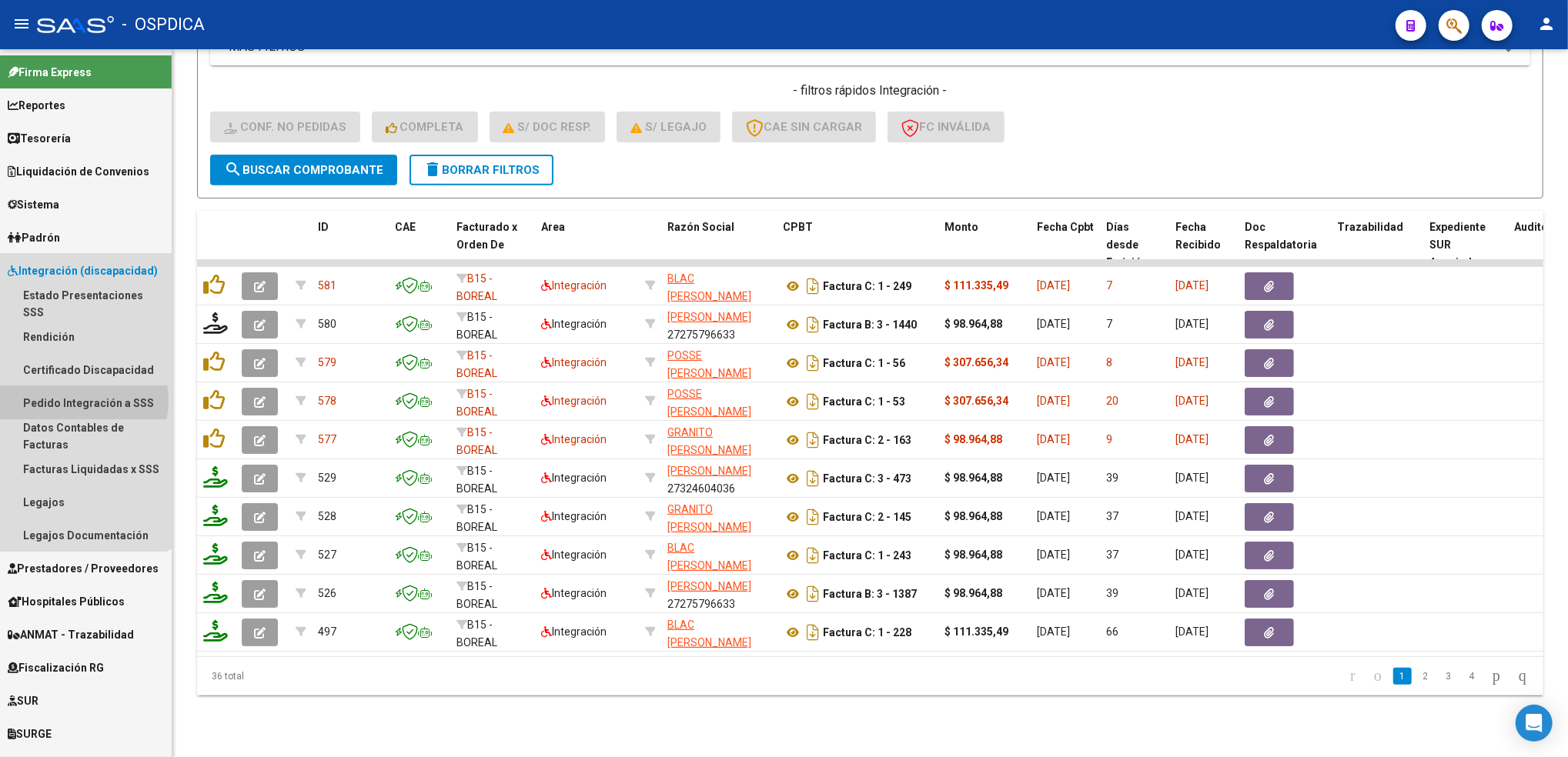 click on "Pedido Integración a SSS" at bounding box center (85, 402) 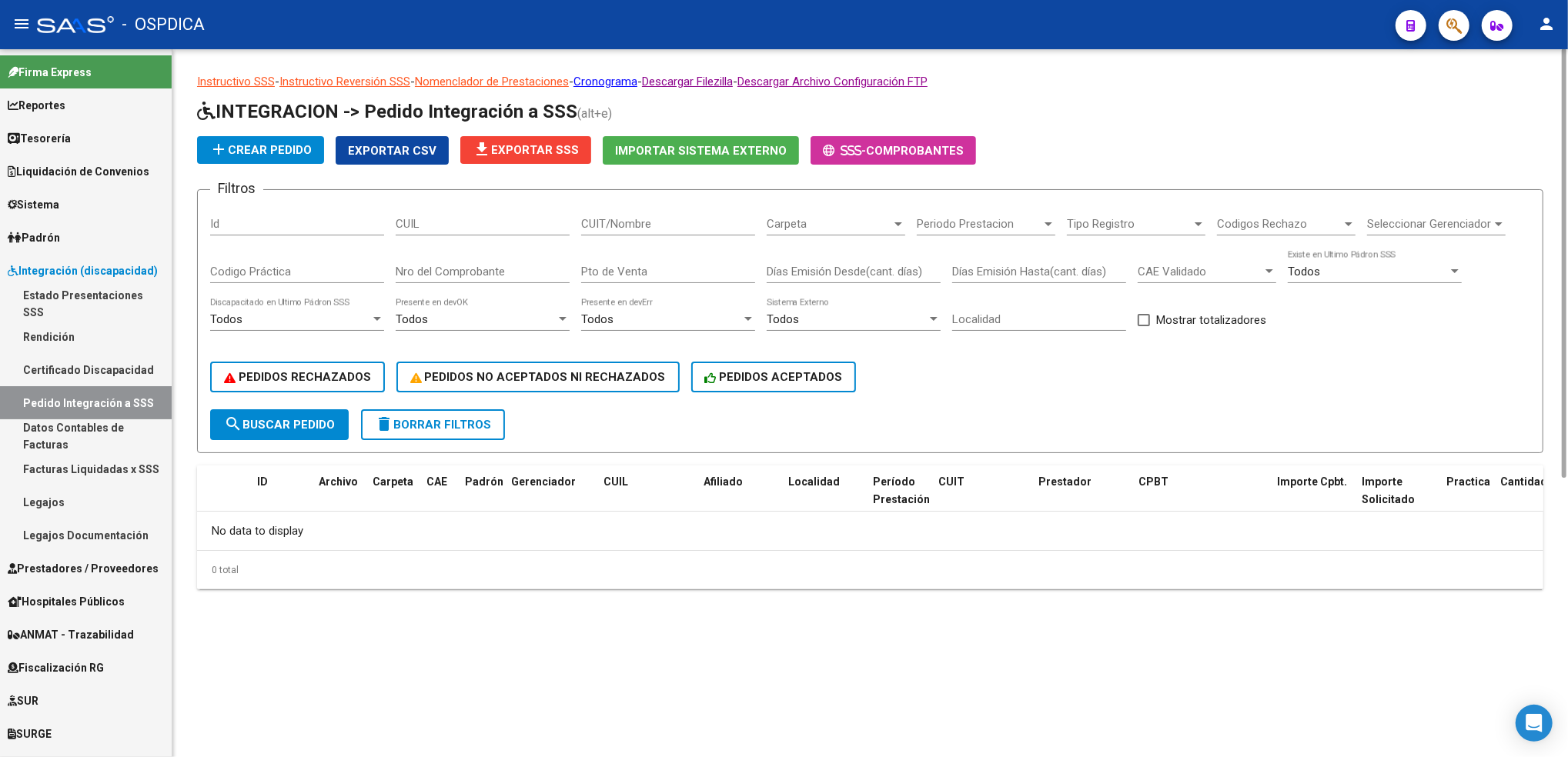 scroll, scrollTop: 0, scrollLeft: 0, axis: both 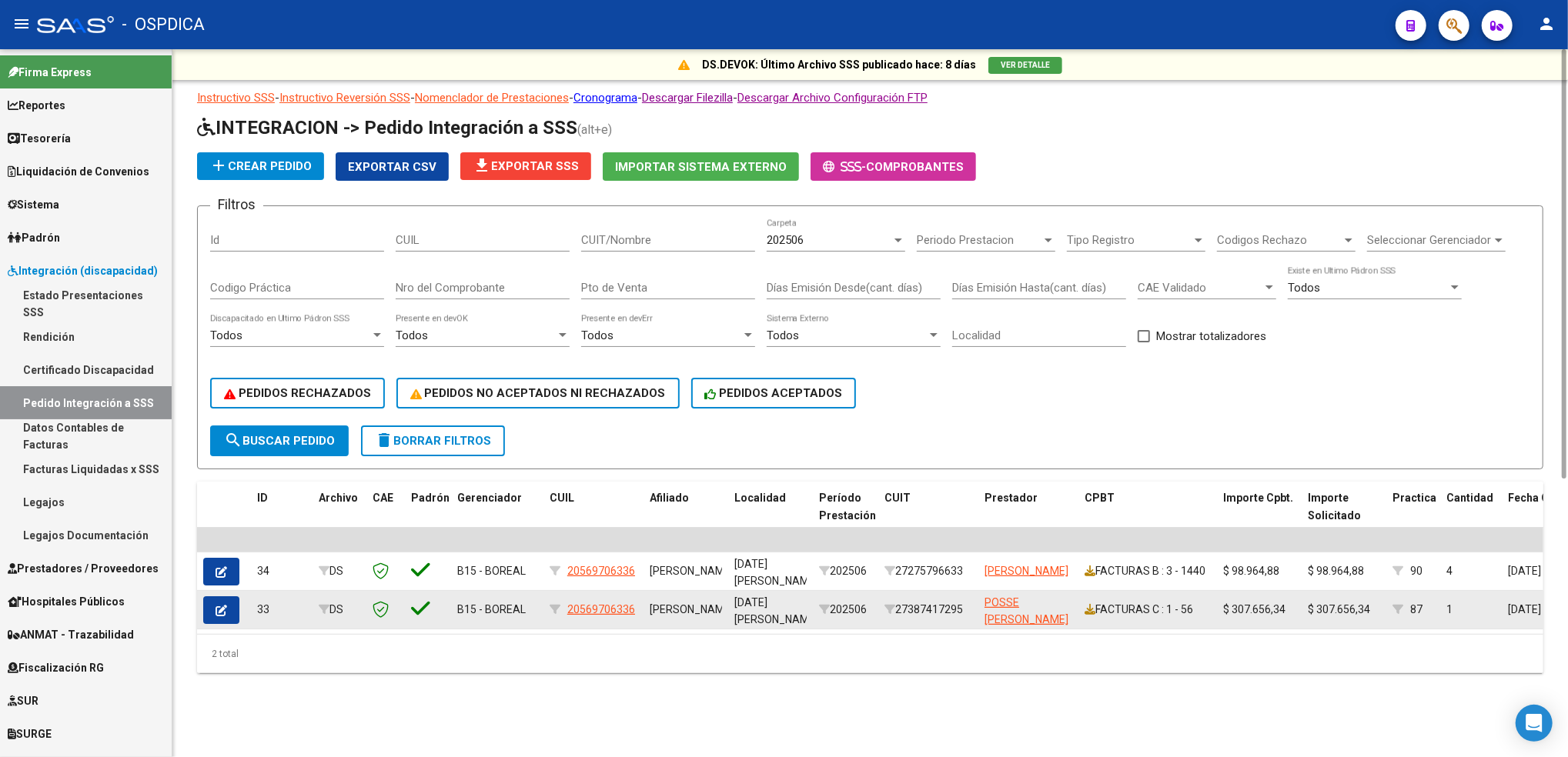 click 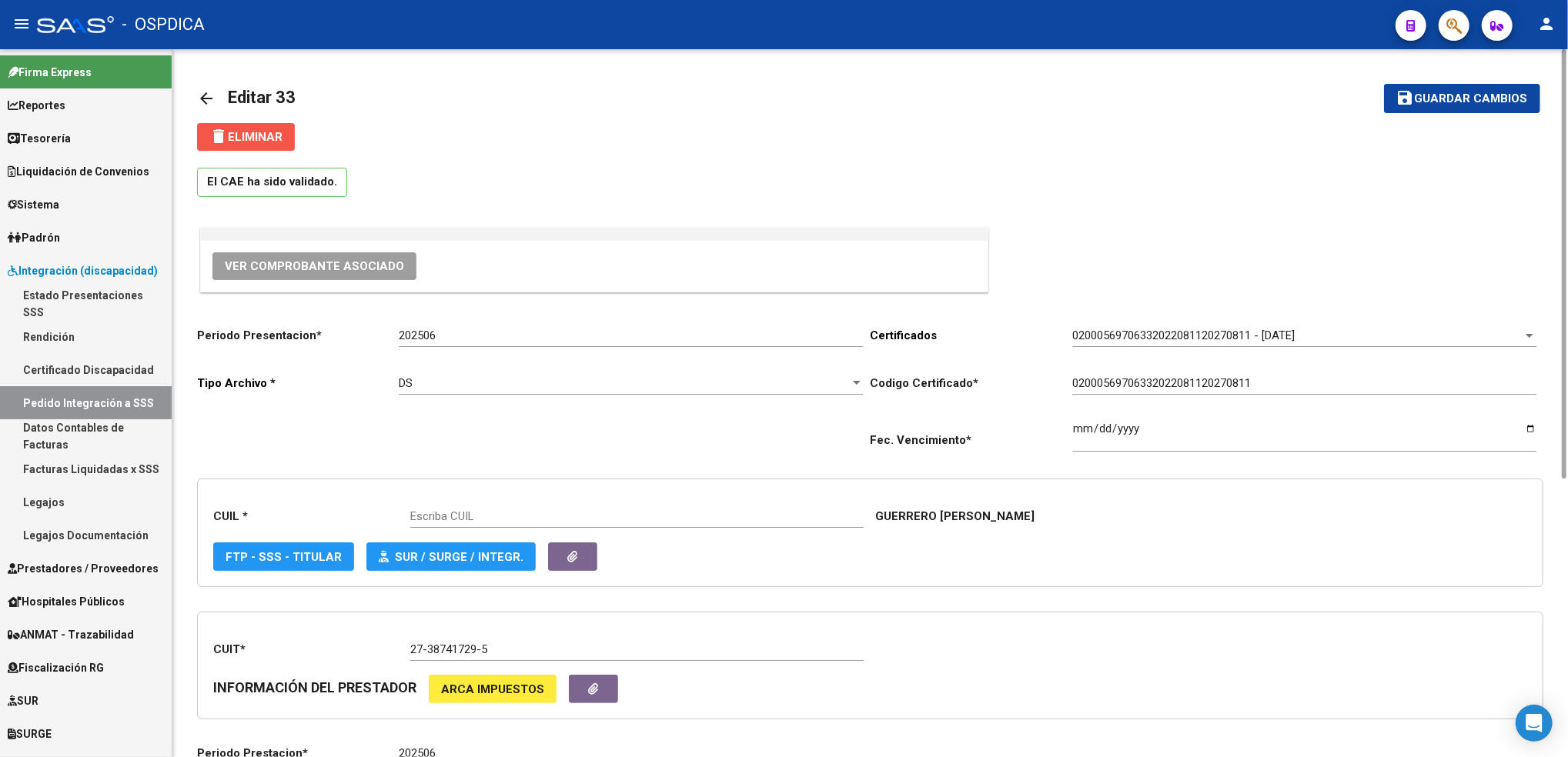 click on "delete  Eliminar" 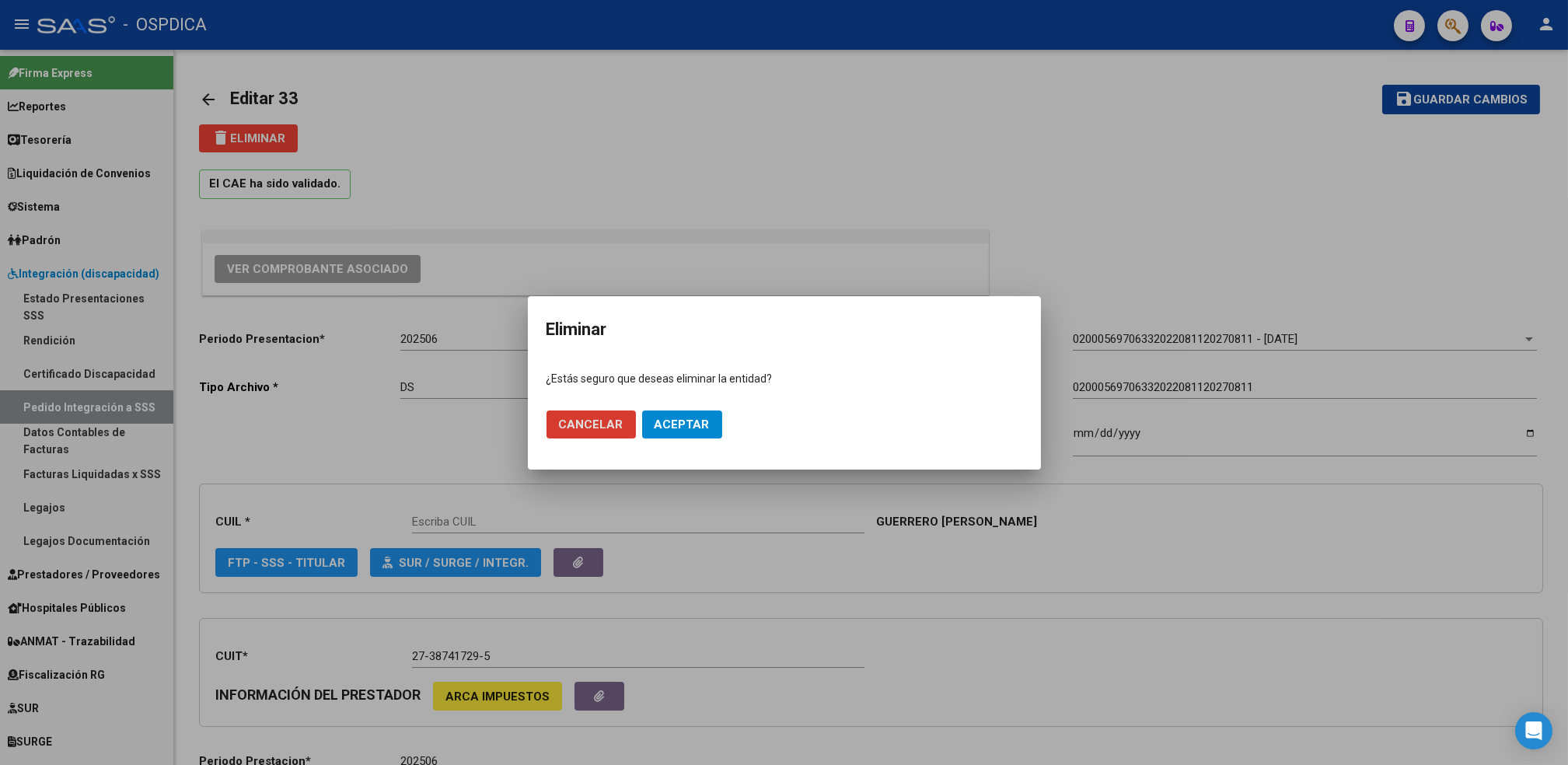 type on "20569706336" 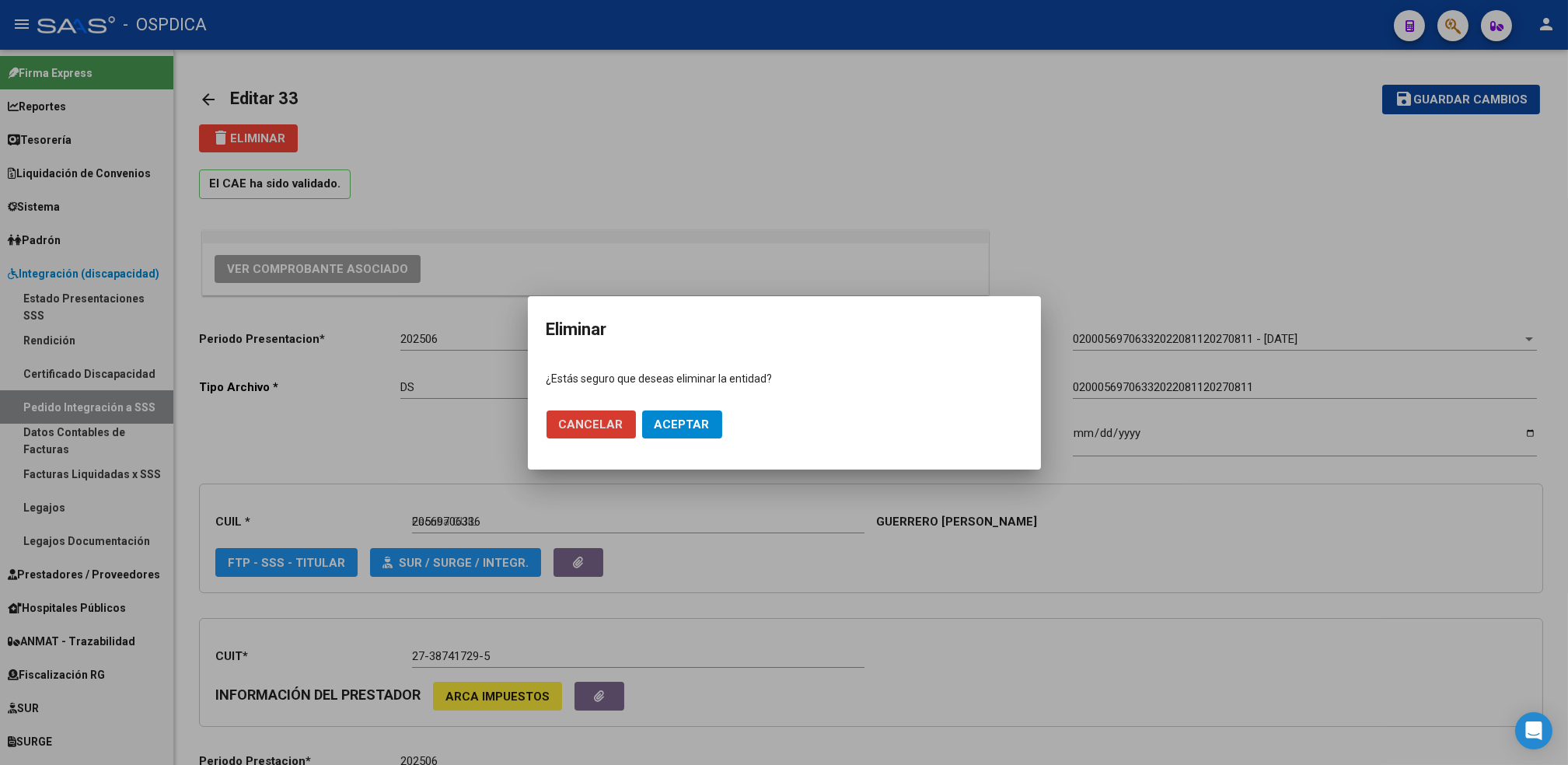 click on "Aceptar" 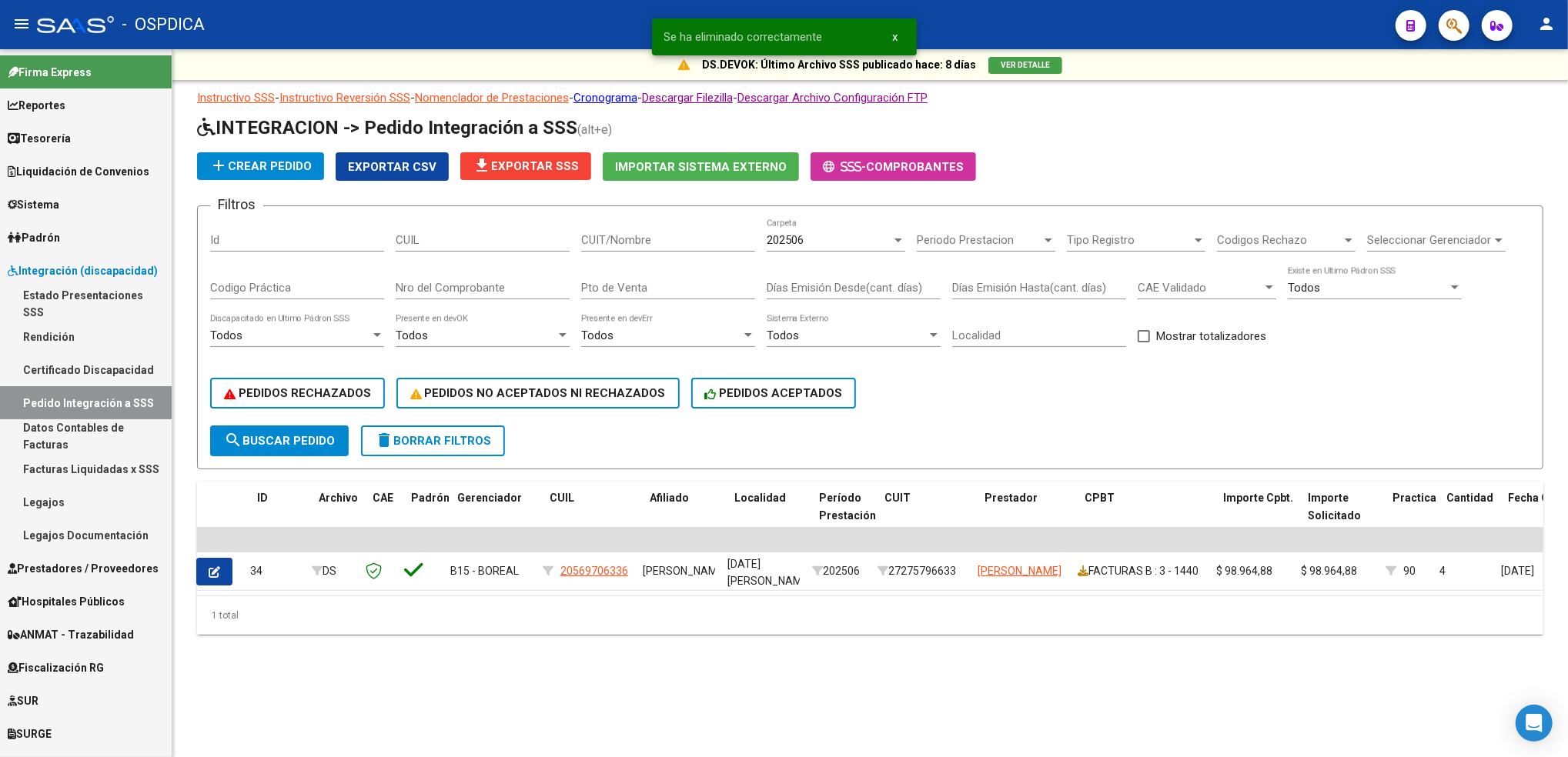 scroll, scrollTop: 0, scrollLeft: 0, axis: both 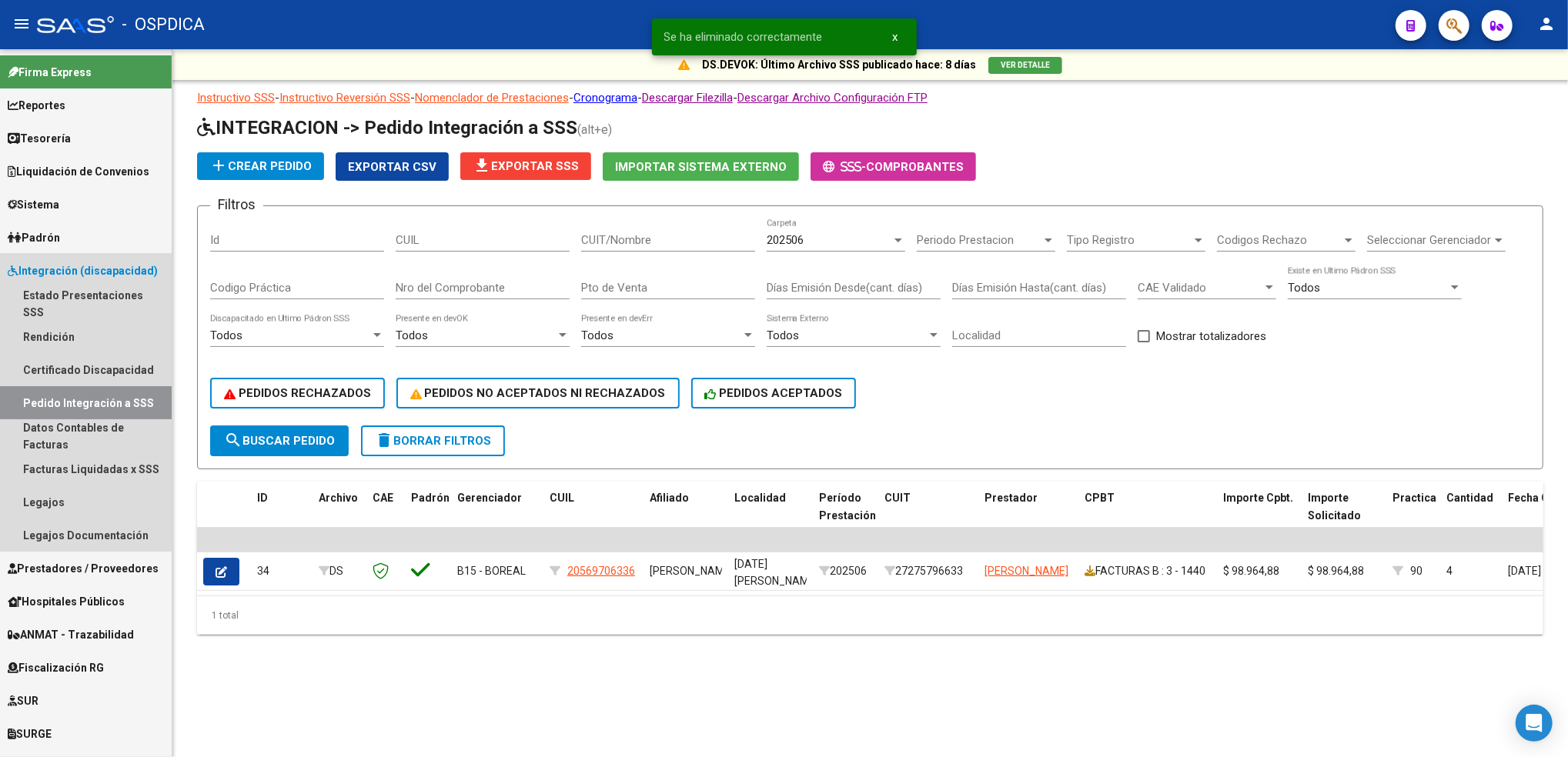 click on "Integración (discapacidad)" at bounding box center (82, 271) 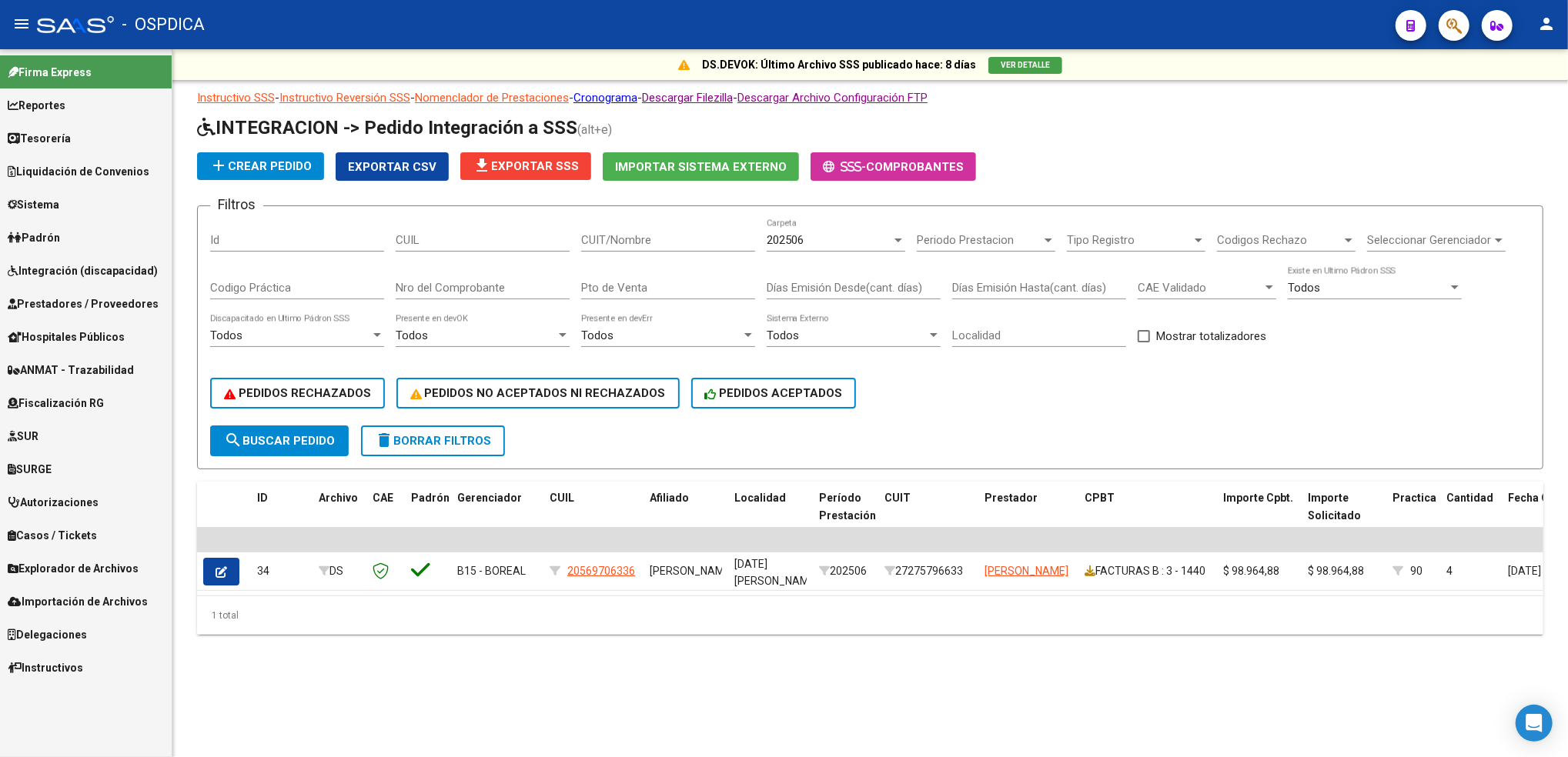 click on "Prestadores / Proveedores" at bounding box center (83, 304) 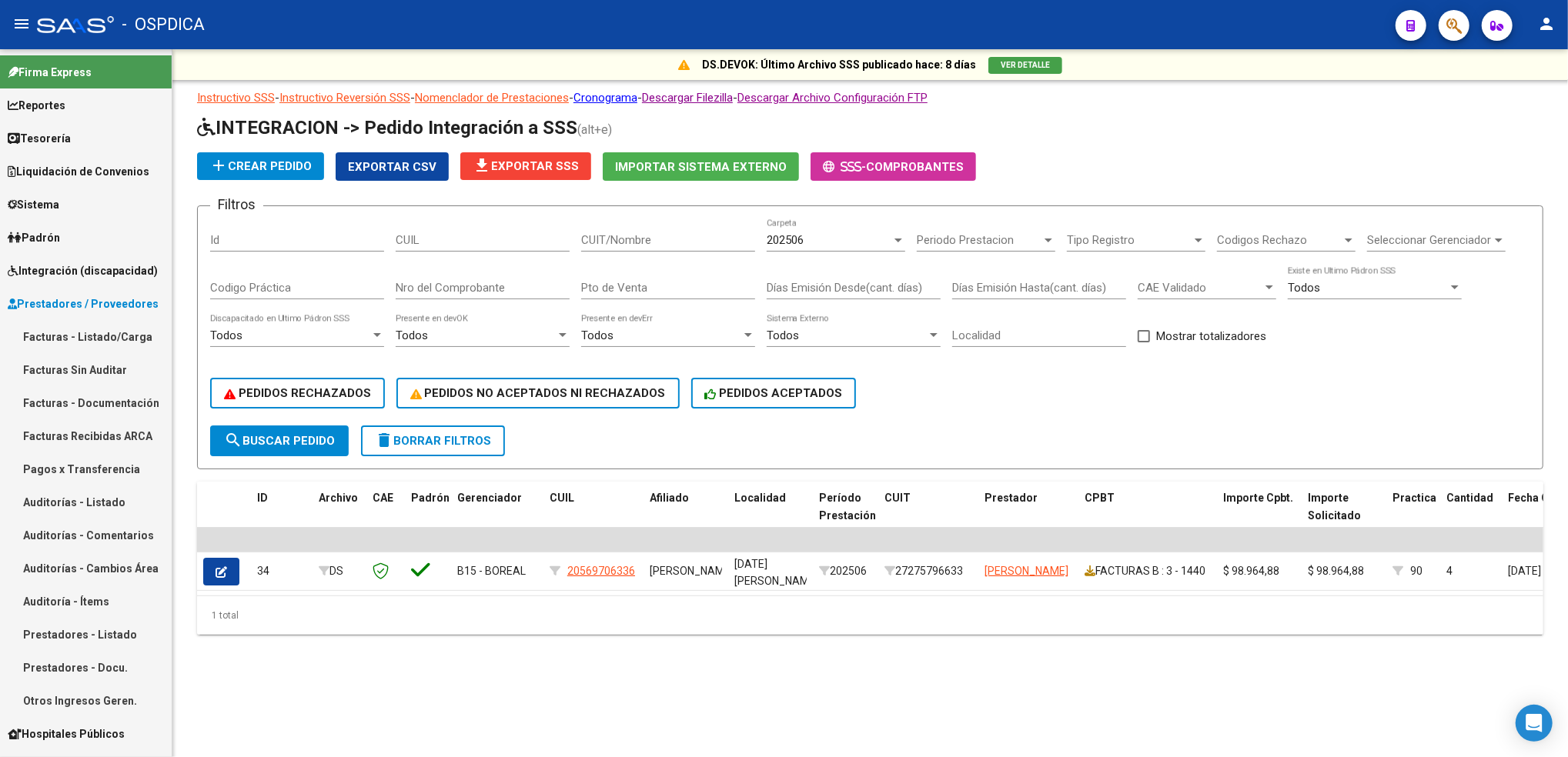 click on "Facturas - Listado/Carga" at bounding box center (85, 336) 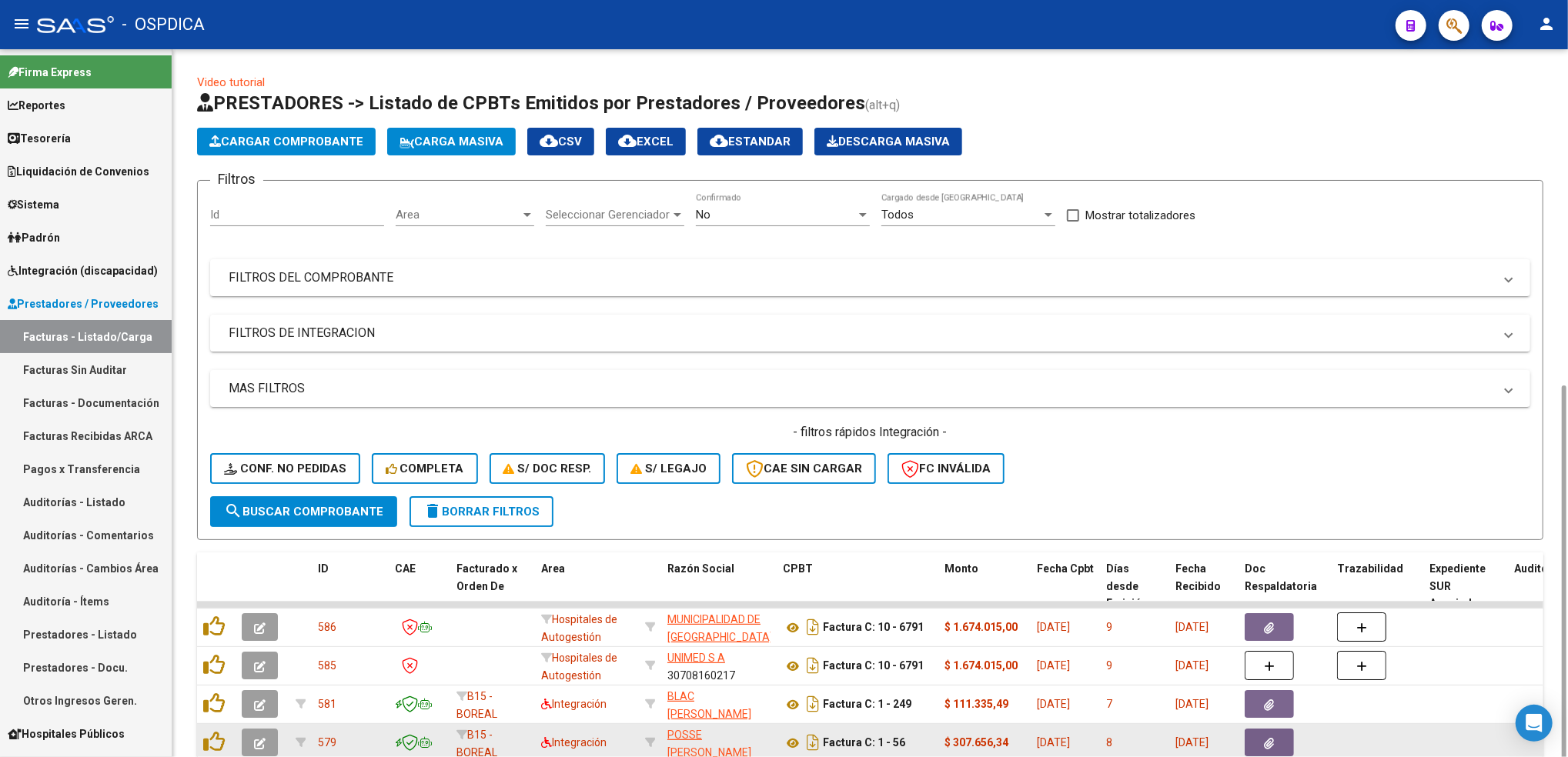 scroll, scrollTop: 188, scrollLeft: 0, axis: vertical 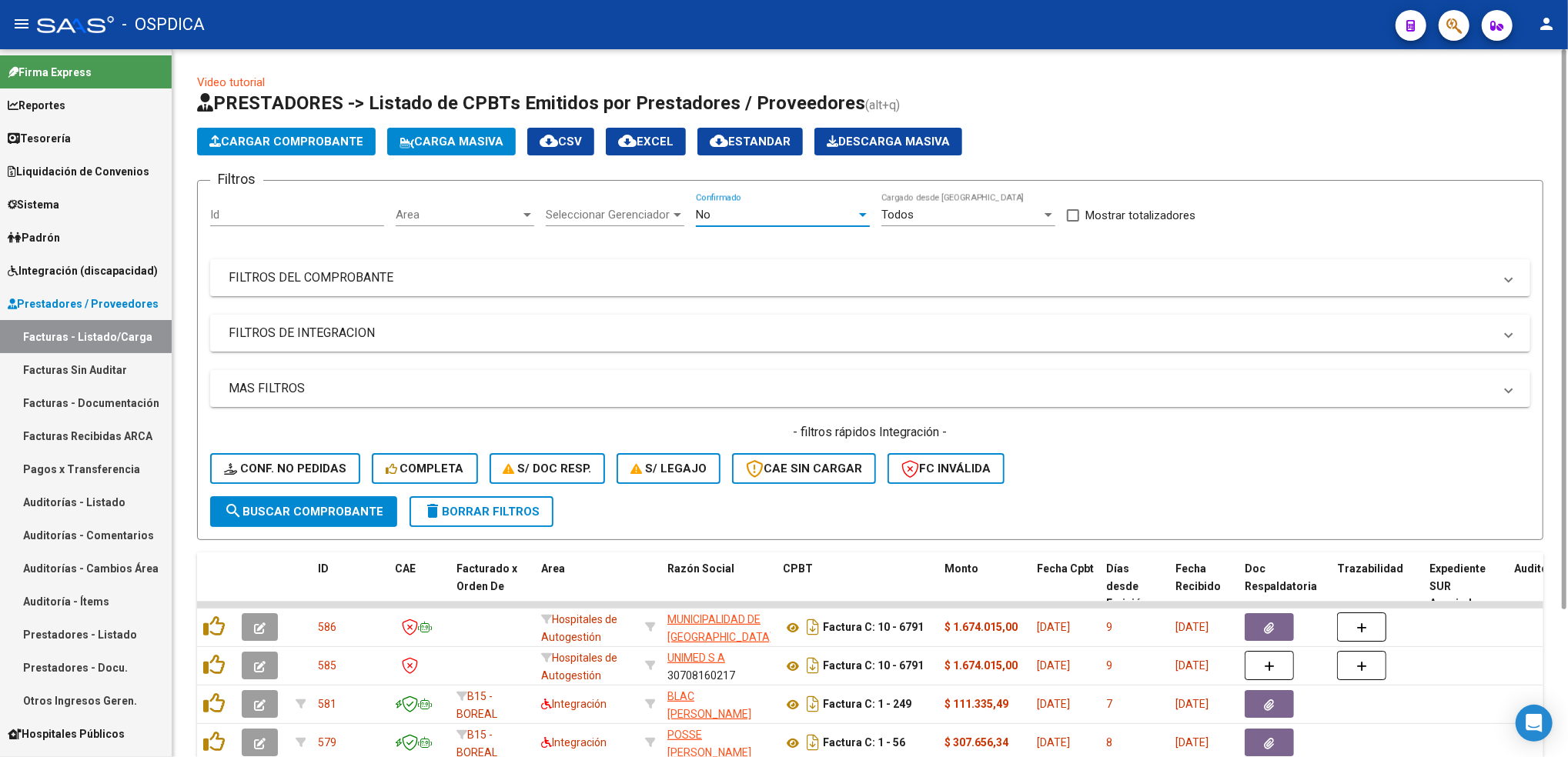 click on "No" at bounding box center (776, 215) 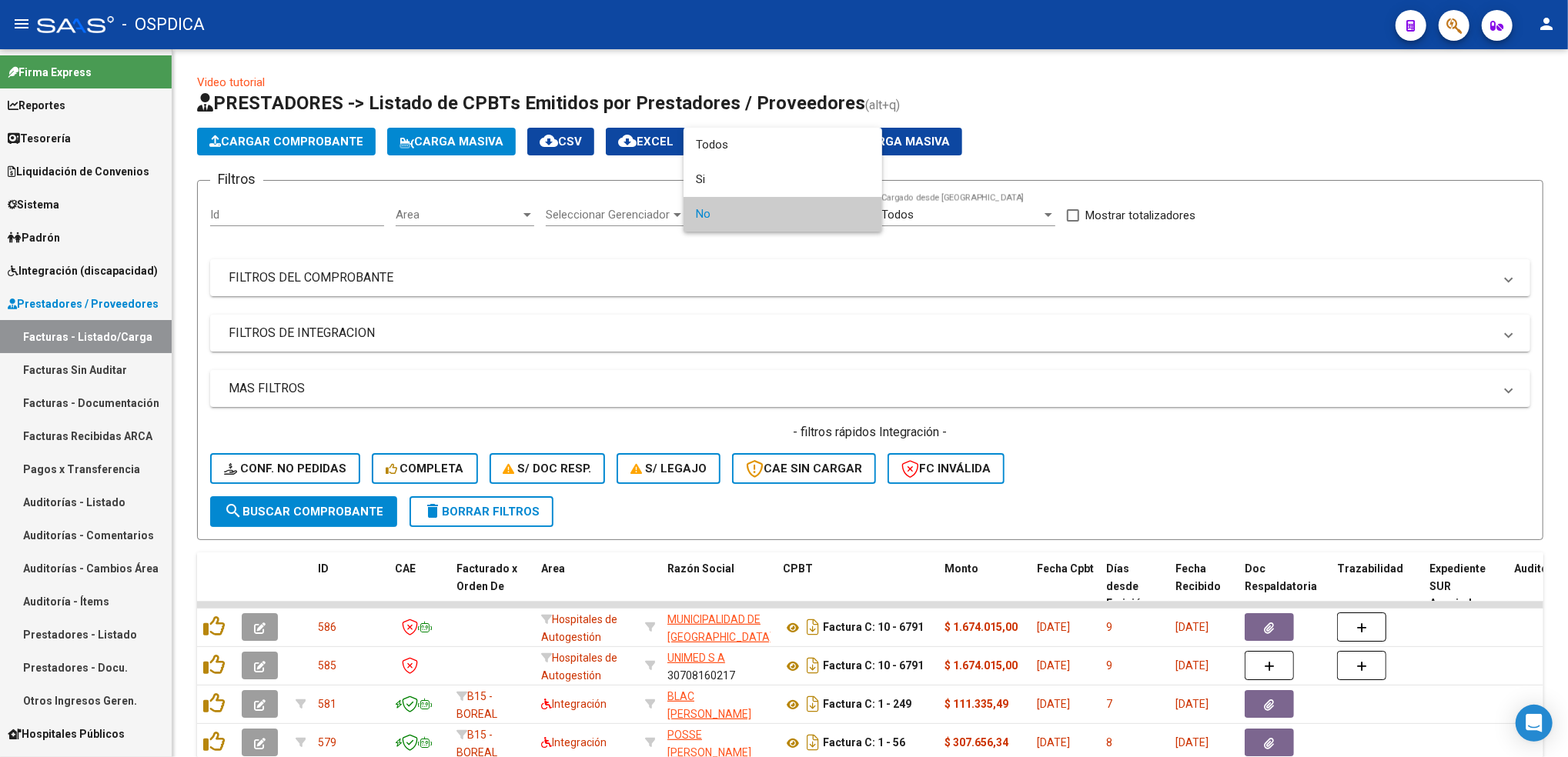 click at bounding box center (784, 378) 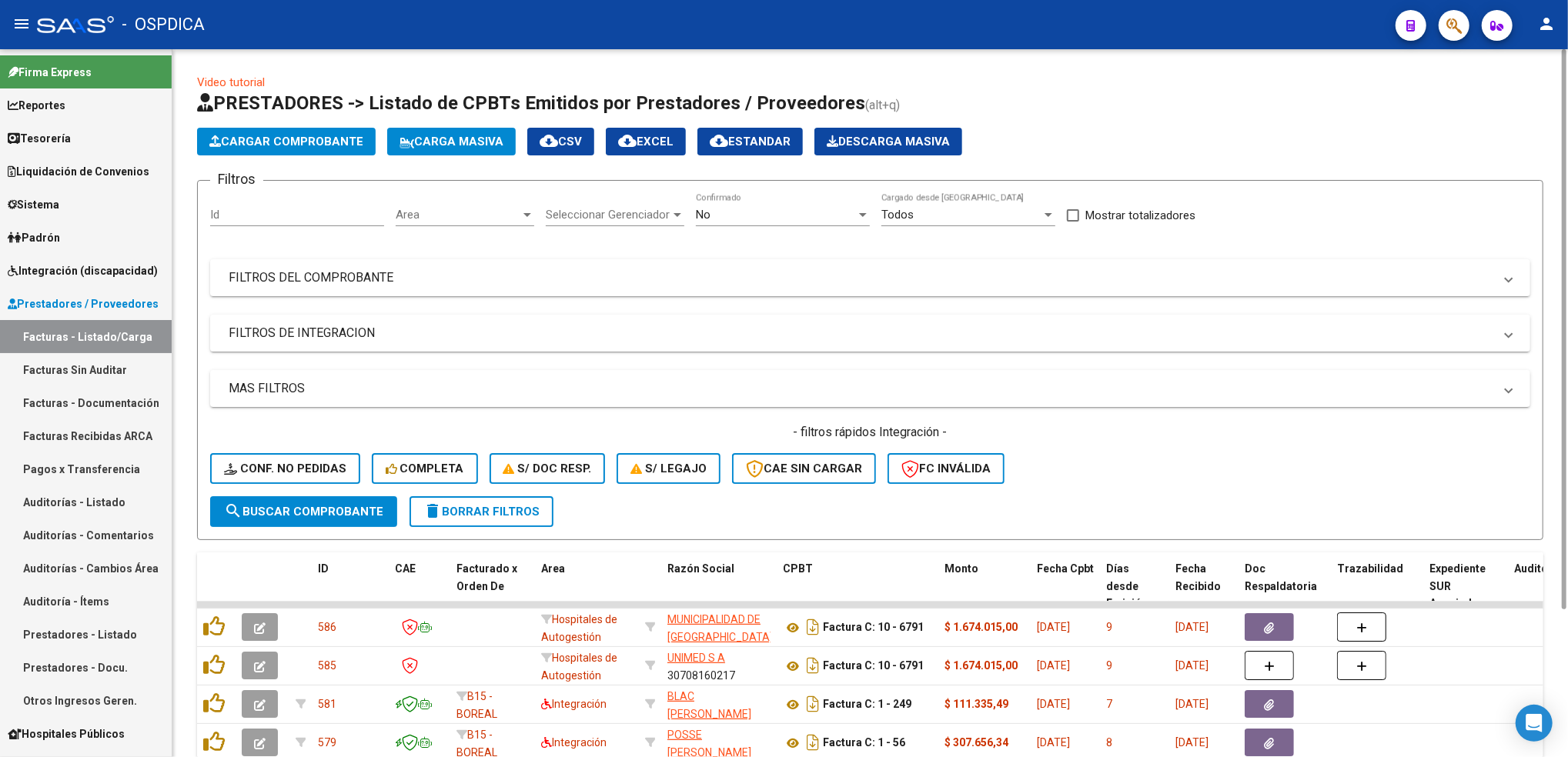 click on "No  Confirmado" 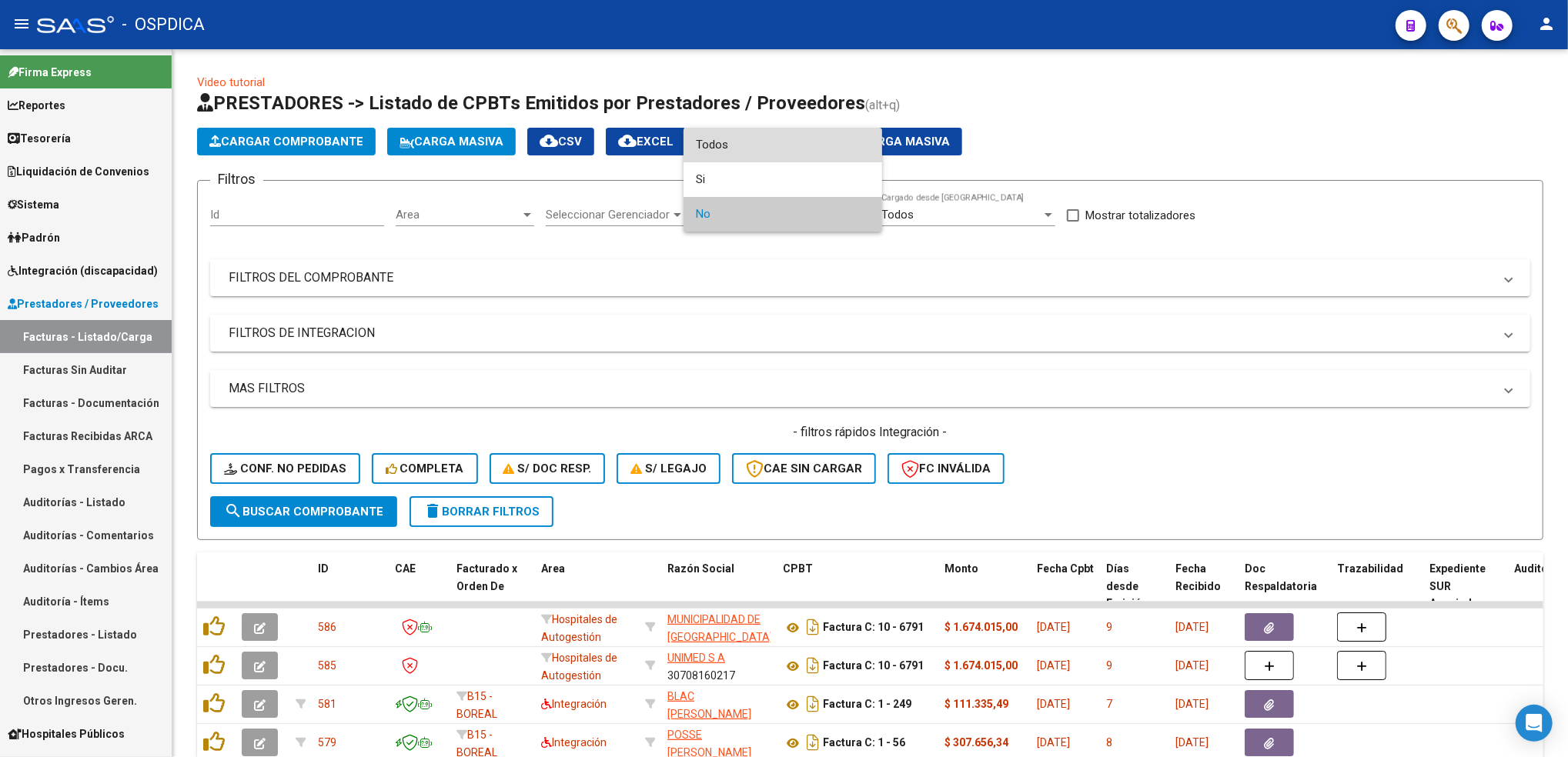 click on "Todos" at bounding box center [783, 145] 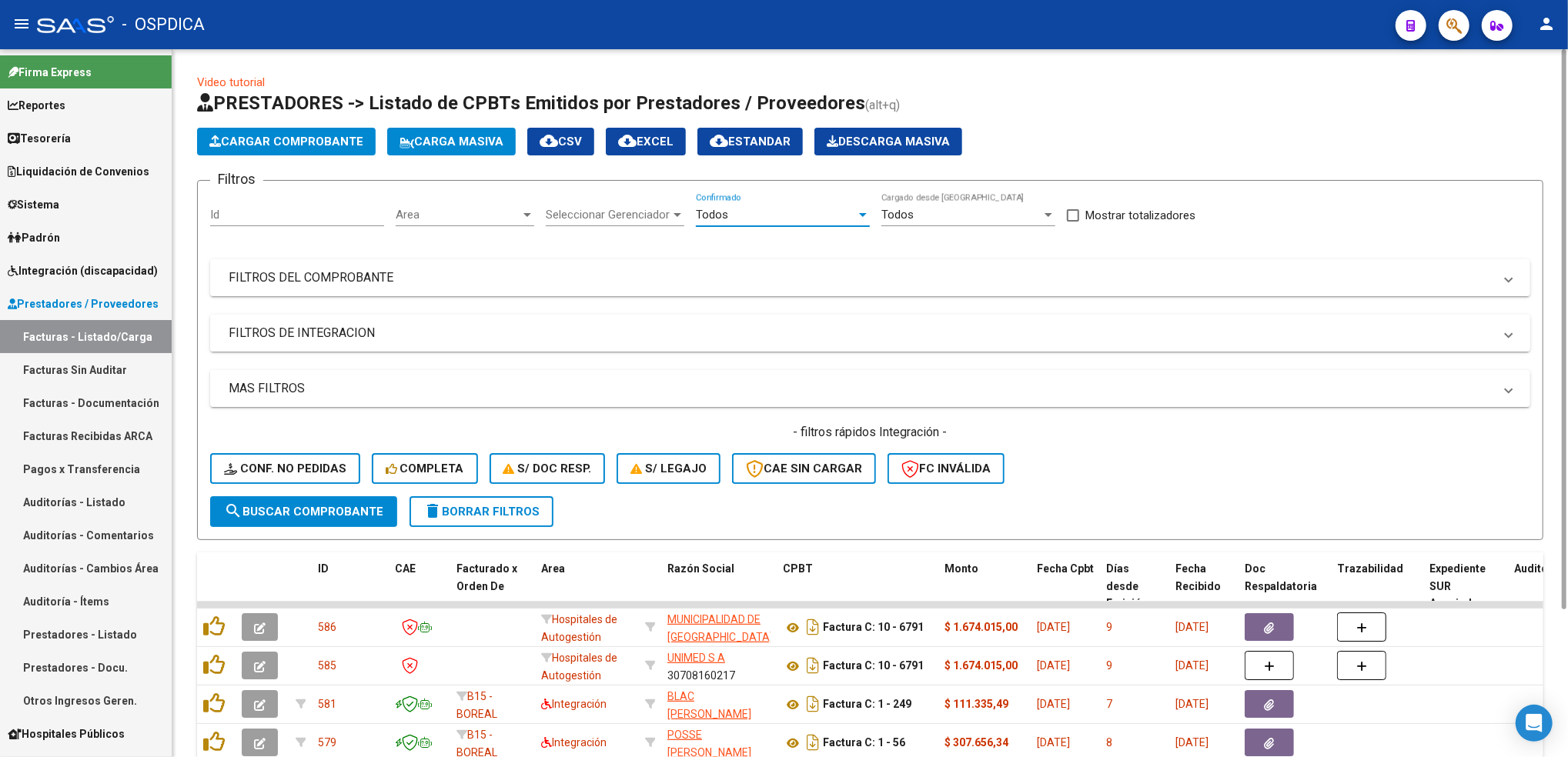 click on "FILTROS DE INTEGRACION" at bounding box center [861, 333] 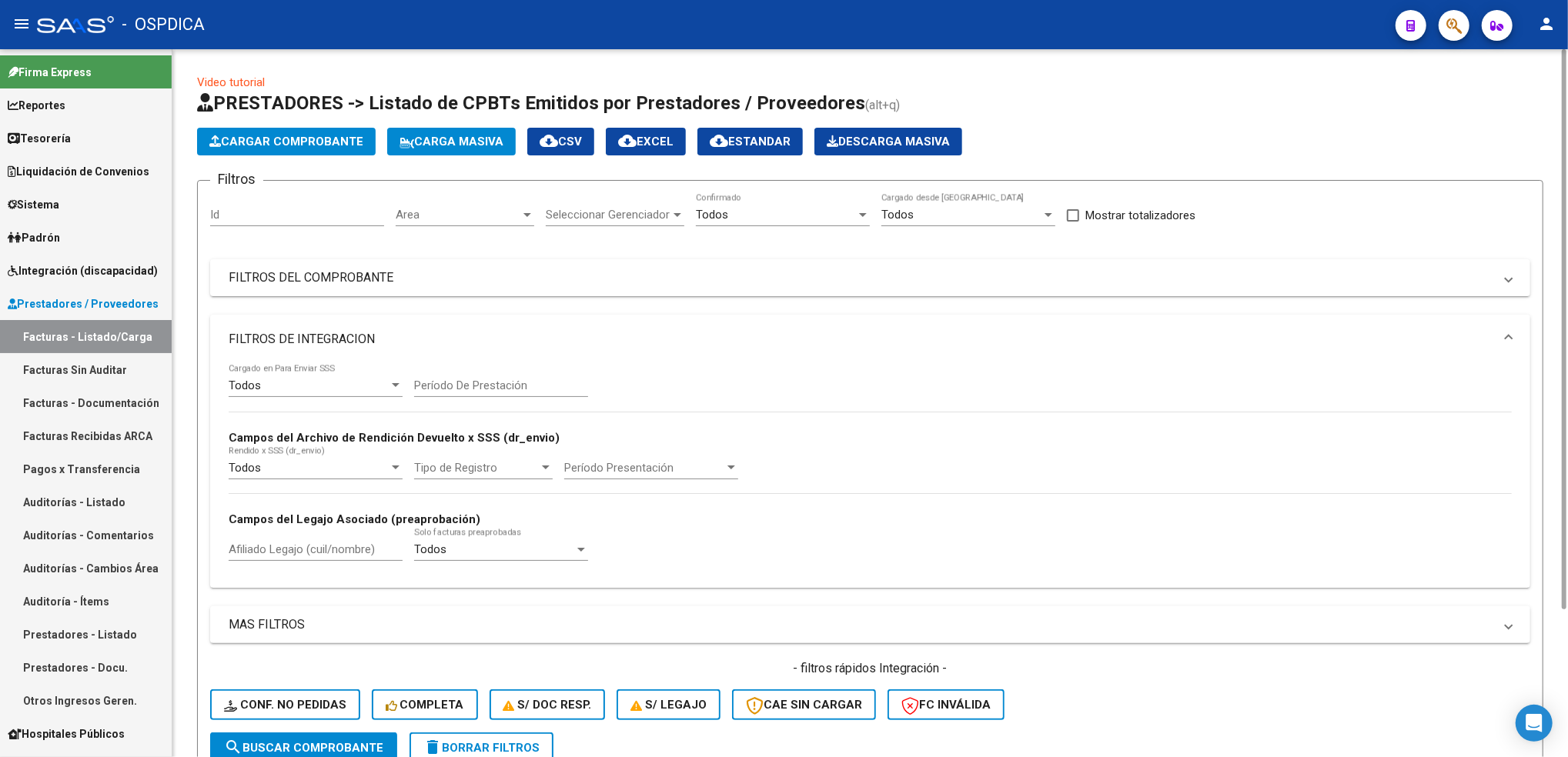 click on "Todos" at bounding box center [712, 215] 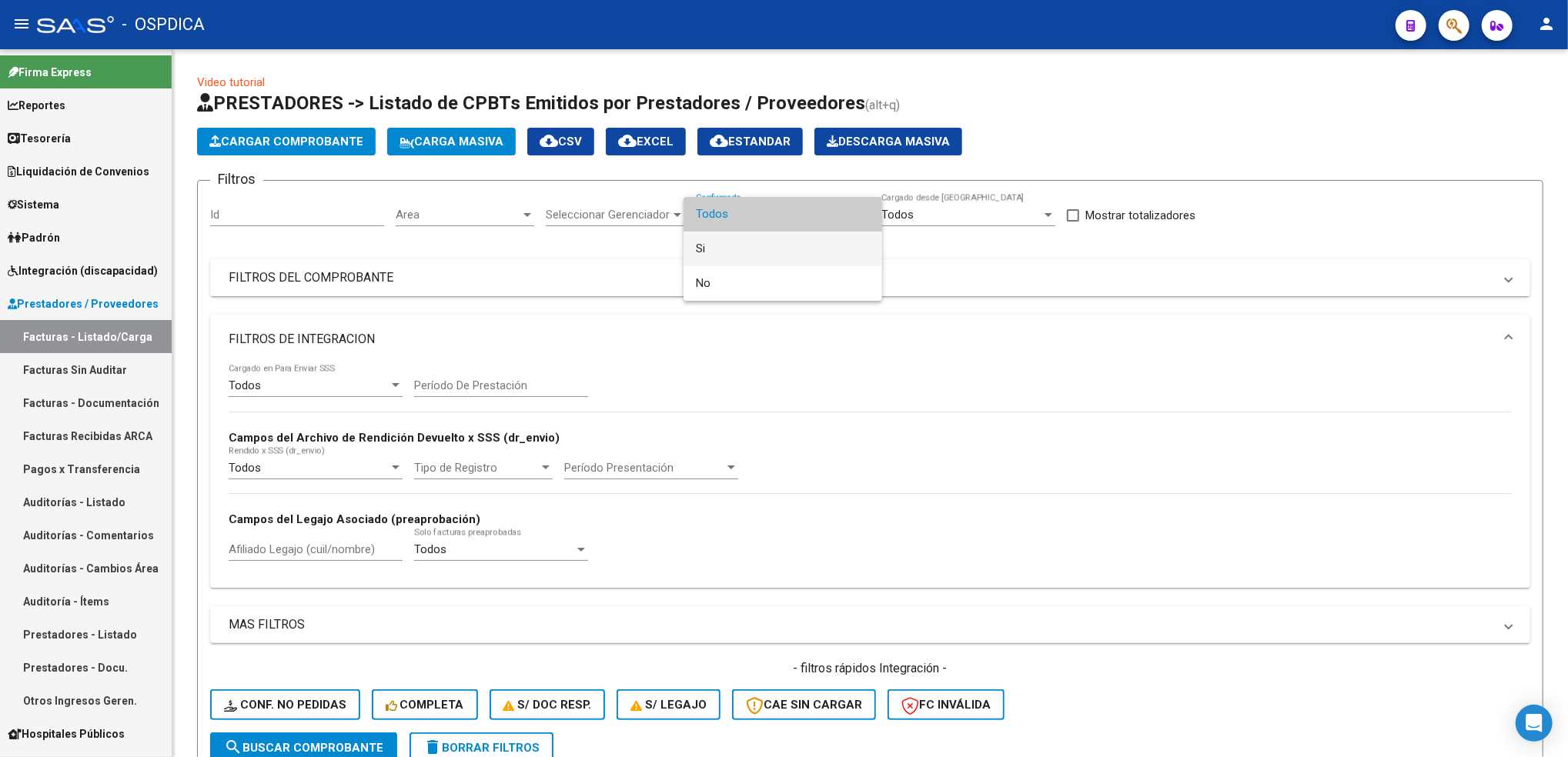 click on "Si" at bounding box center (783, 248) 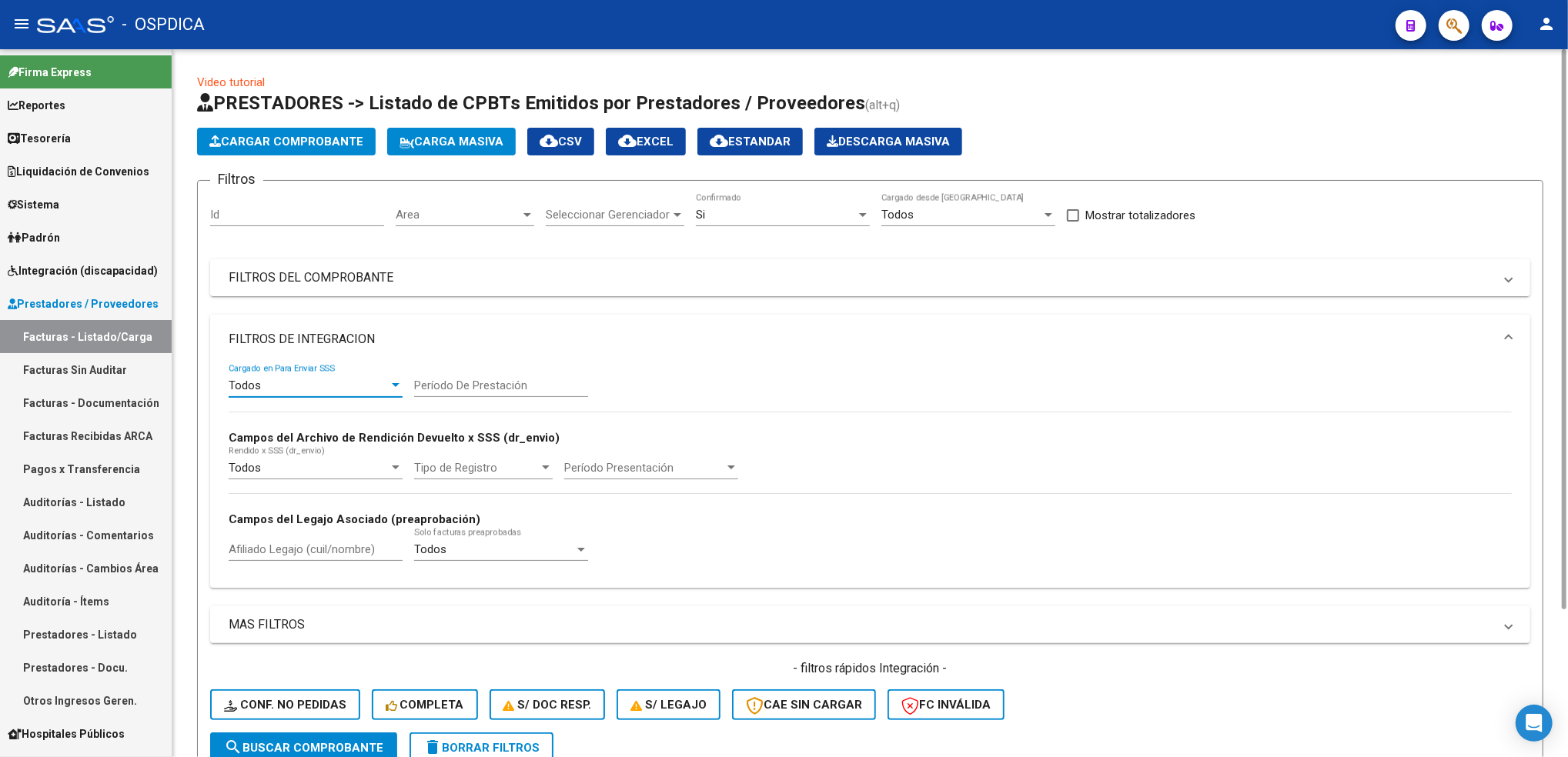click on "Todos" at bounding box center (245, 385) 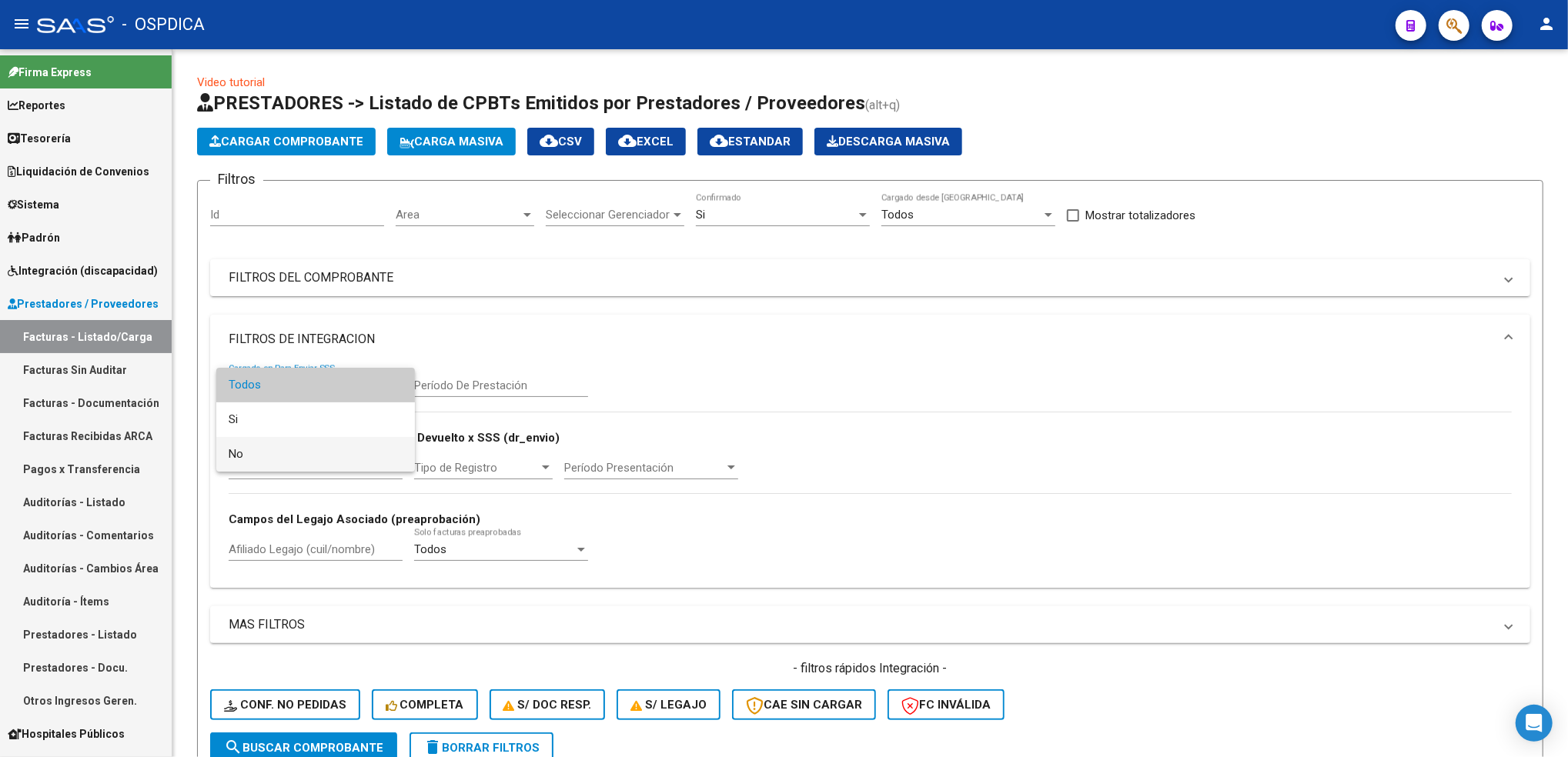 click on "No" at bounding box center (316, 454) 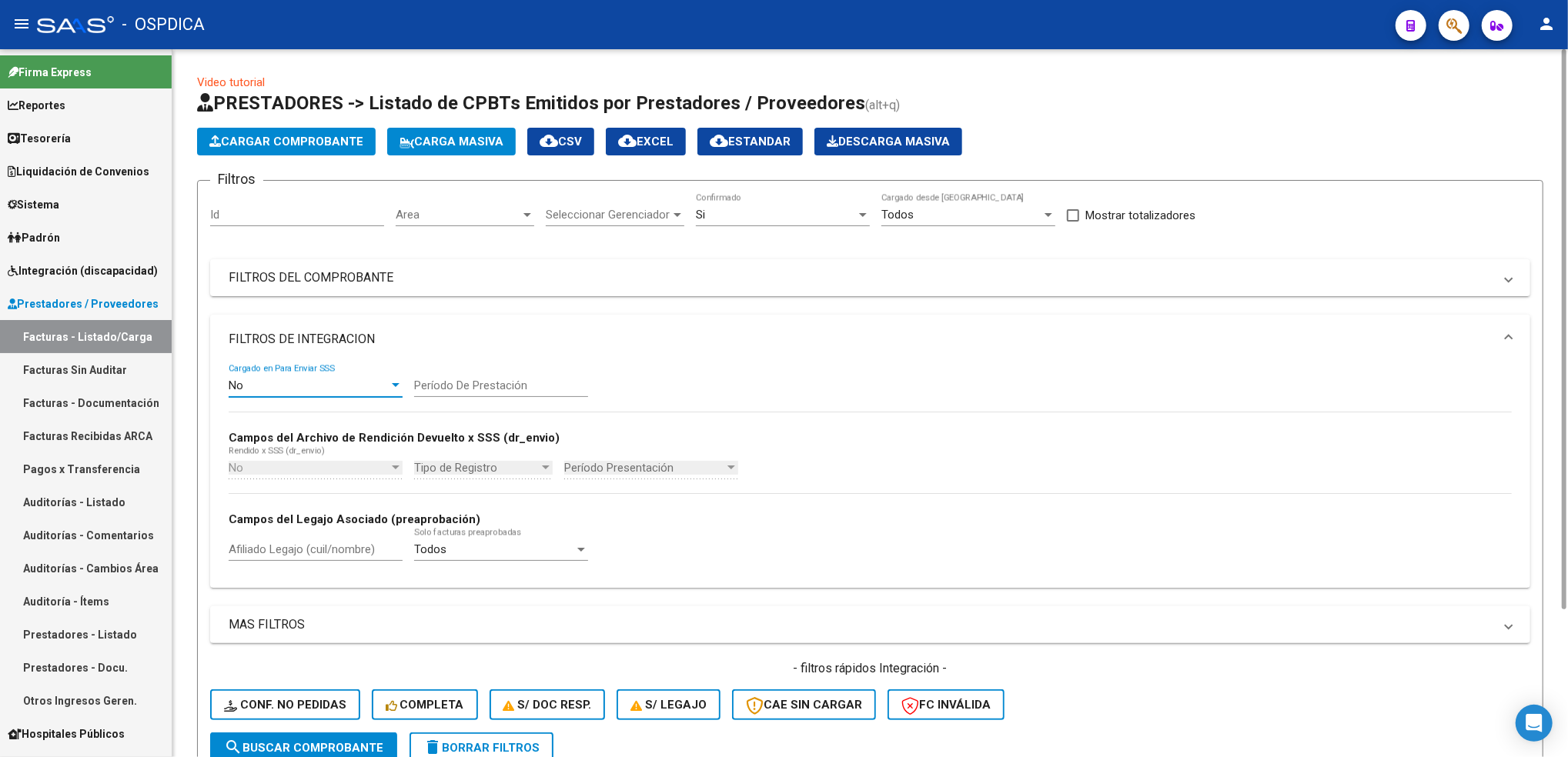 click on "search  Buscar Comprobante" 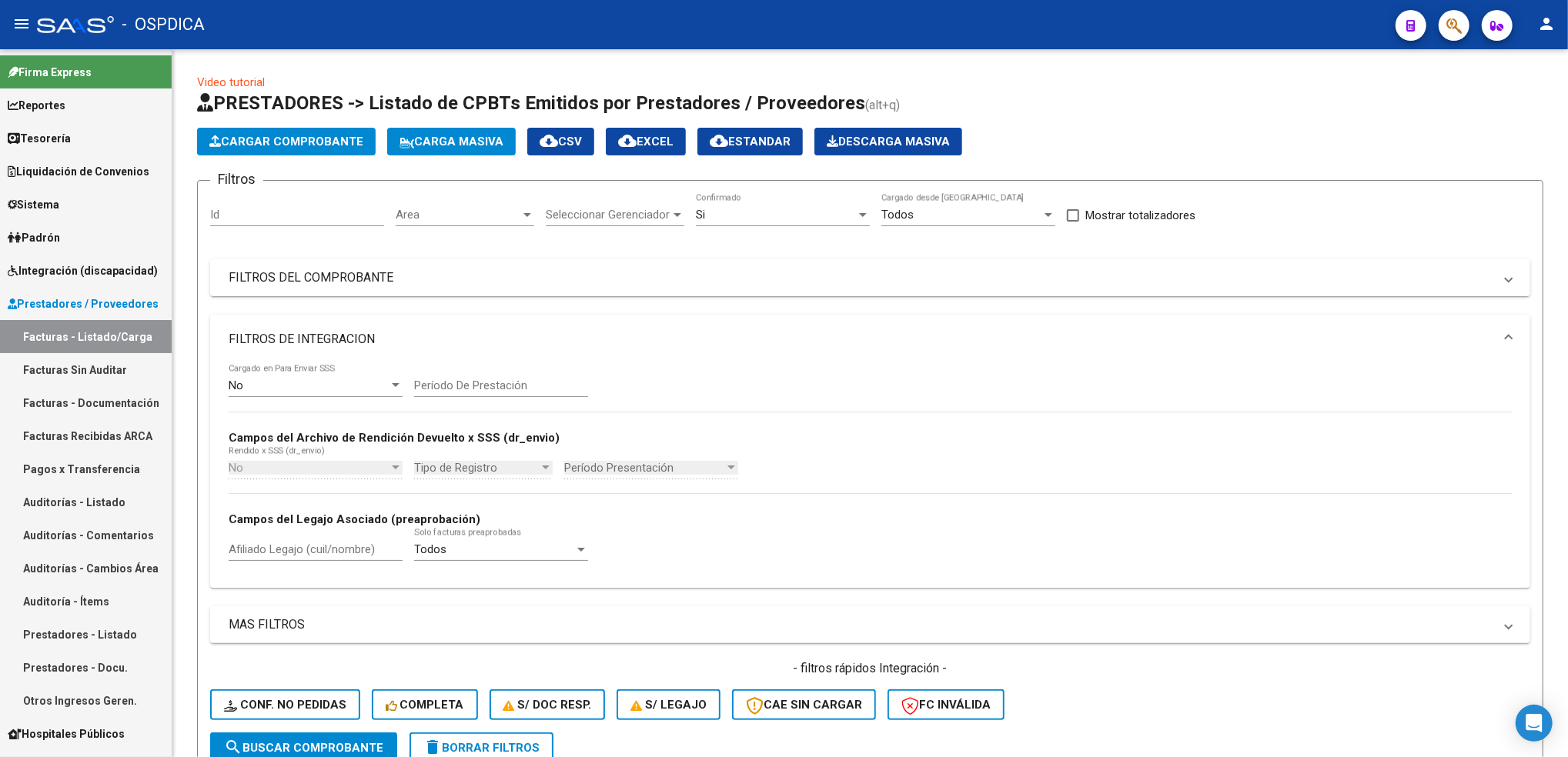 scroll, scrollTop: 577, scrollLeft: 0, axis: vertical 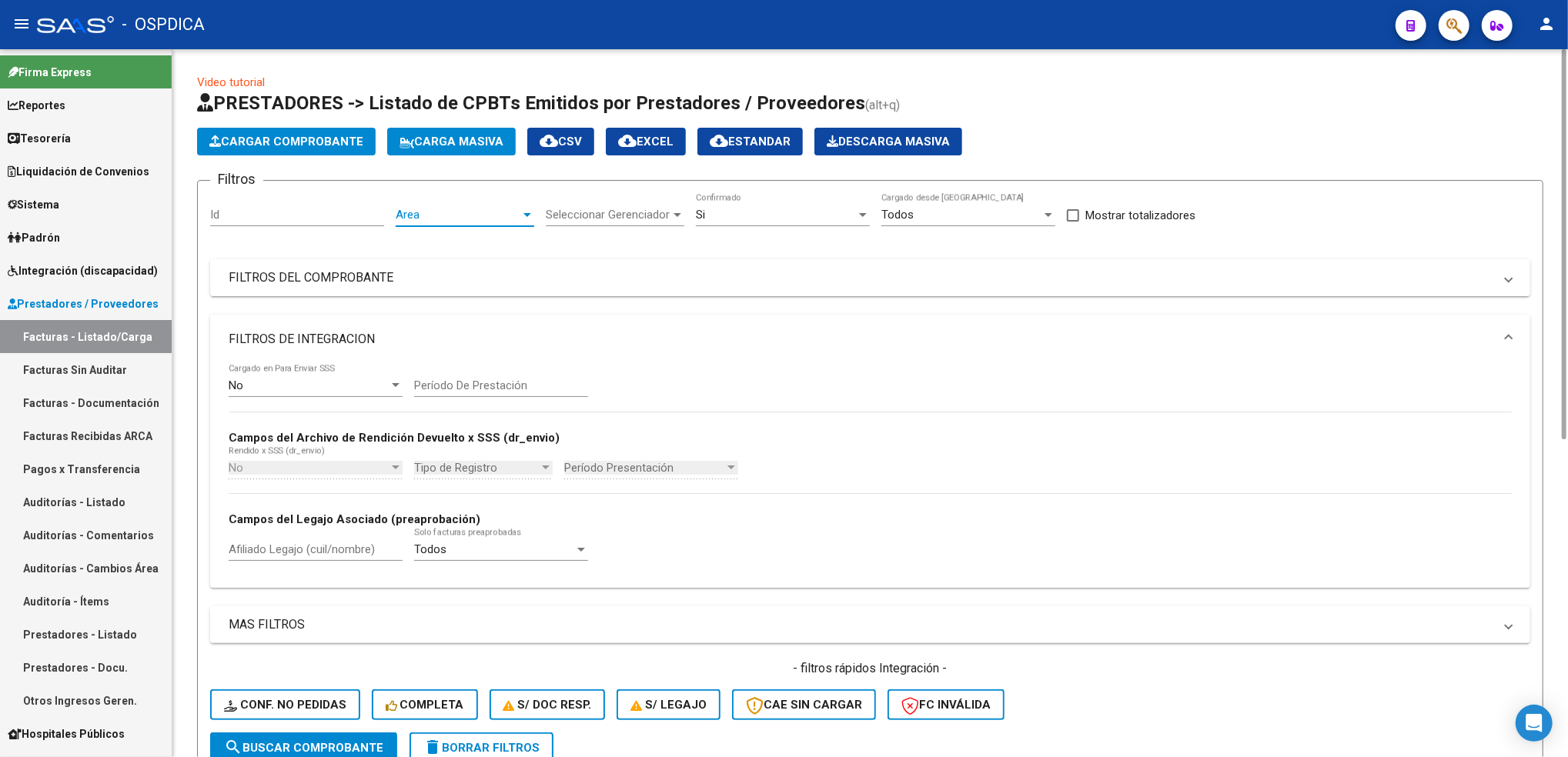 click on "Area" at bounding box center (458, 215) 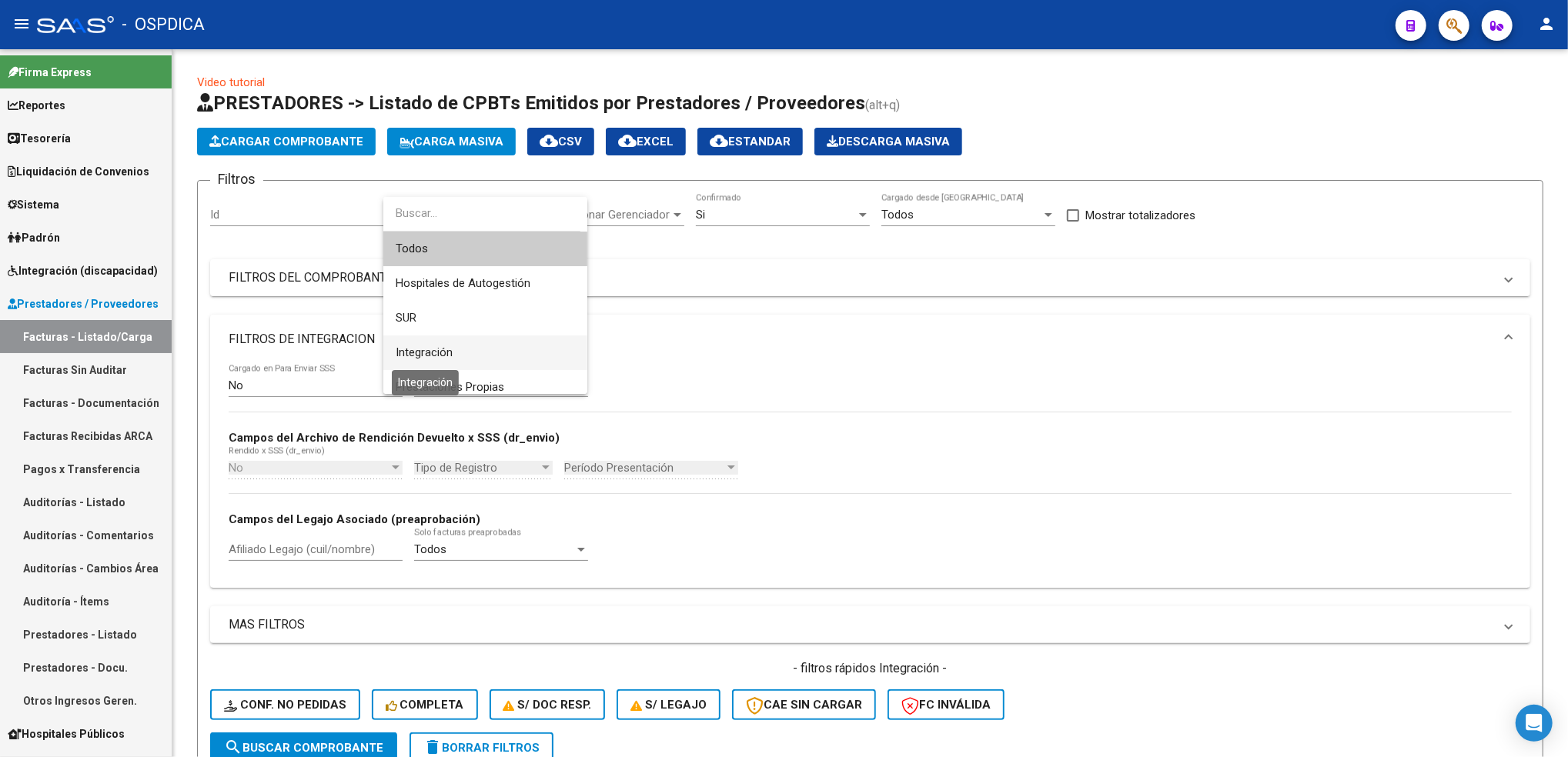 click on "Integración" at bounding box center (424, 352) 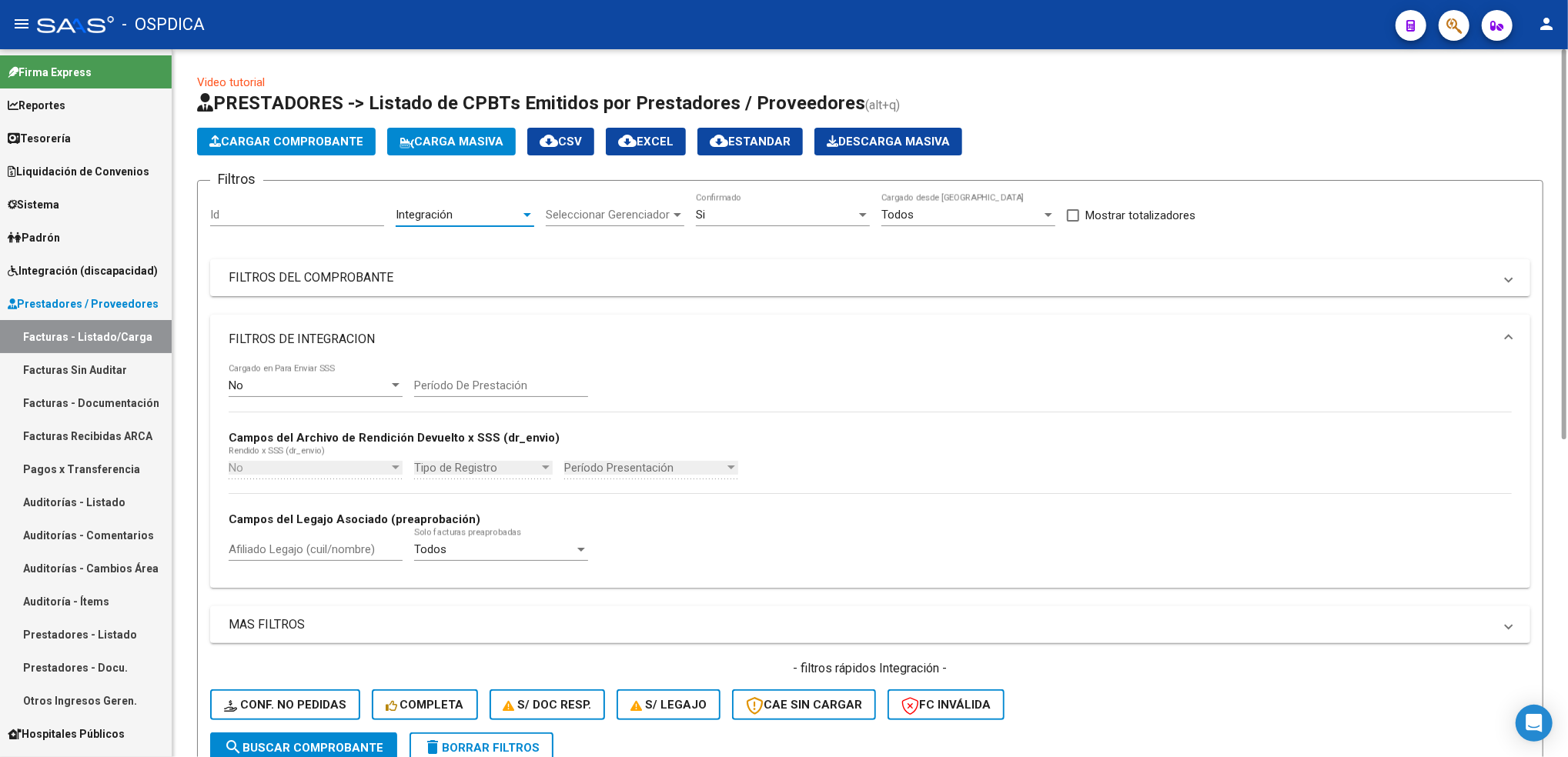 click on "search  Buscar Comprobante" 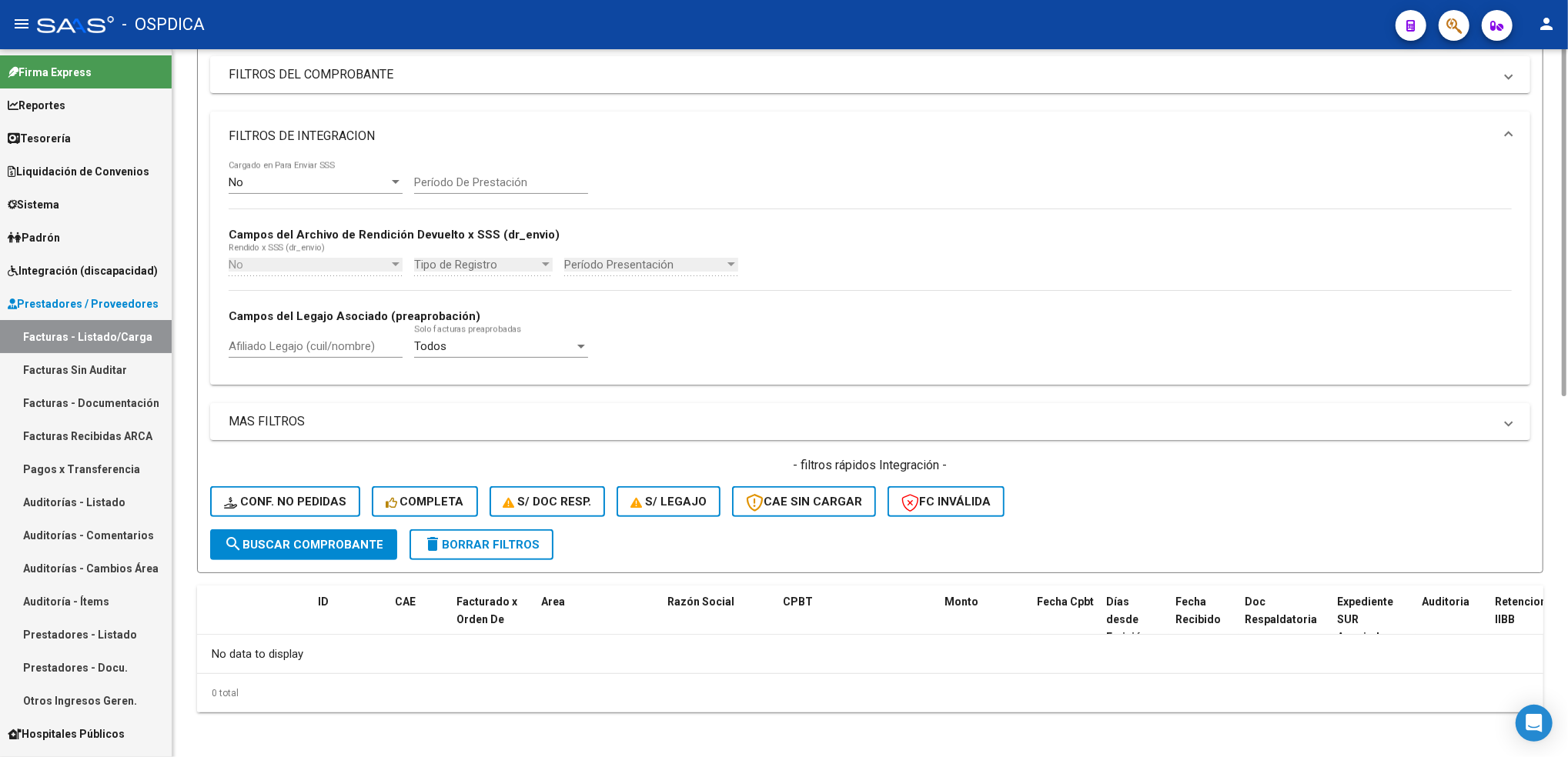 scroll, scrollTop: 0, scrollLeft: 0, axis: both 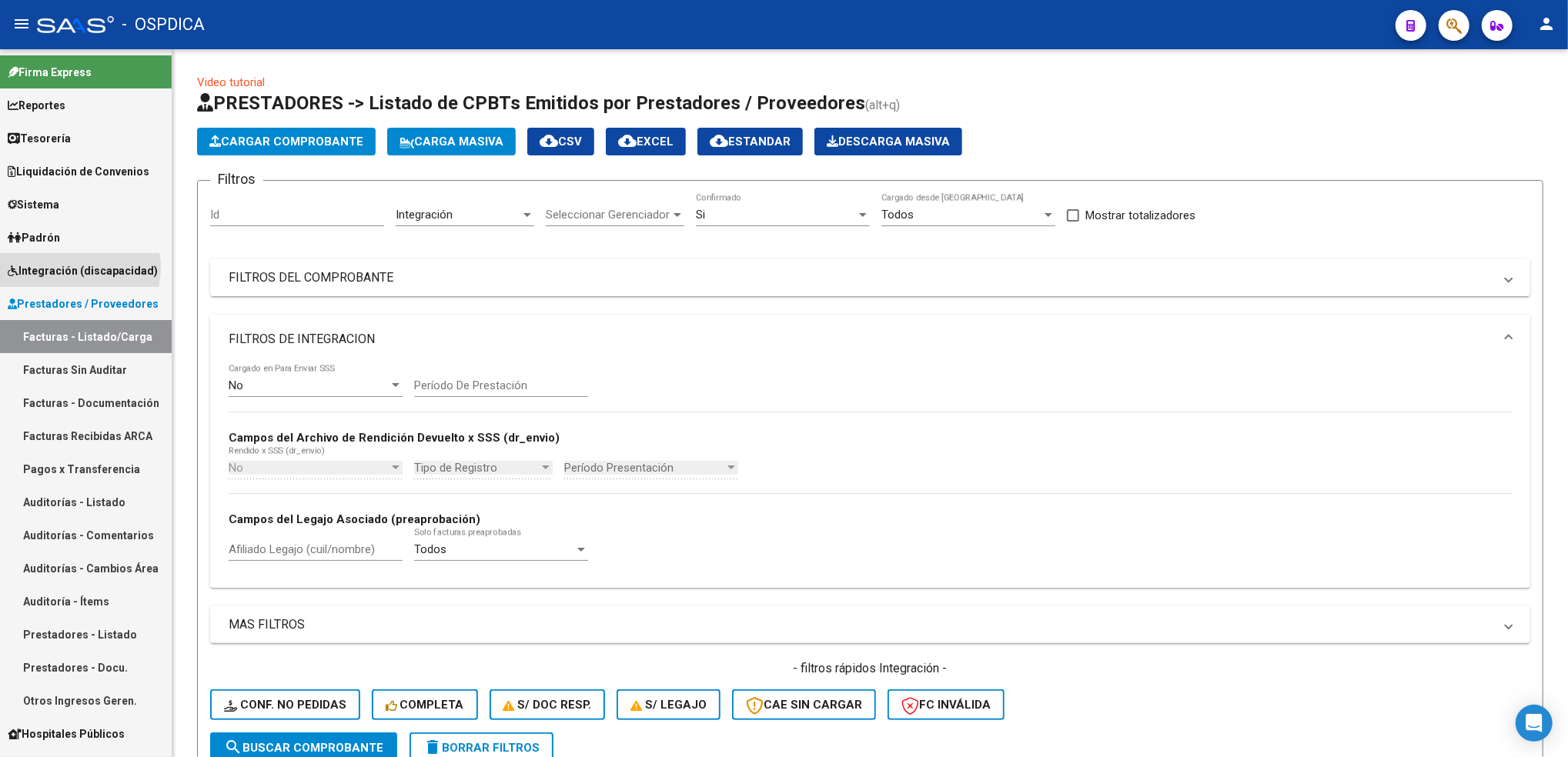 click on "Integración (discapacidad)" at bounding box center (82, 271) 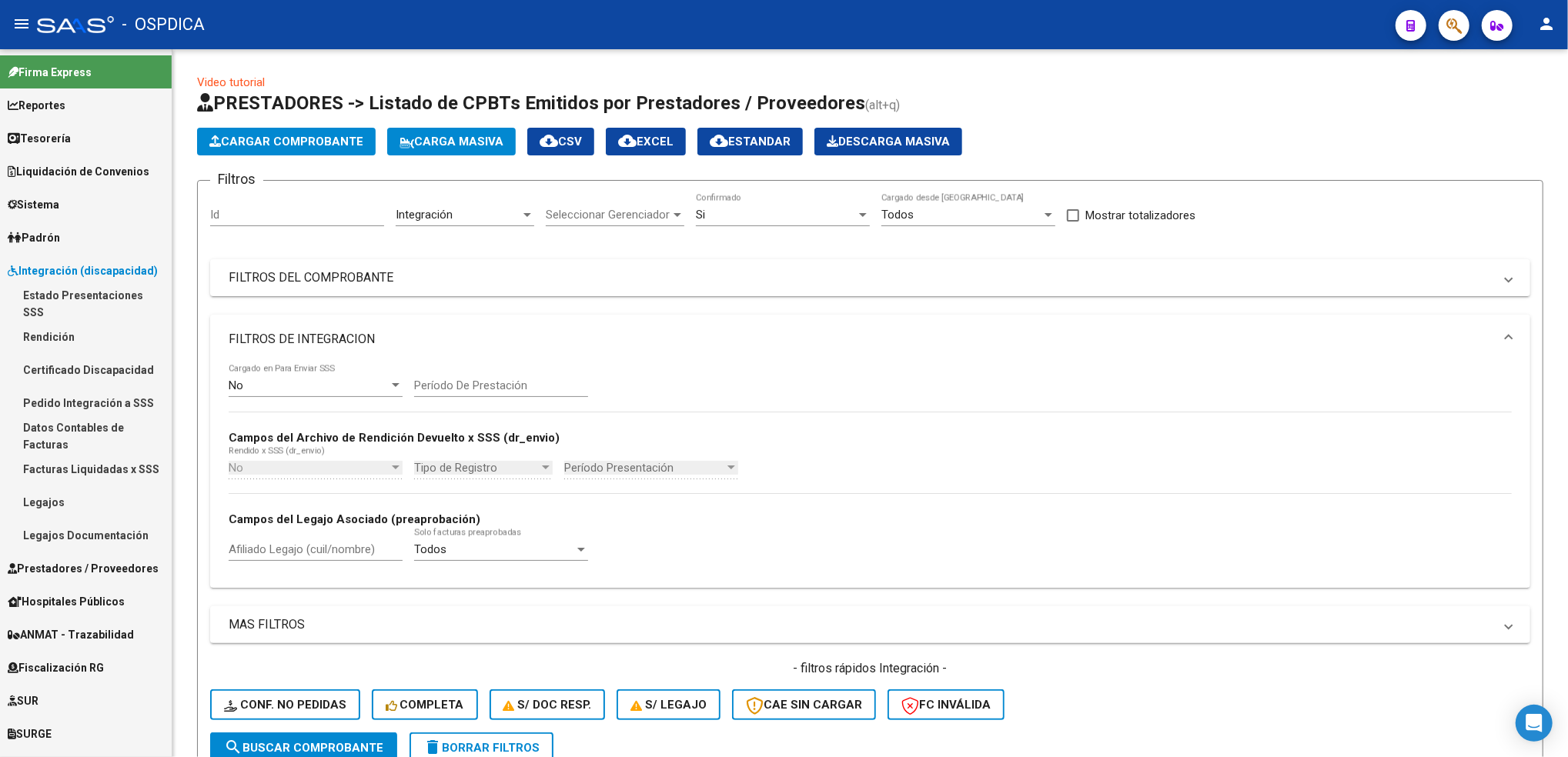 click on "Pedido Integración a SSS" at bounding box center [85, 402] 